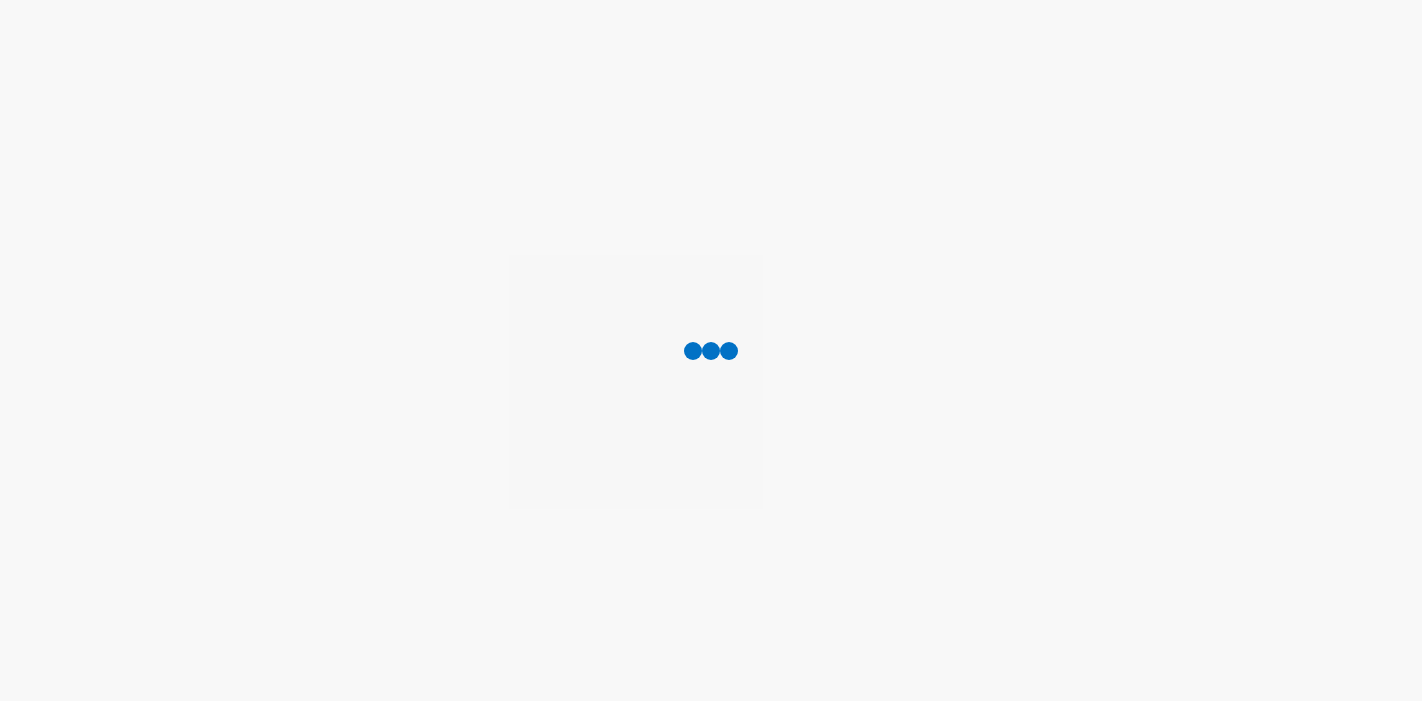 scroll, scrollTop: 0, scrollLeft: 0, axis: both 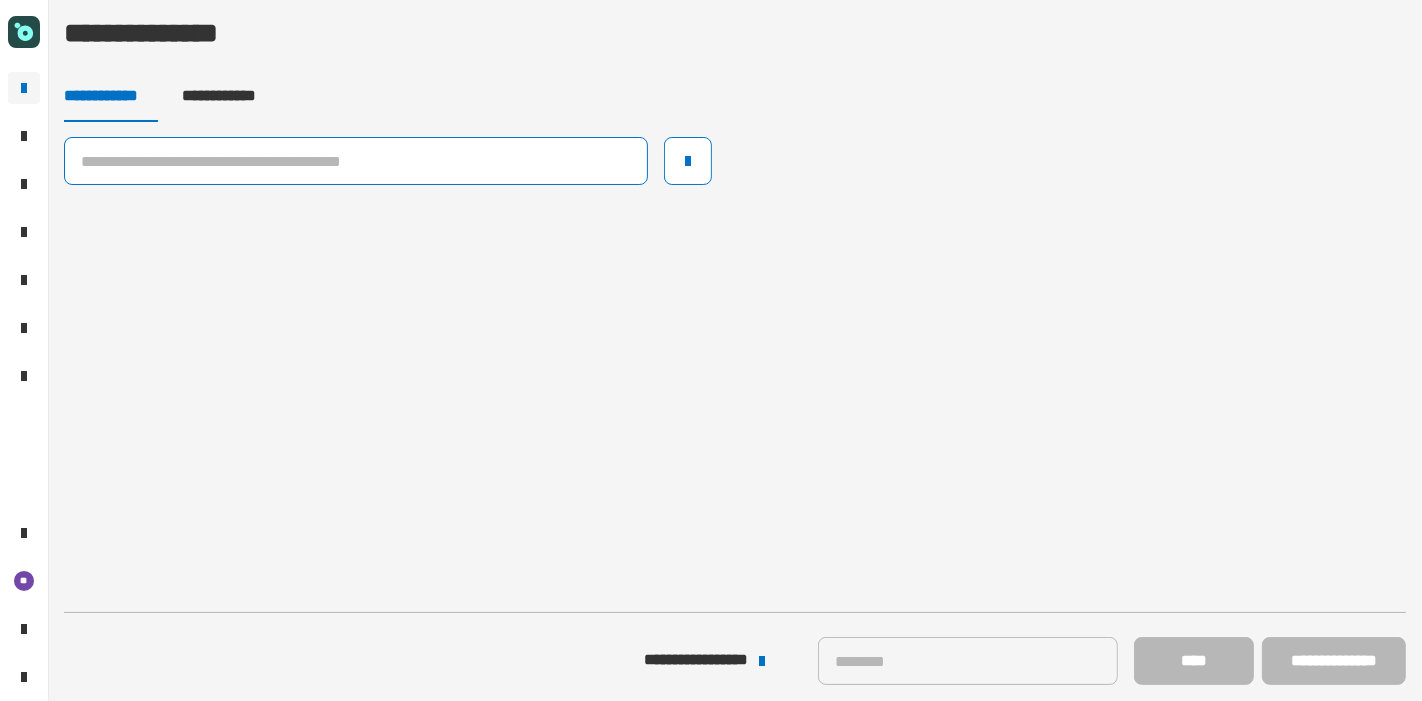click 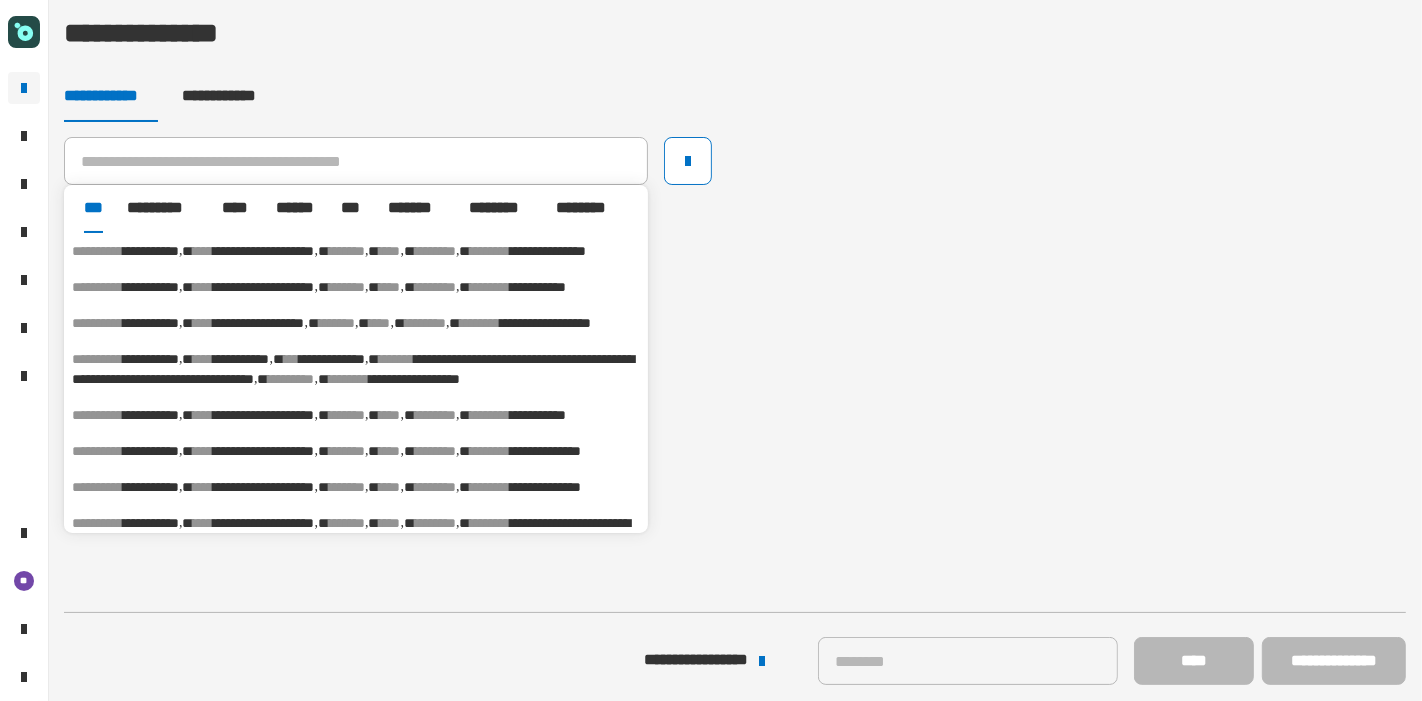 click on "**********" 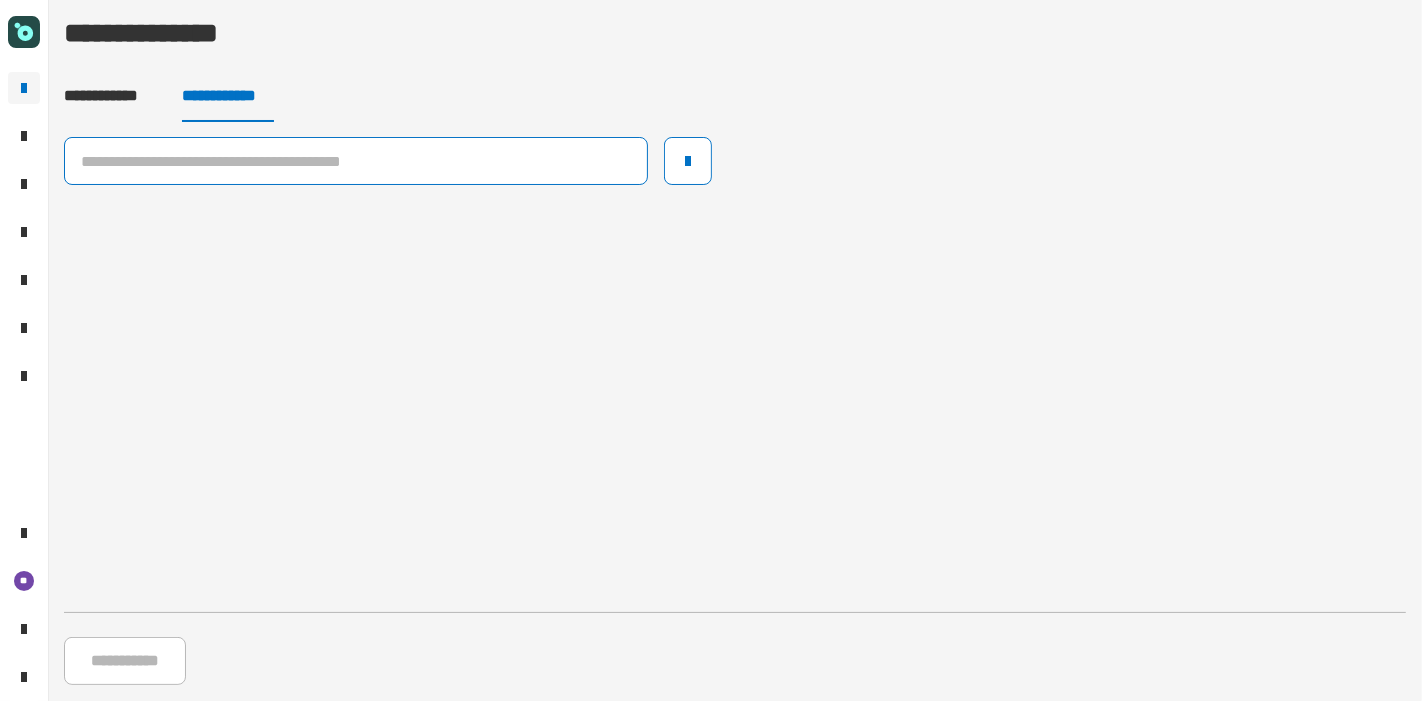 click 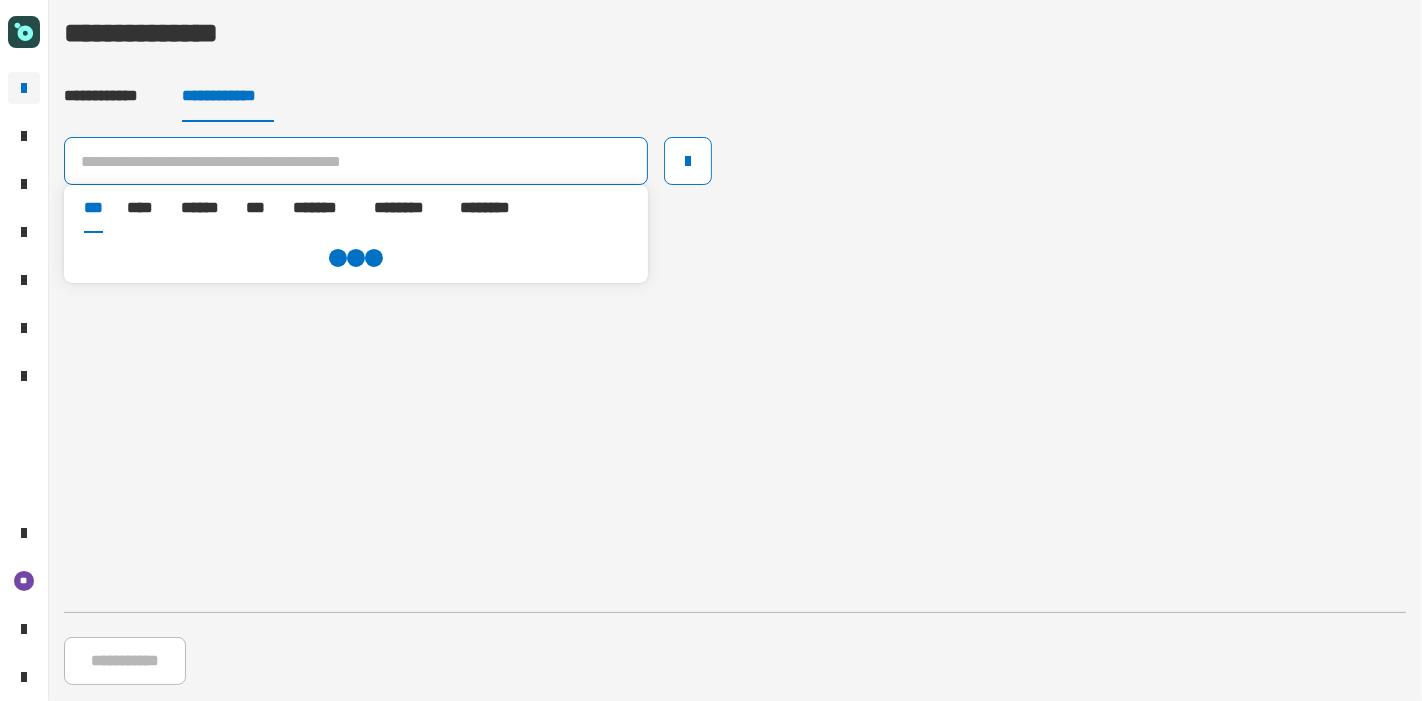 paste on "**********" 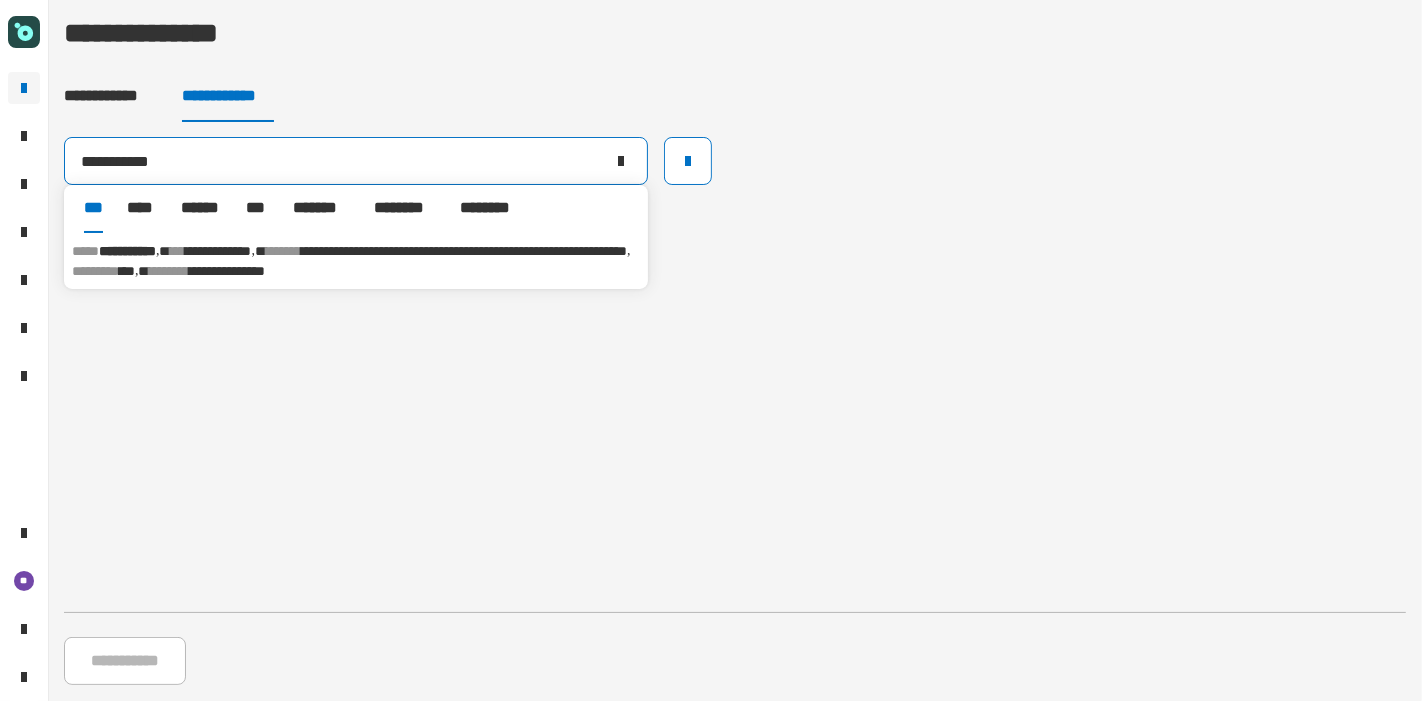 type on "**********" 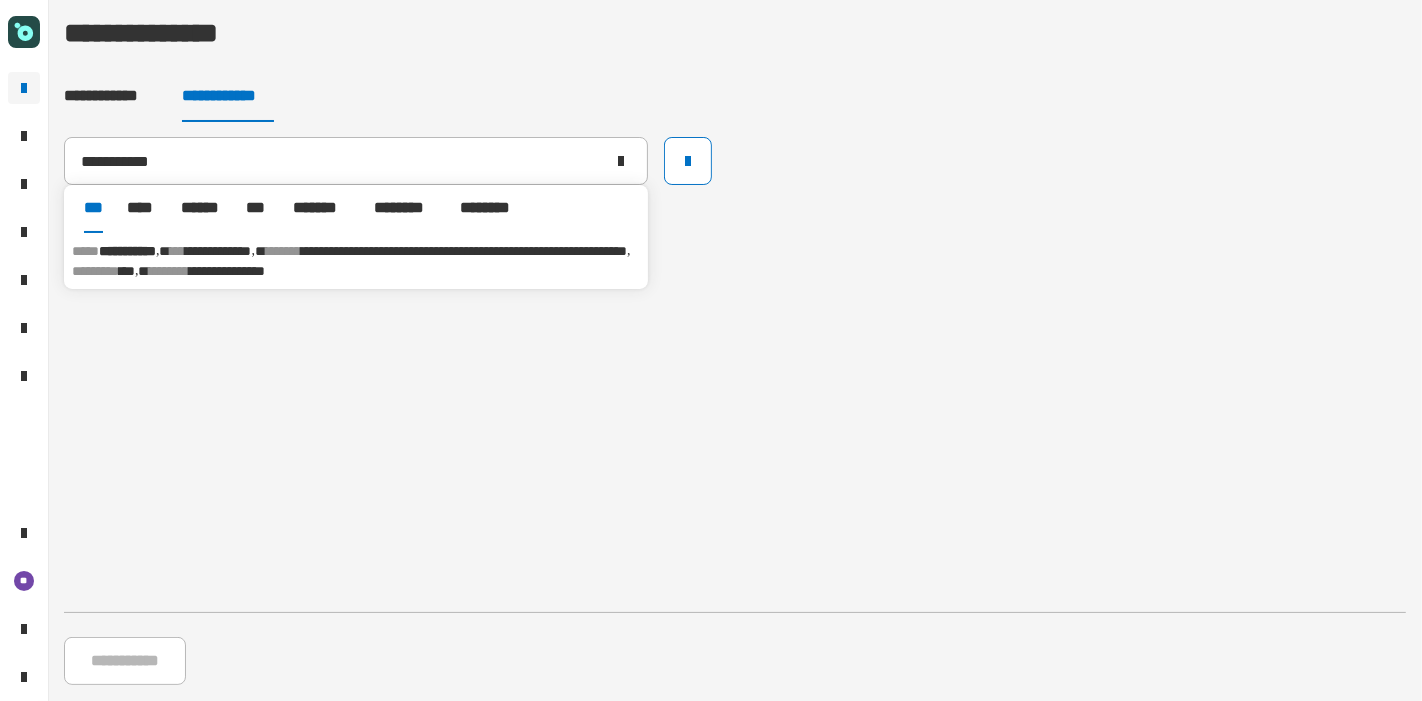 click on "**********" at bounding box center (356, 261) 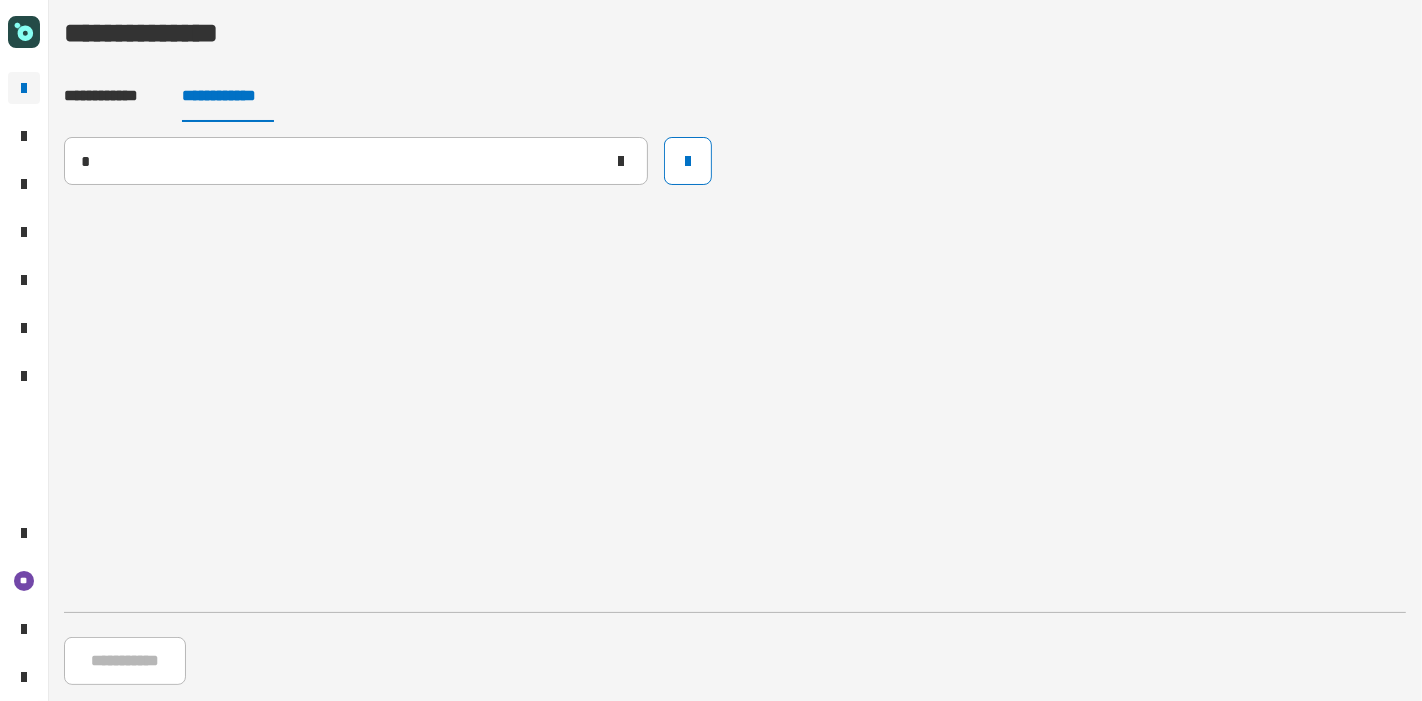 type 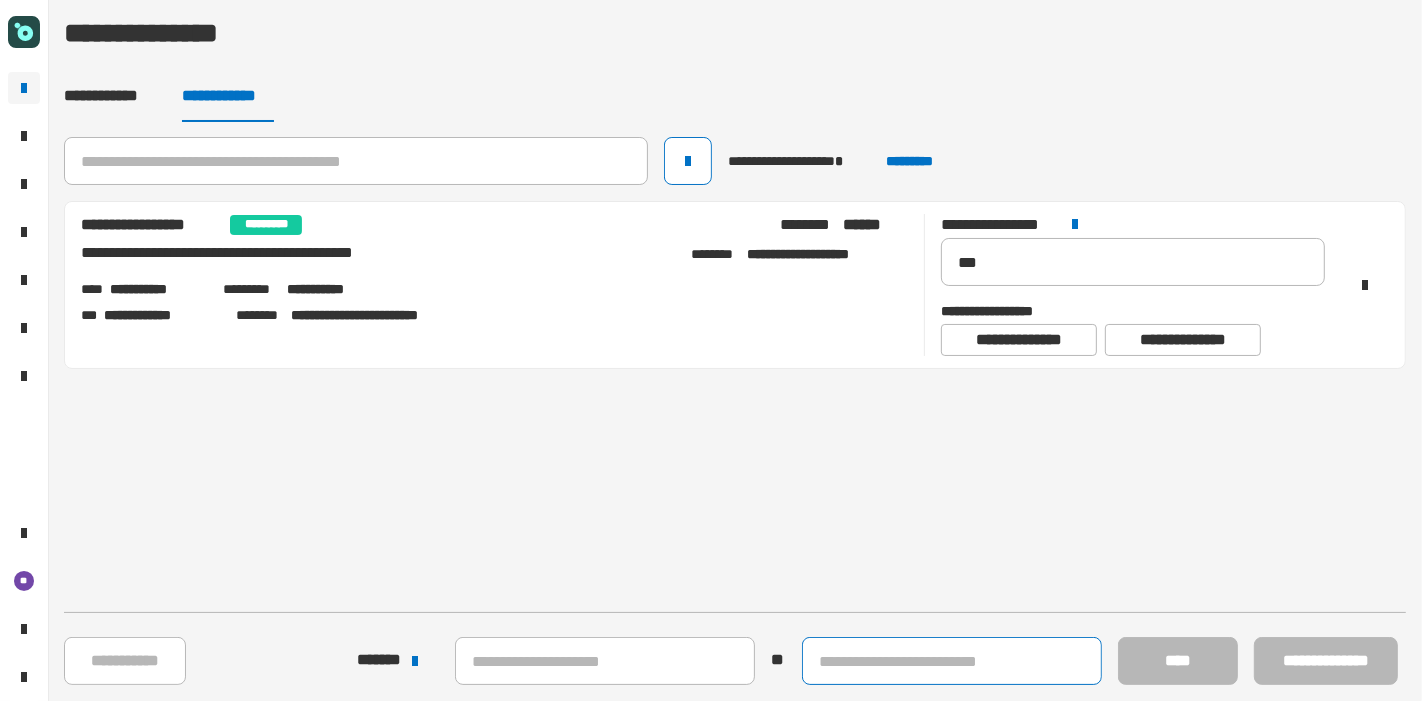 click 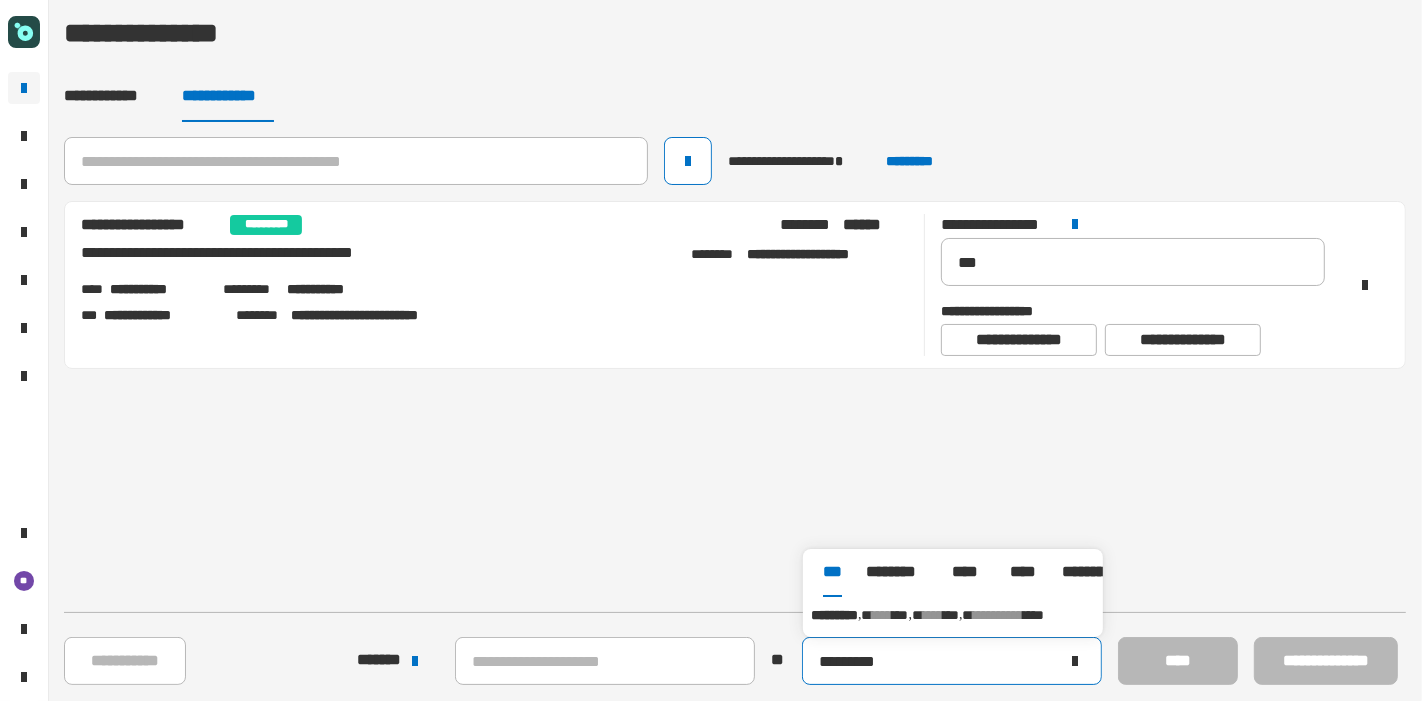 type on "*********" 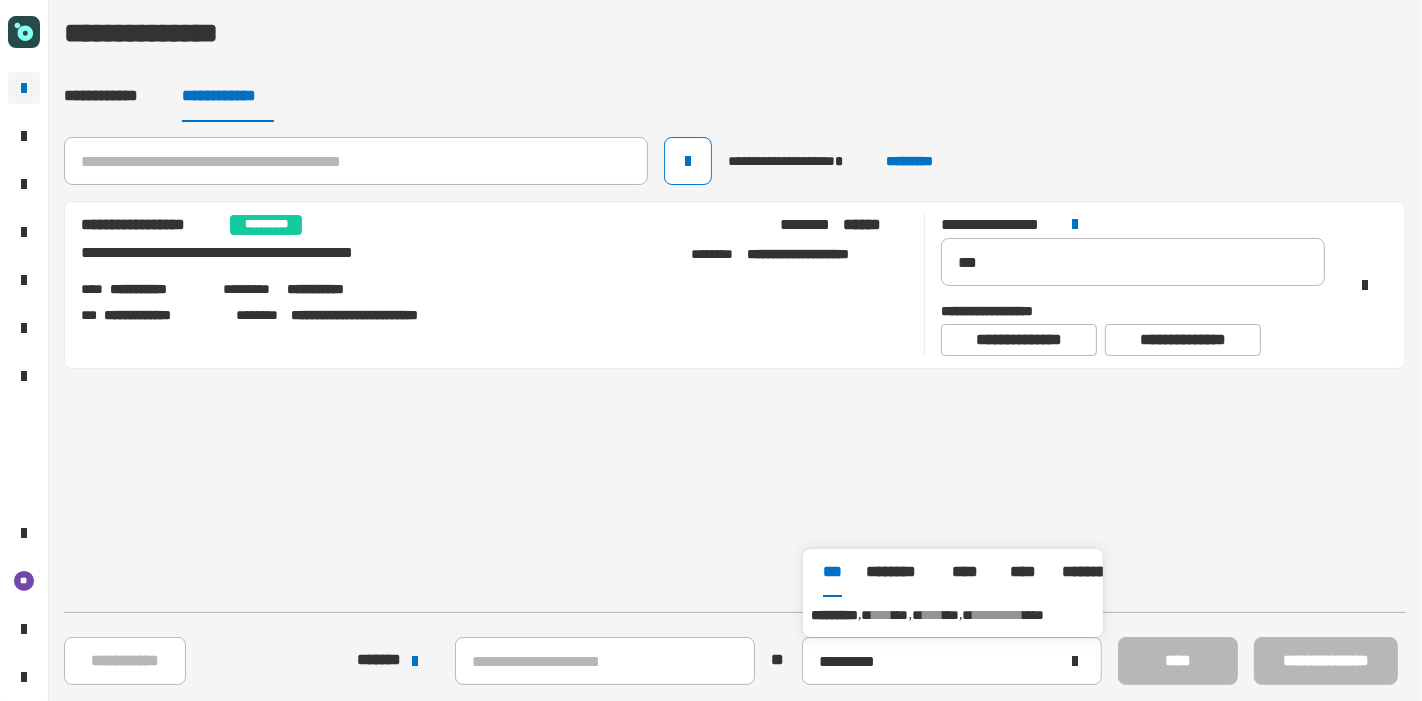 click on "**********" at bounding box center [953, 615] 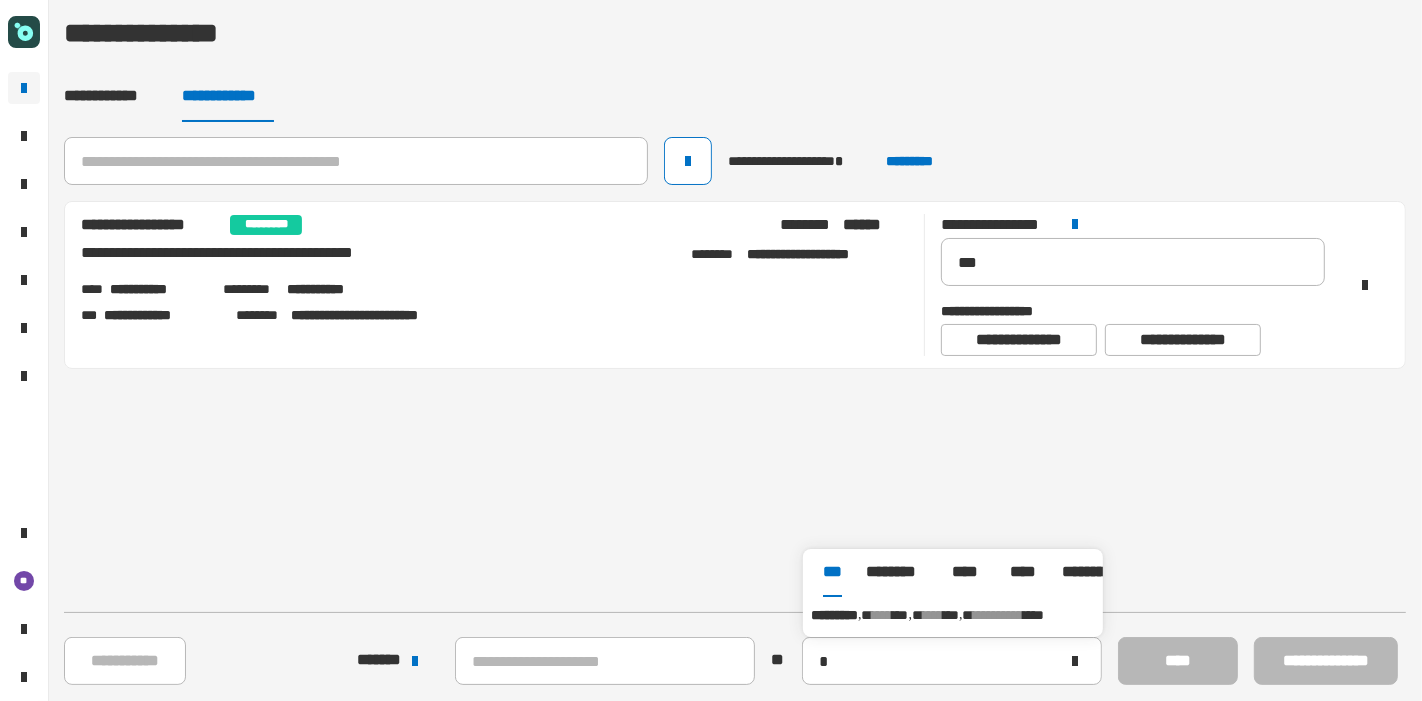 type on "*********" 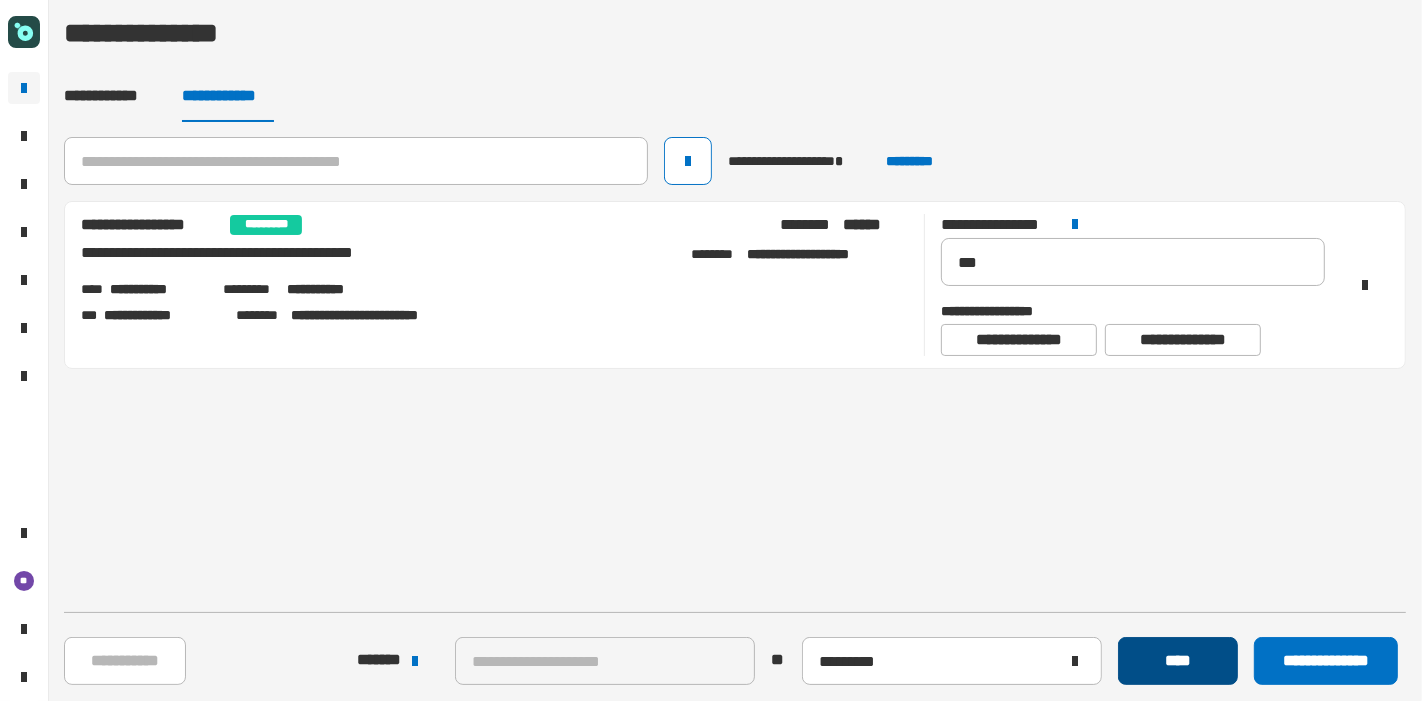 click on "****" 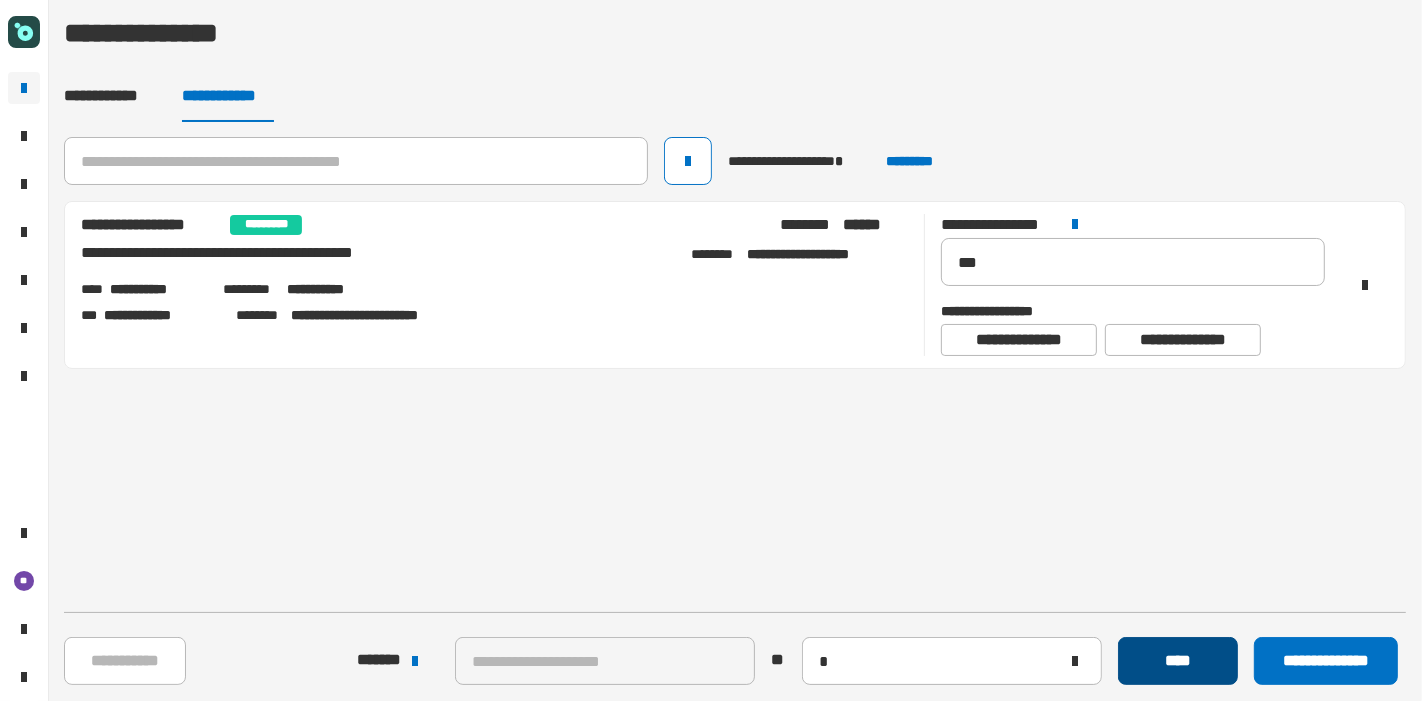 type 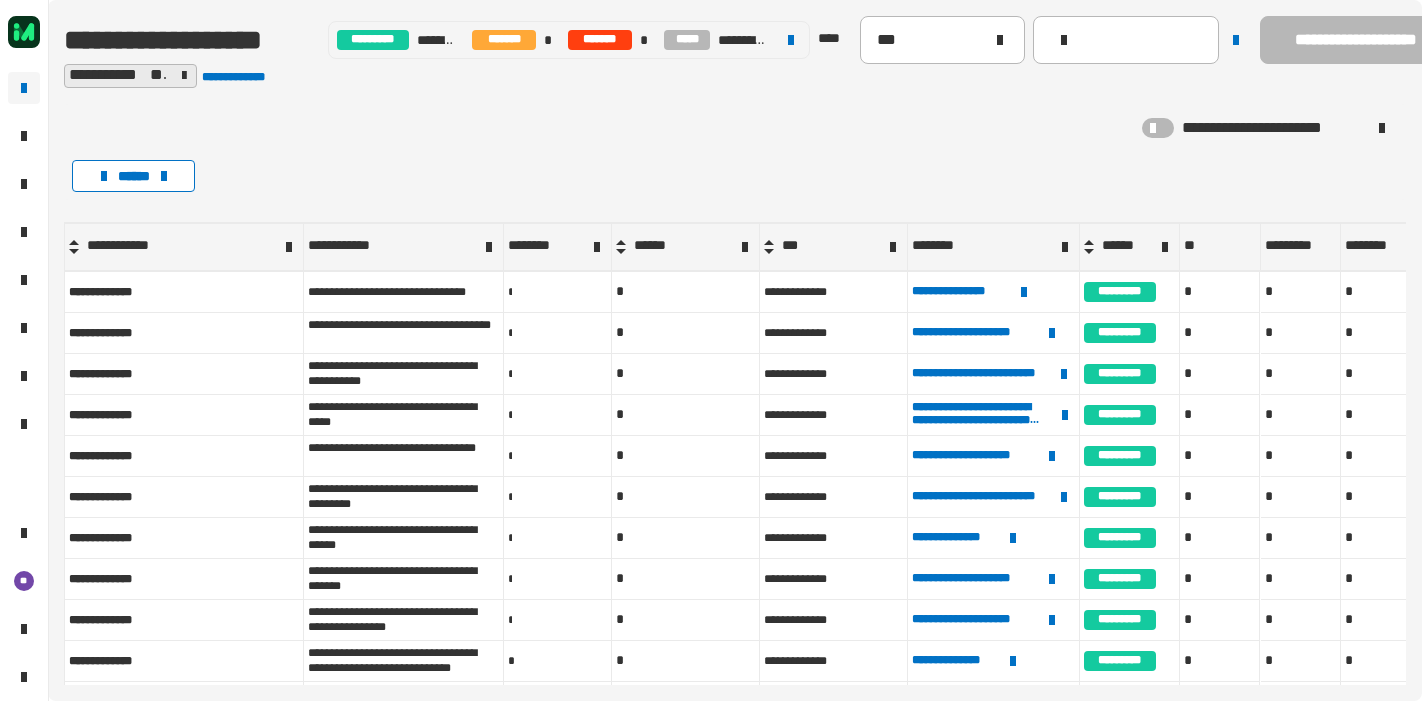 scroll, scrollTop: 0, scrollLeft: 0, axis: both 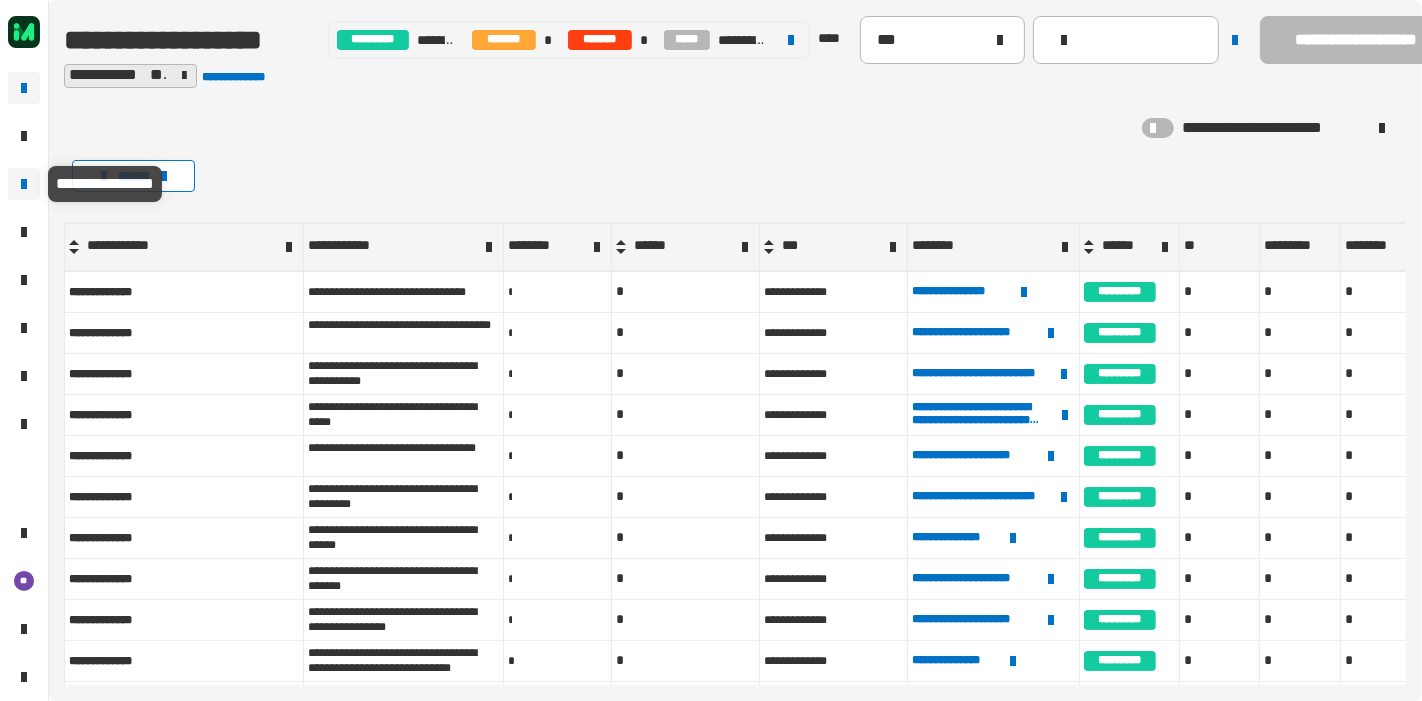 click 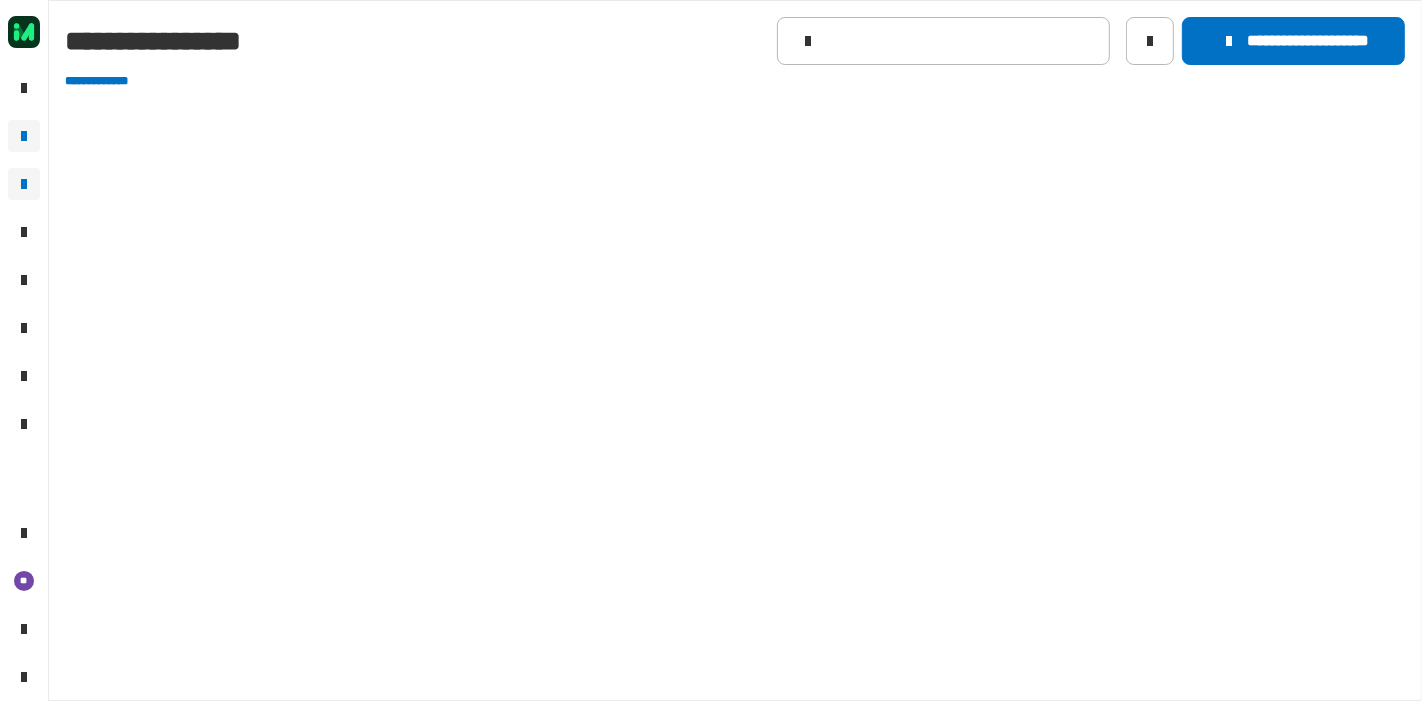 click 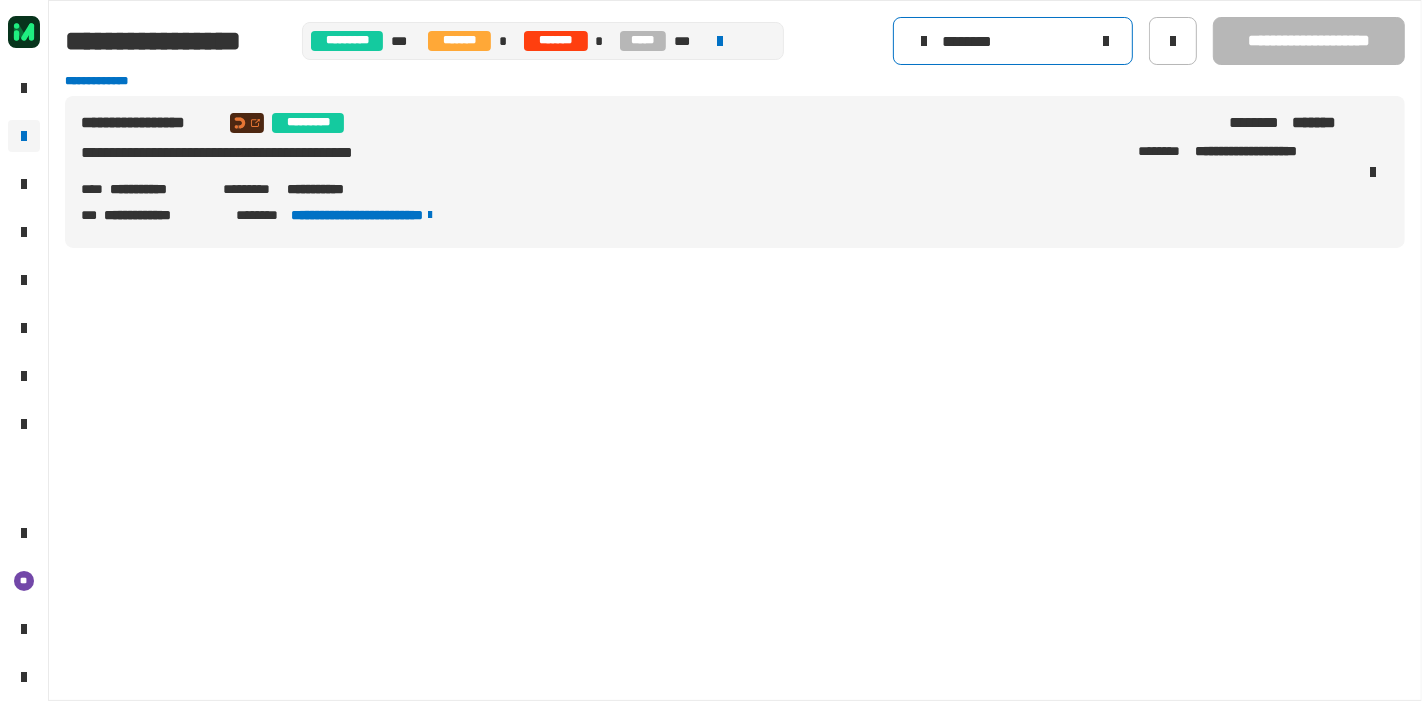 click on "********" 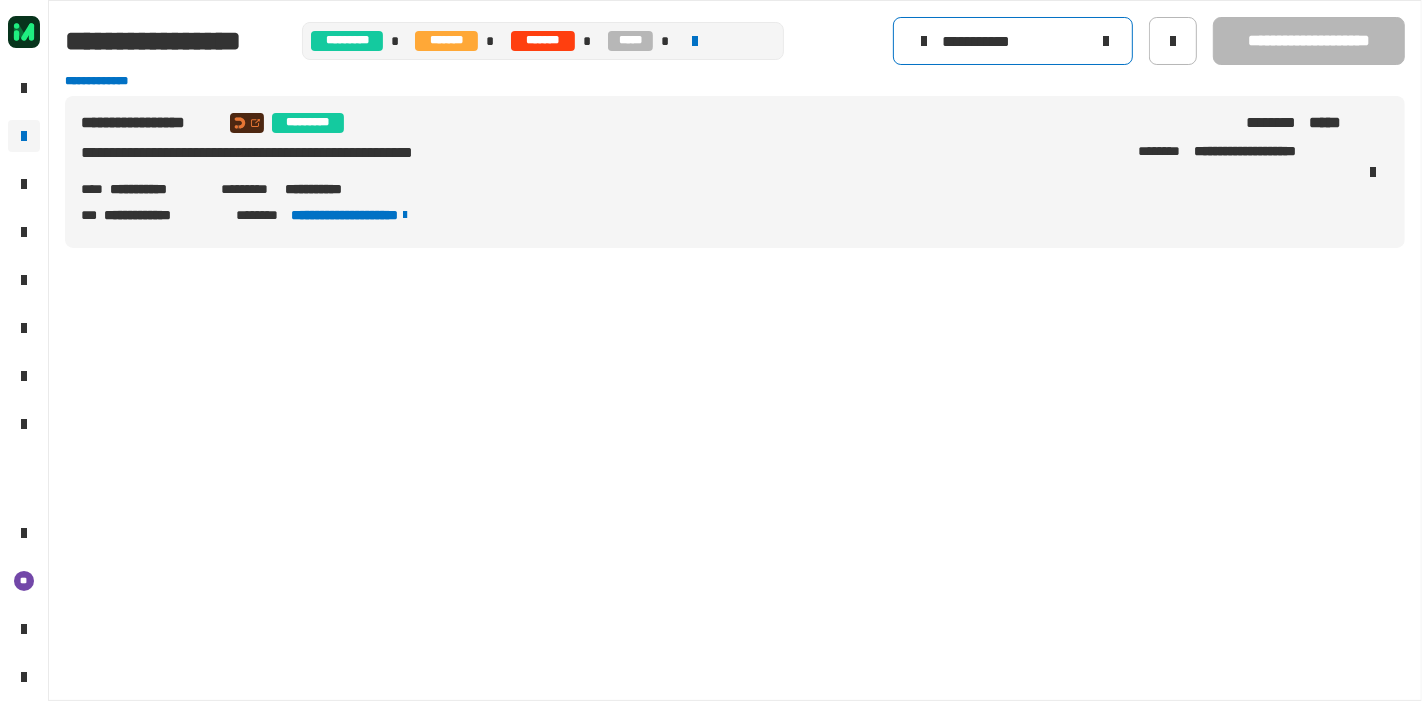 click on "**********" 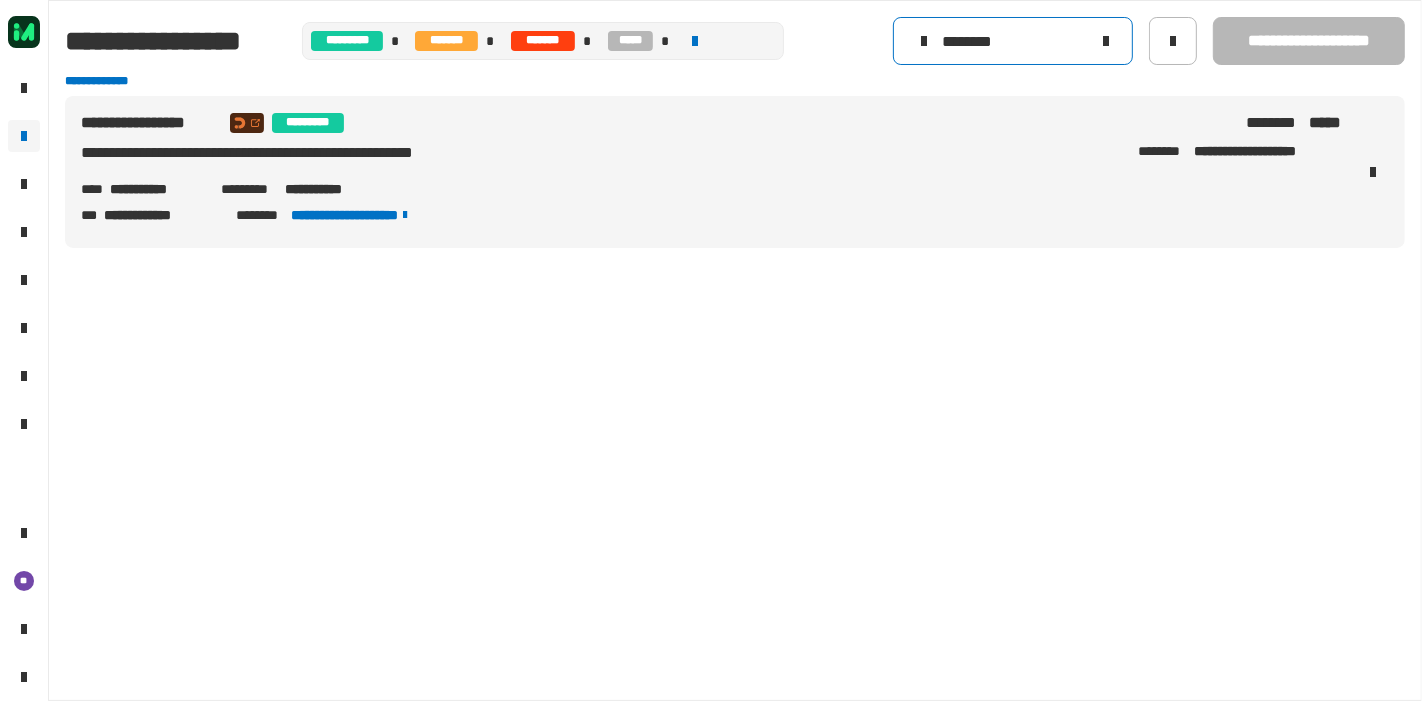 type on "*********" 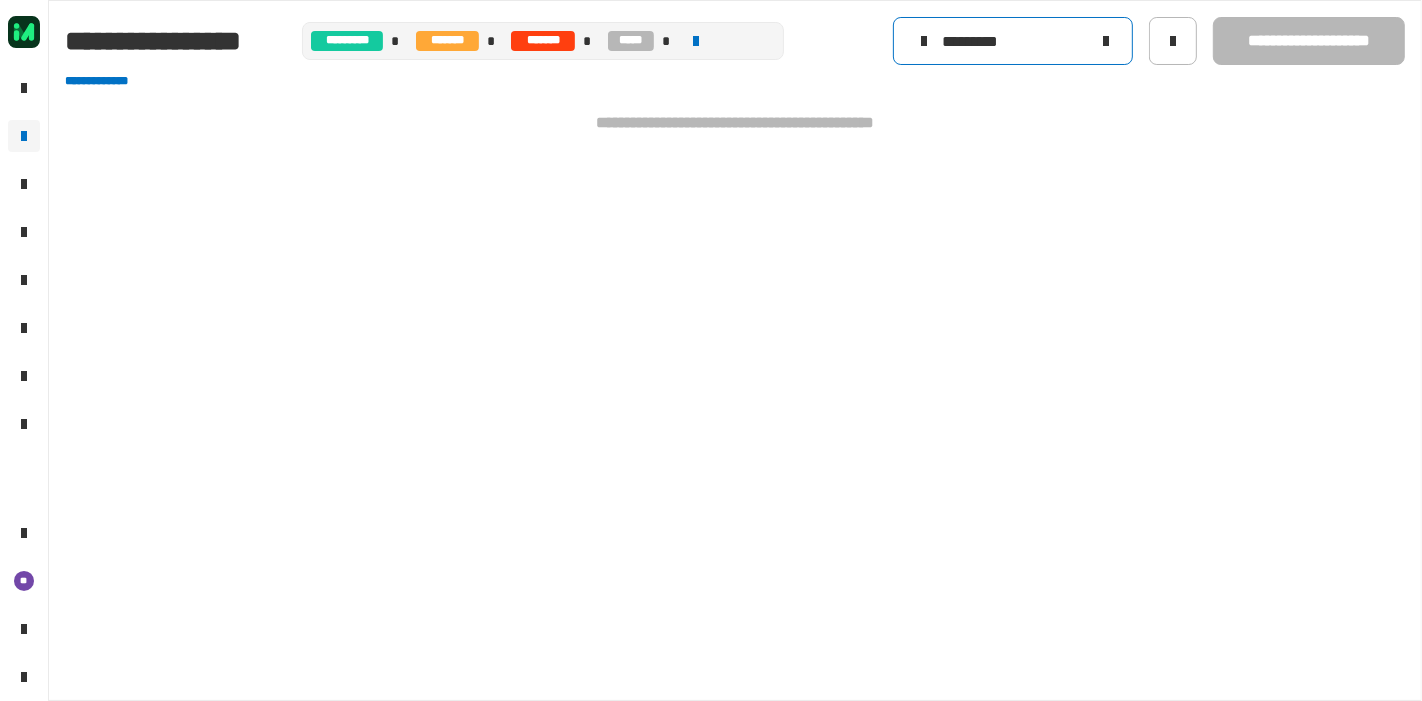 click on "*********" 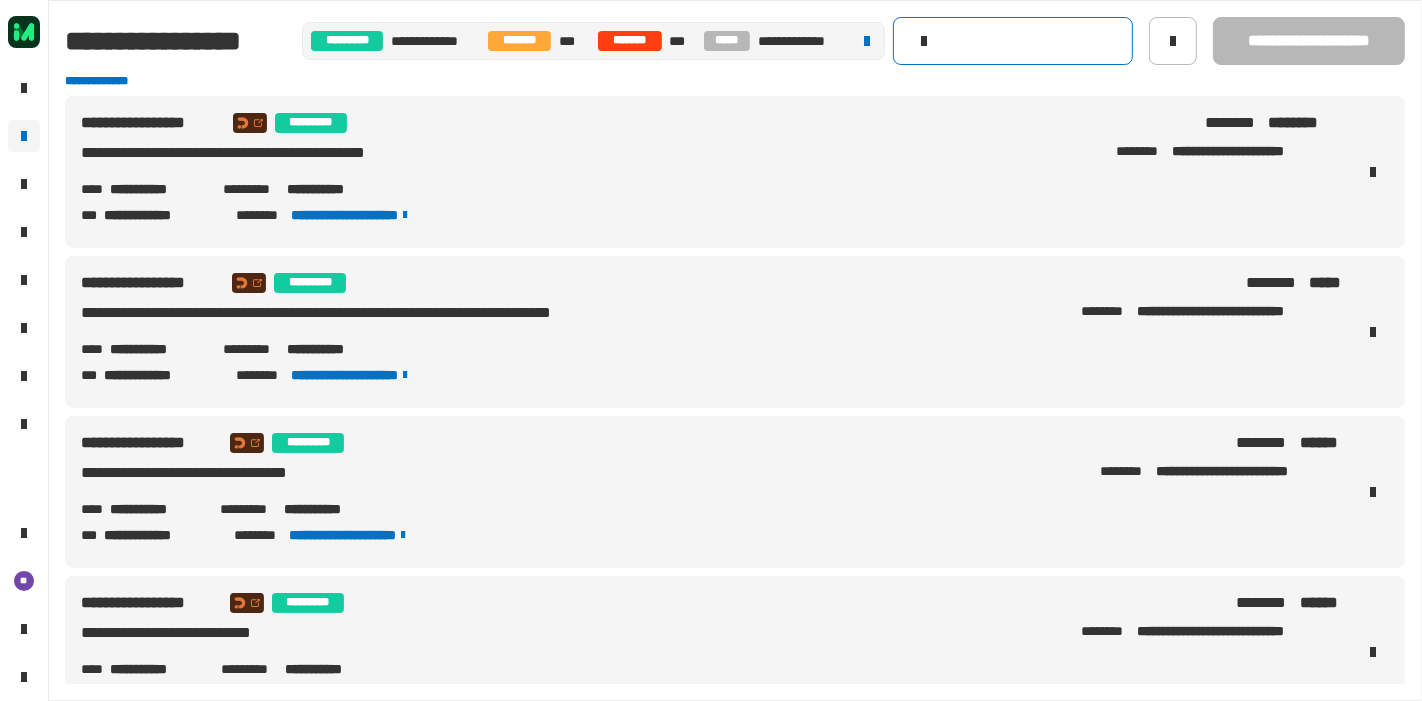 click 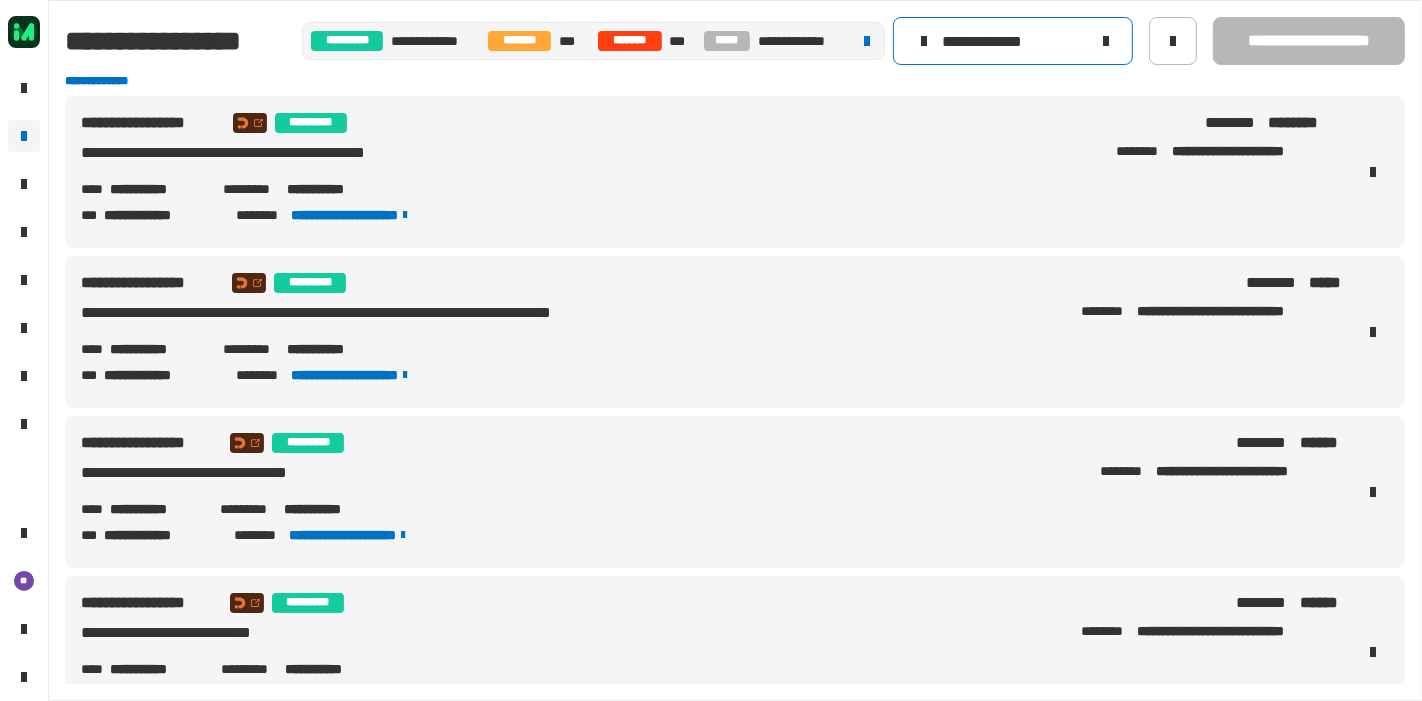 type on "**********" 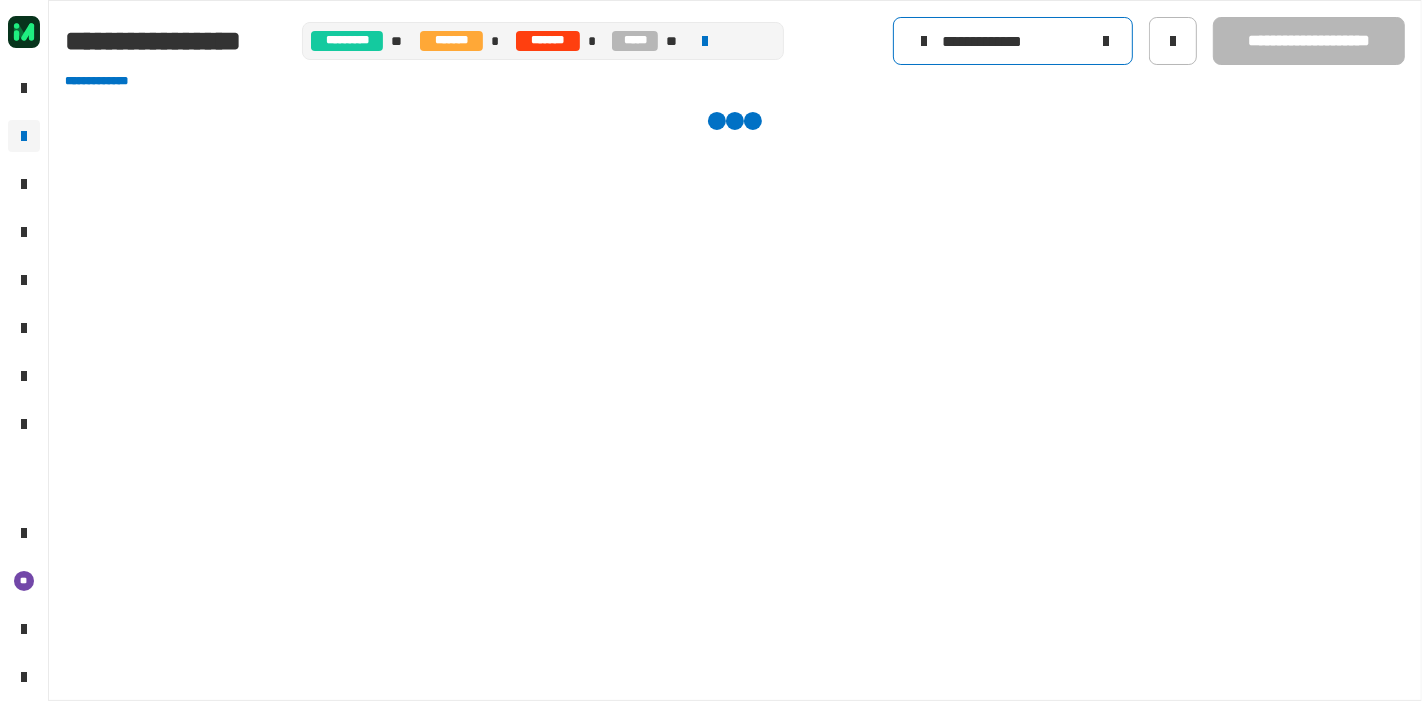 click on "**********" 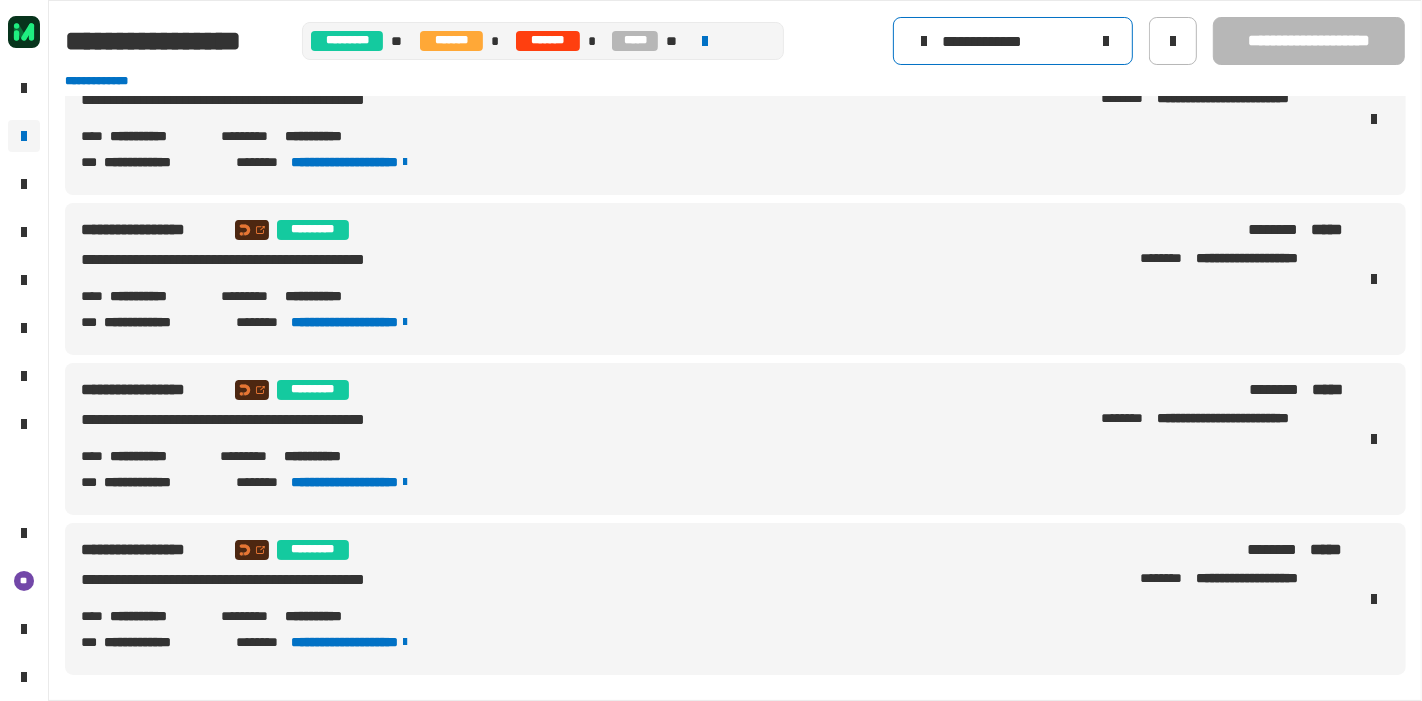 scroll, scrollTop: 0, scrollLeft: 0, axis: both 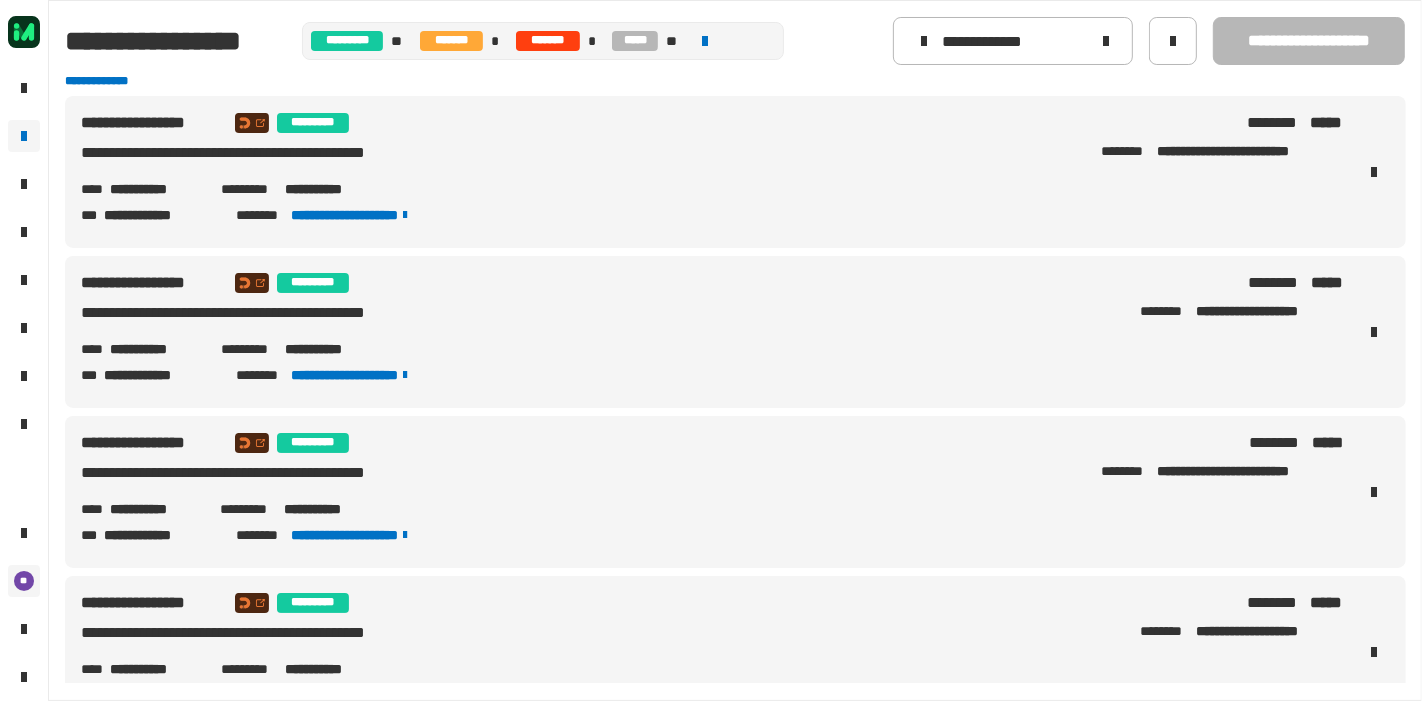 click on "**" 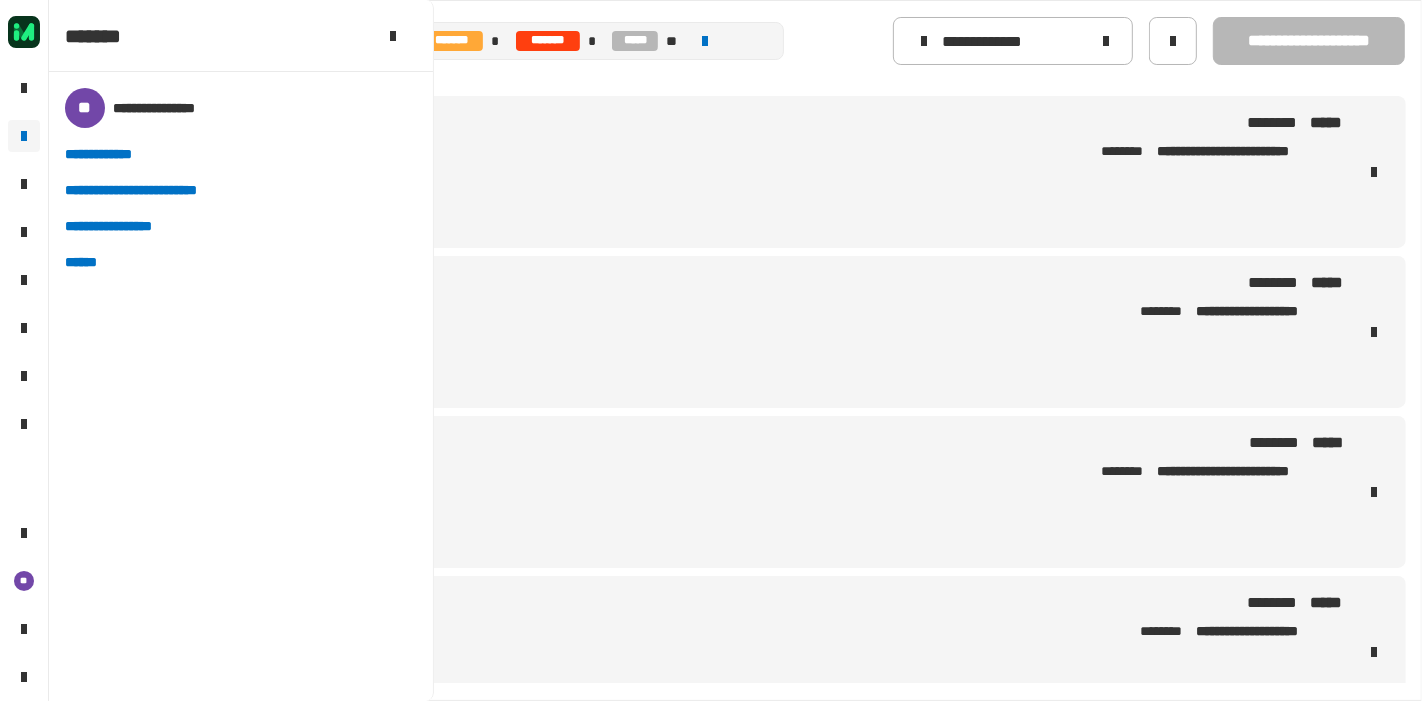 click on "**********" at bounding box center (711, 317) 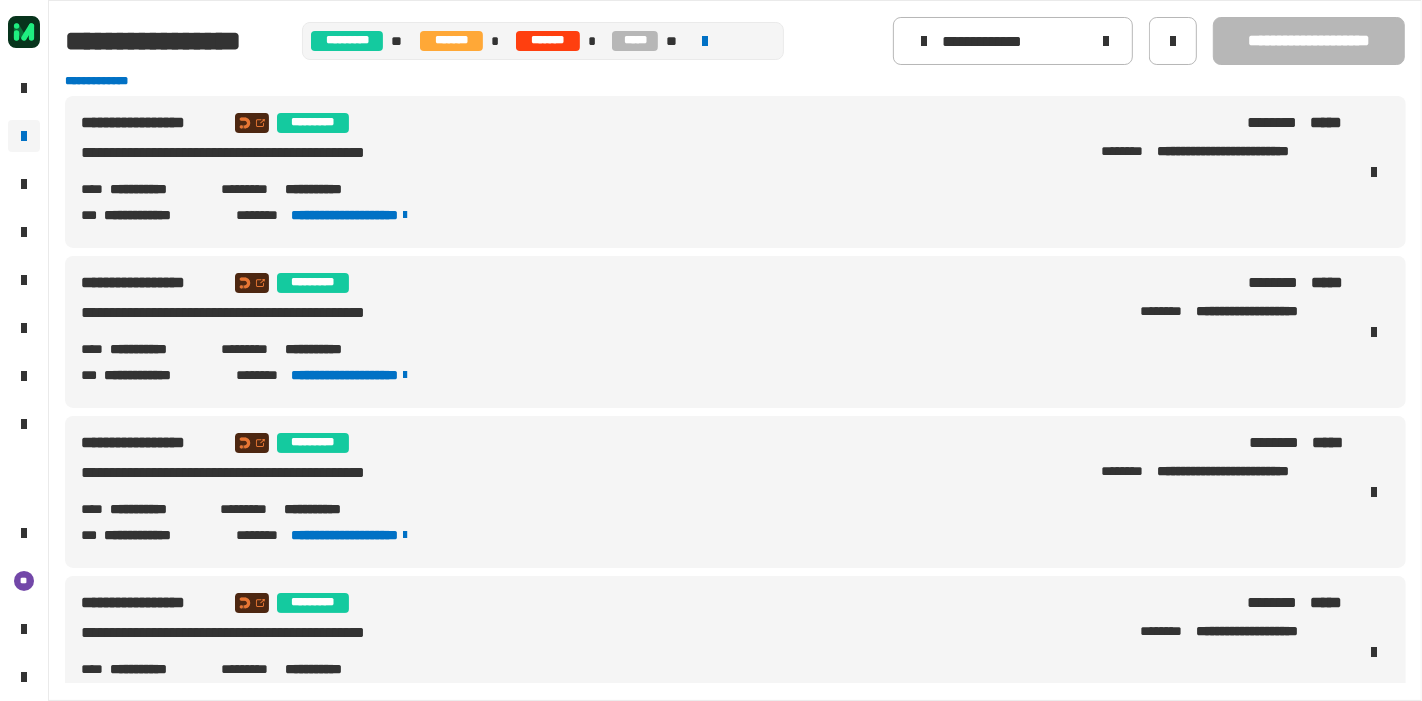 click on "**********" at bounding box center [157, 349] 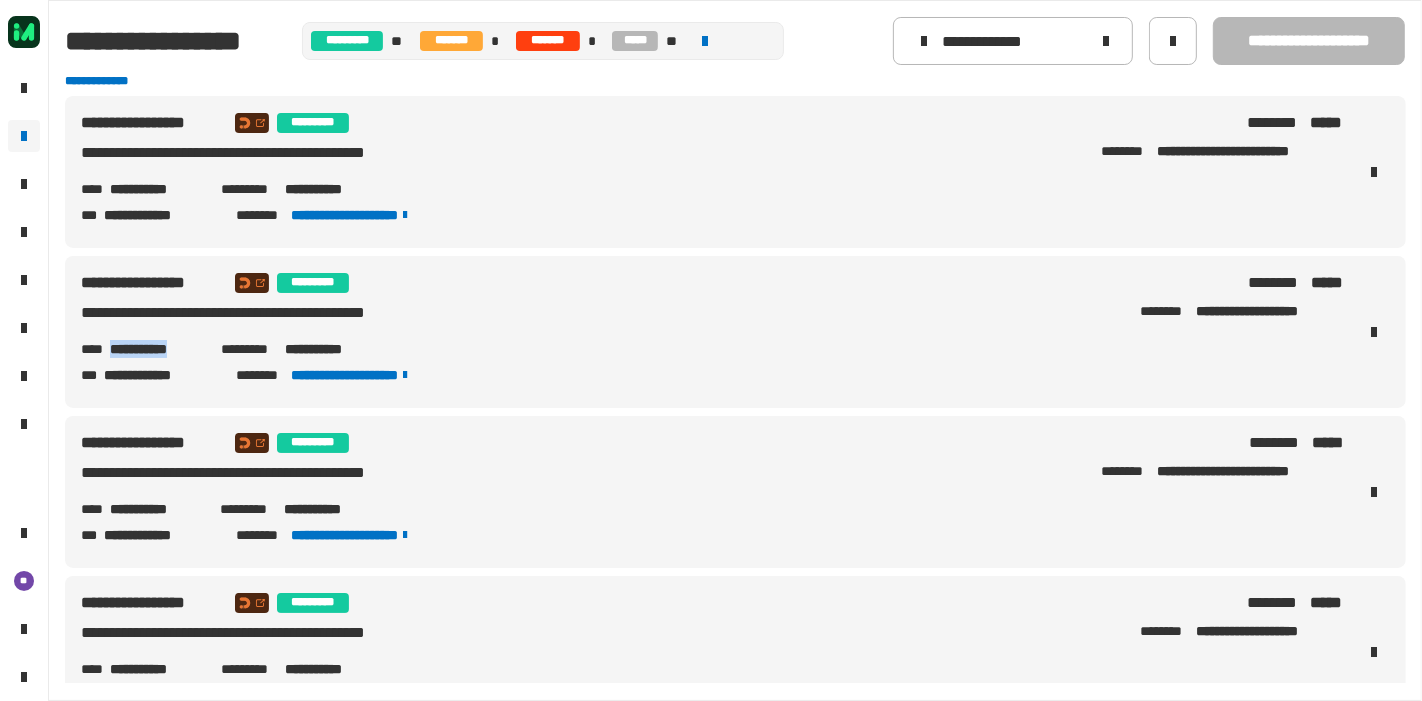 click on "**********" at bounding box center (157, 349) 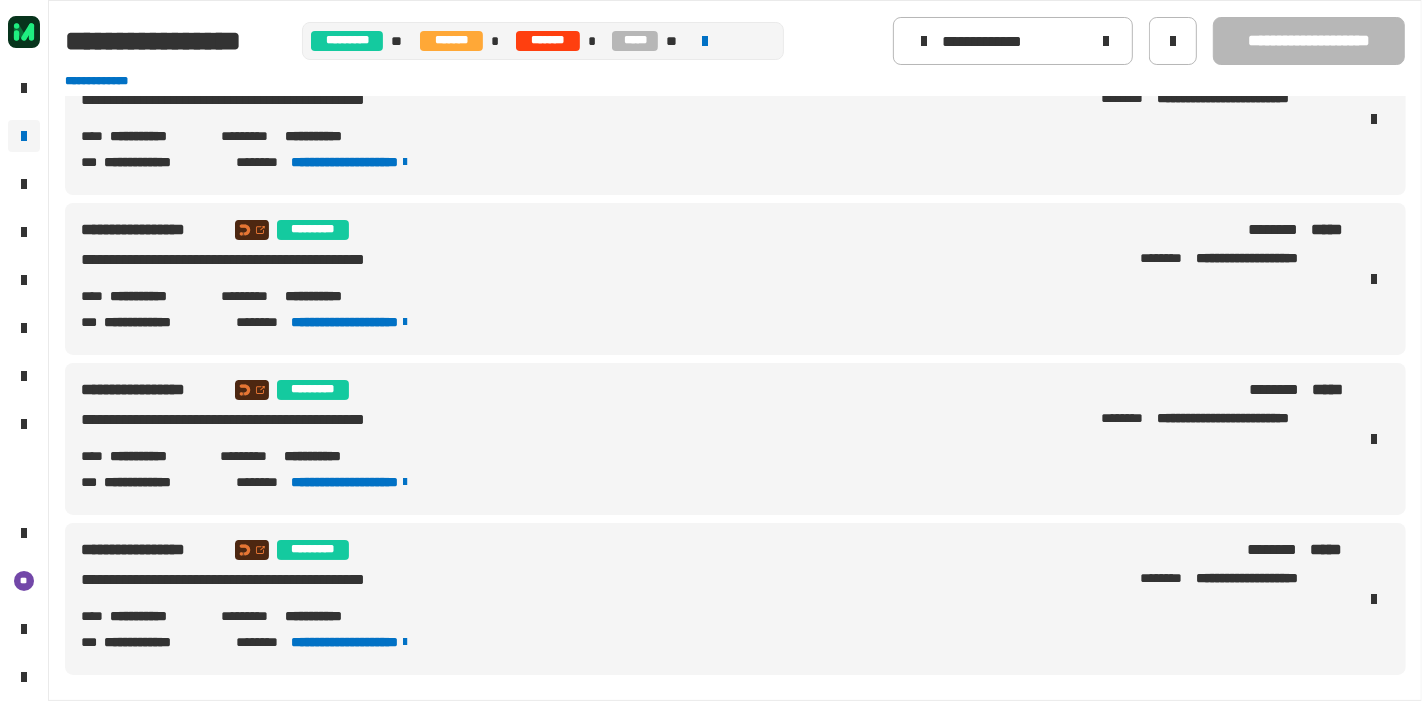 click on "**********" at bounding box center [157, 616] 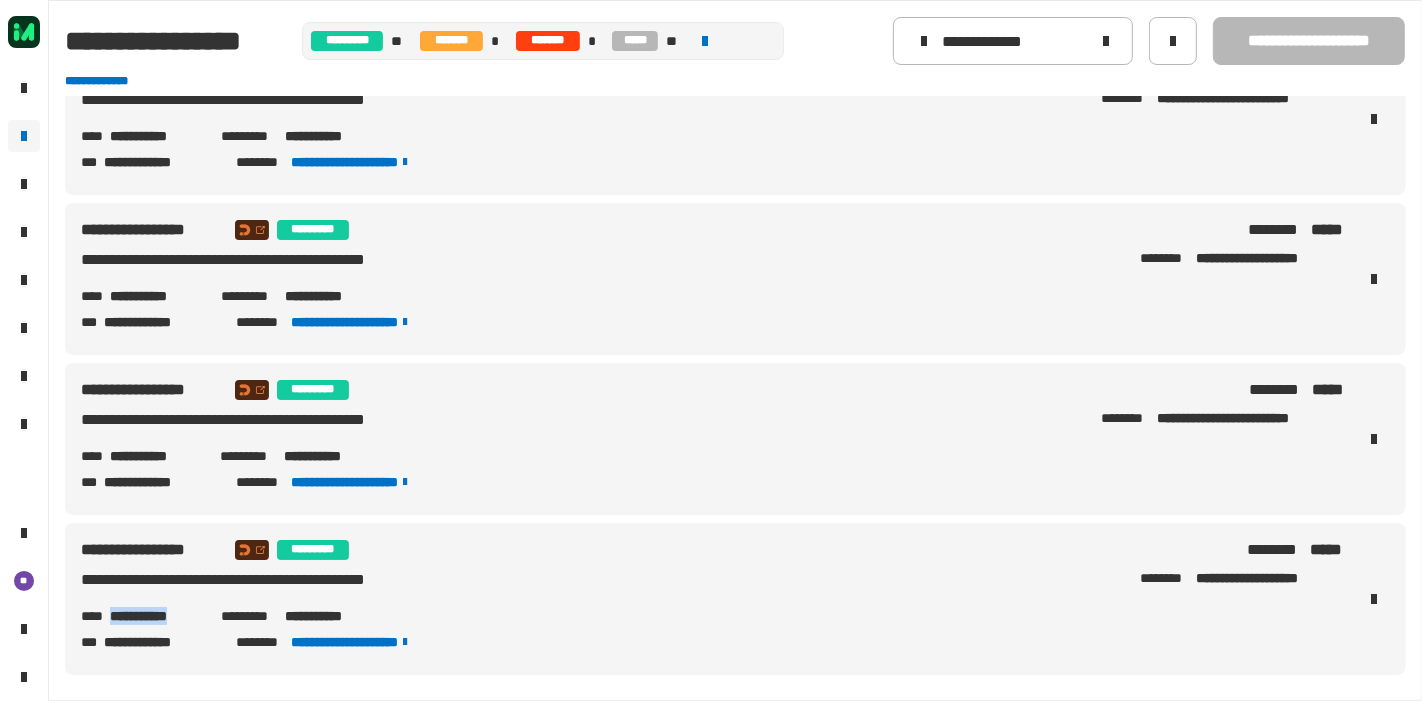 click on "**********" at bounding box center (157, 616) 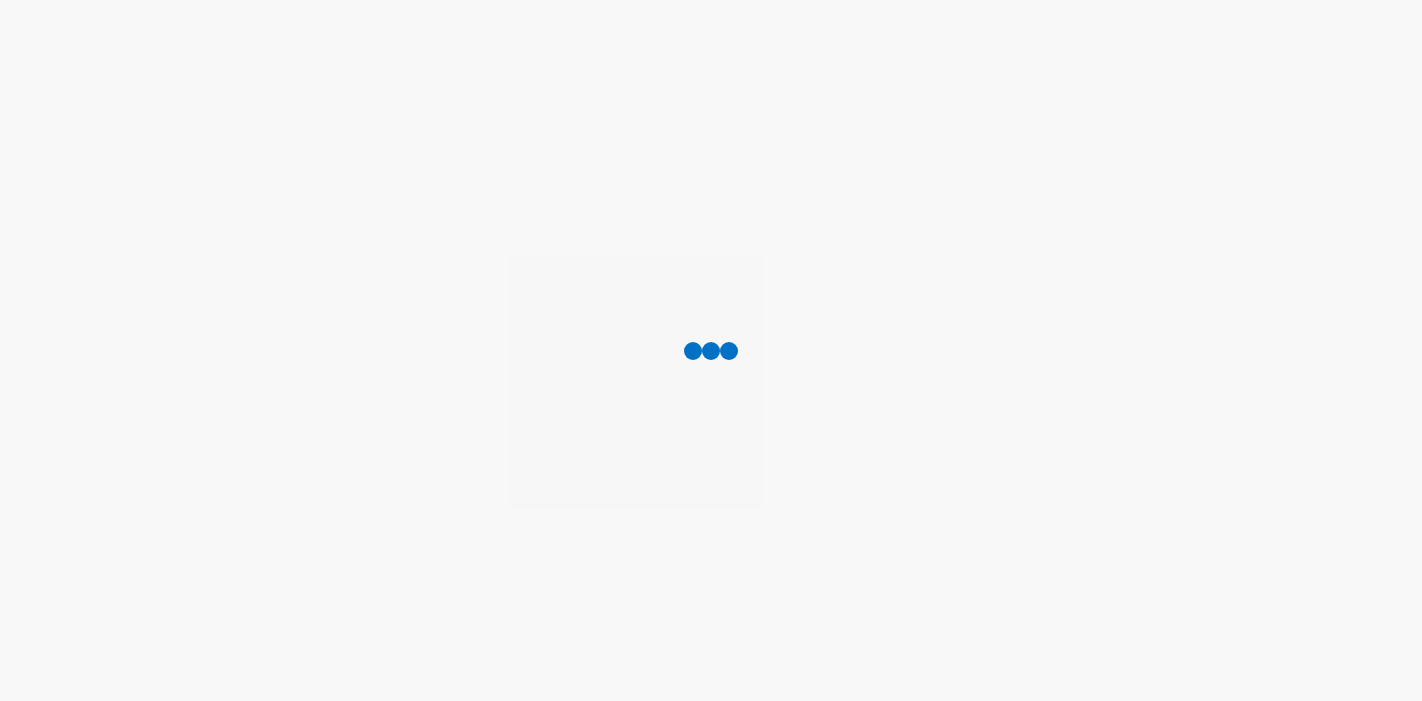 scroll, scrollTop: 0, scrollLeft: 0, axis: both 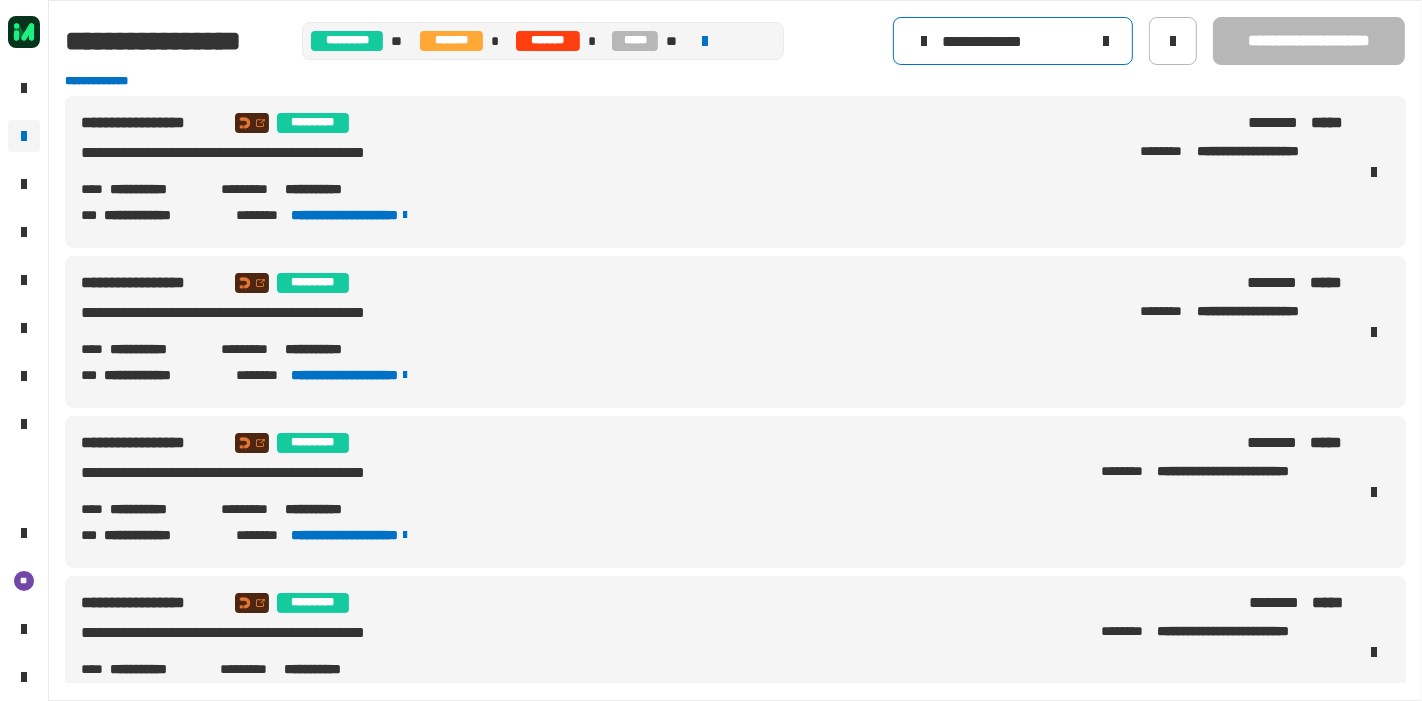 click on "**********" 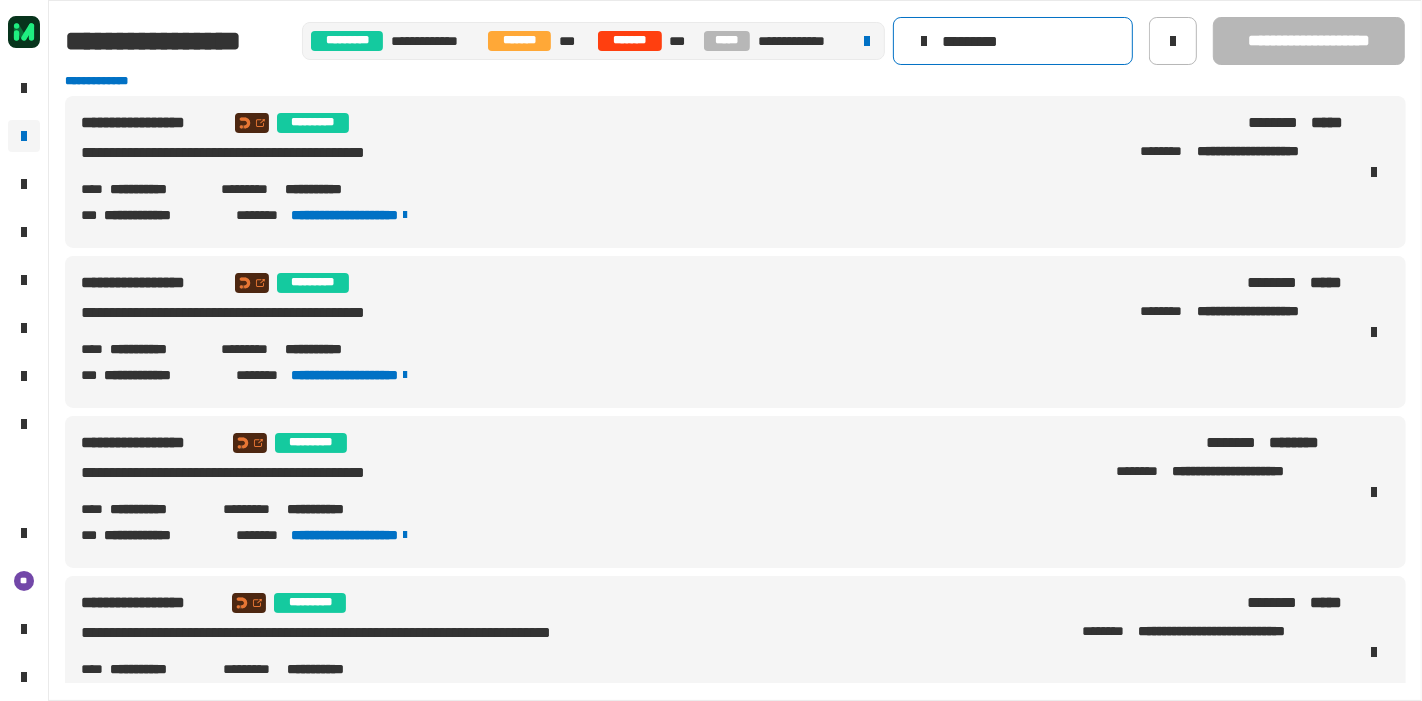 type on "*********" 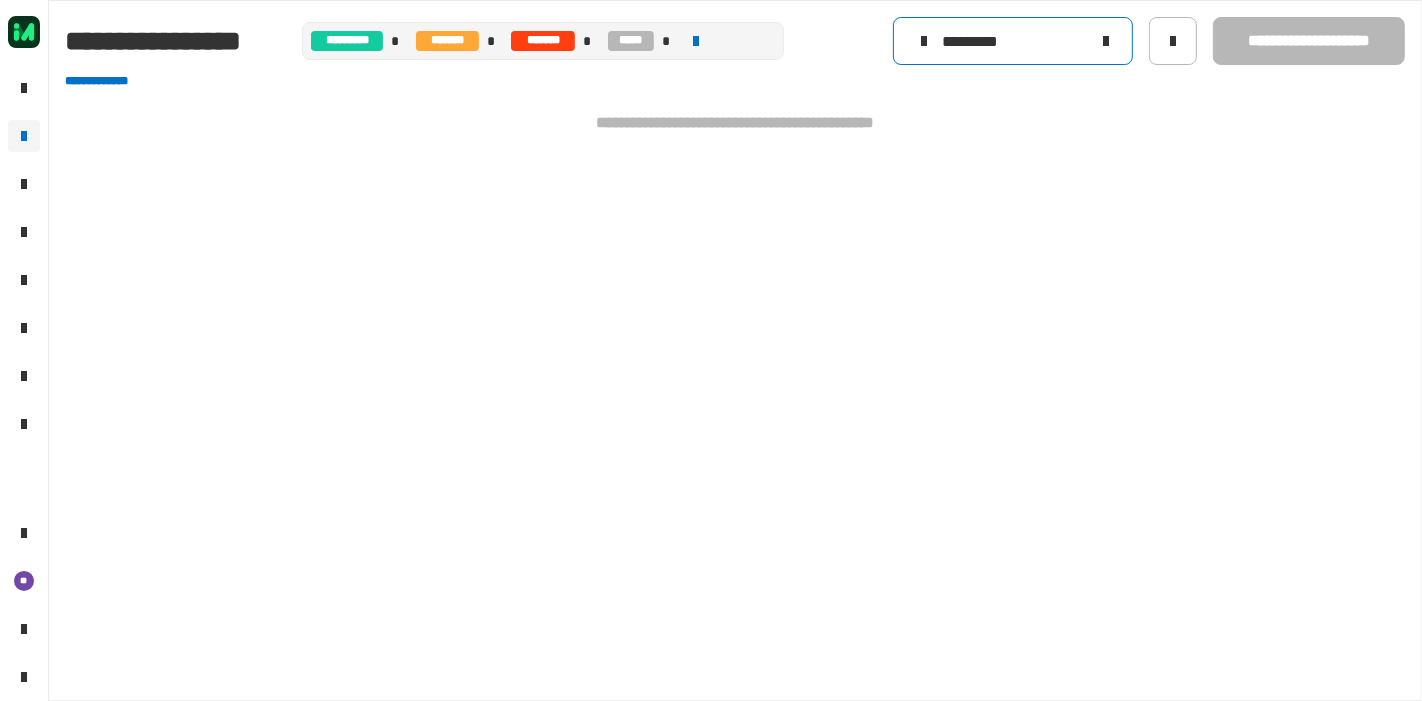 click on "*********" 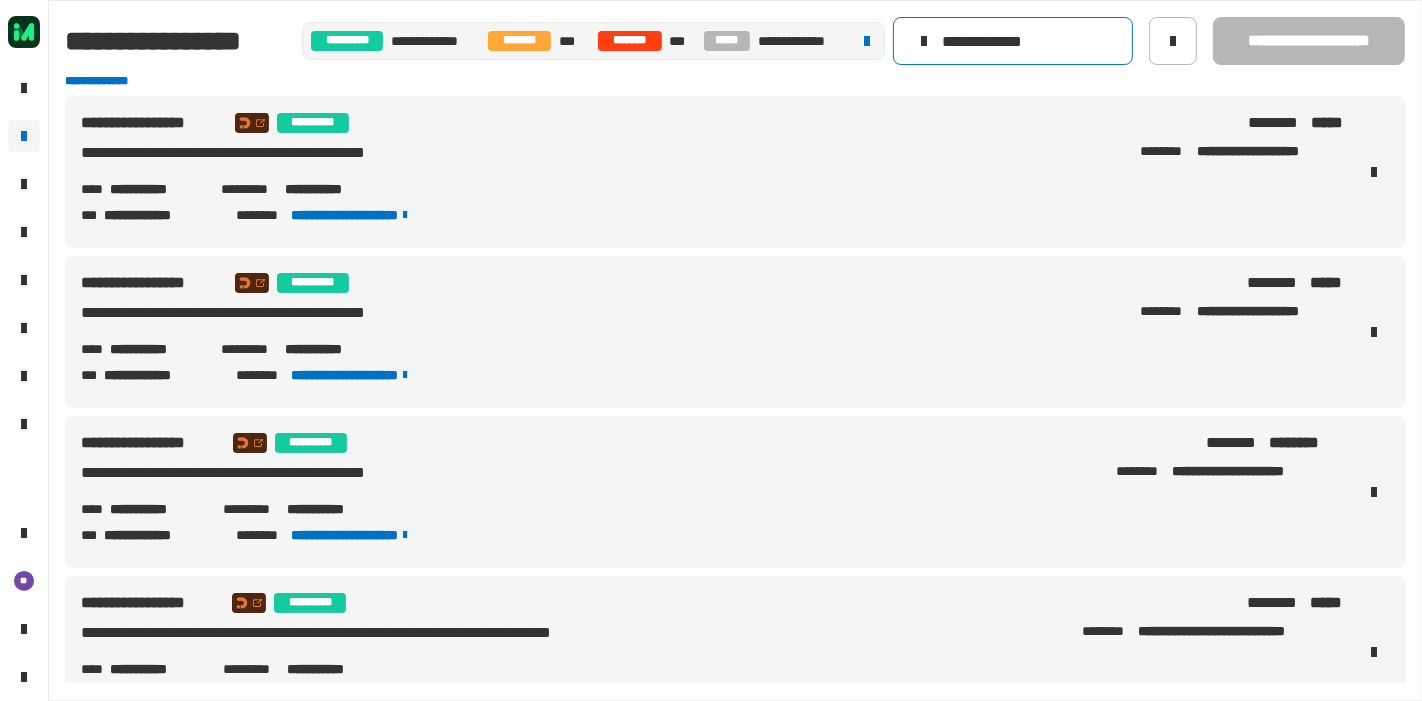 type on "**********" 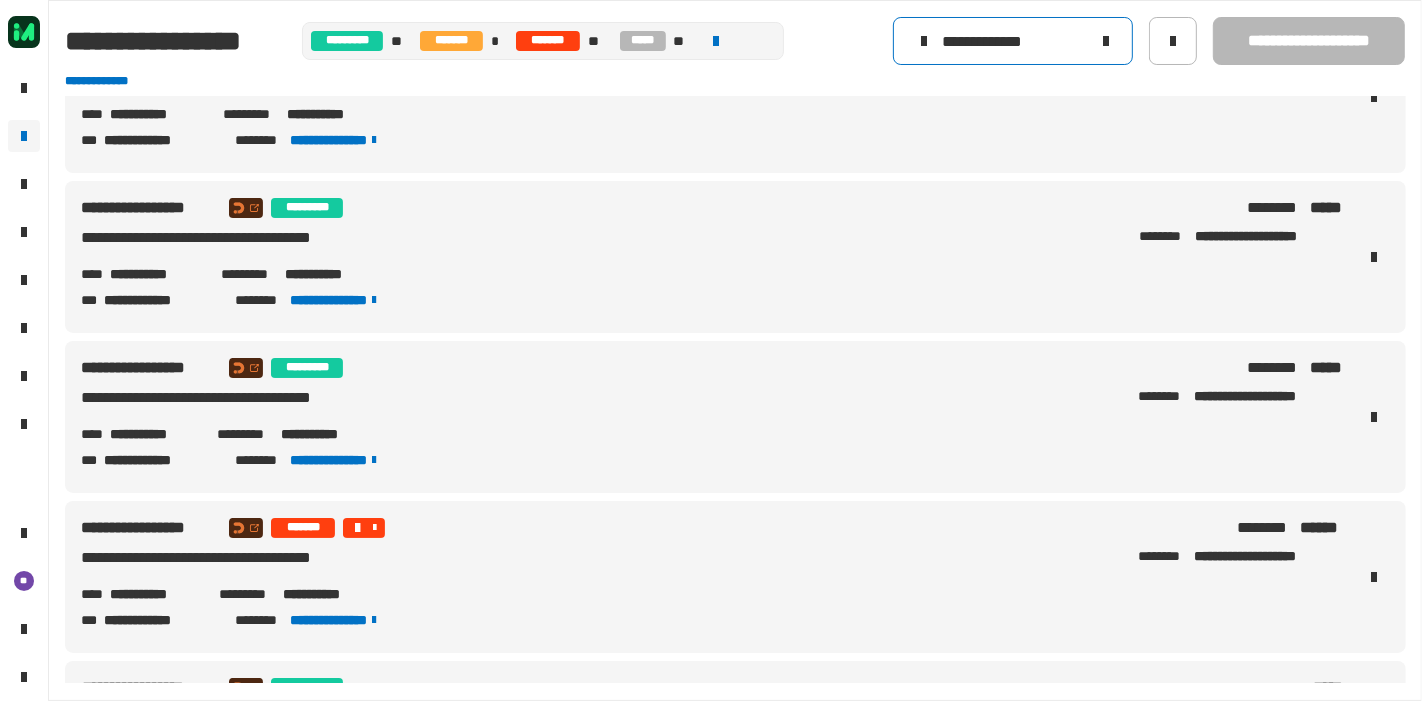 scroll, scrollTop: 70, scrollLeft: 0, axis: vertical 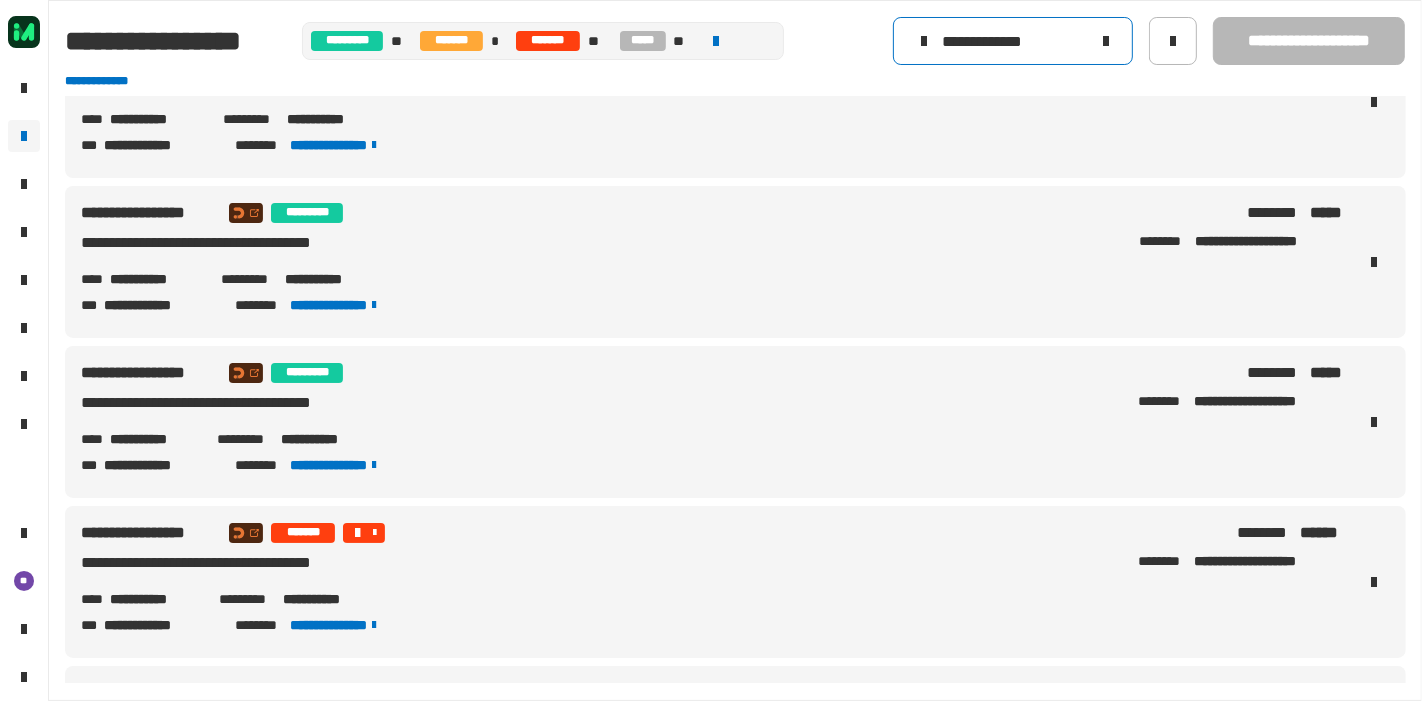 click on "**********" 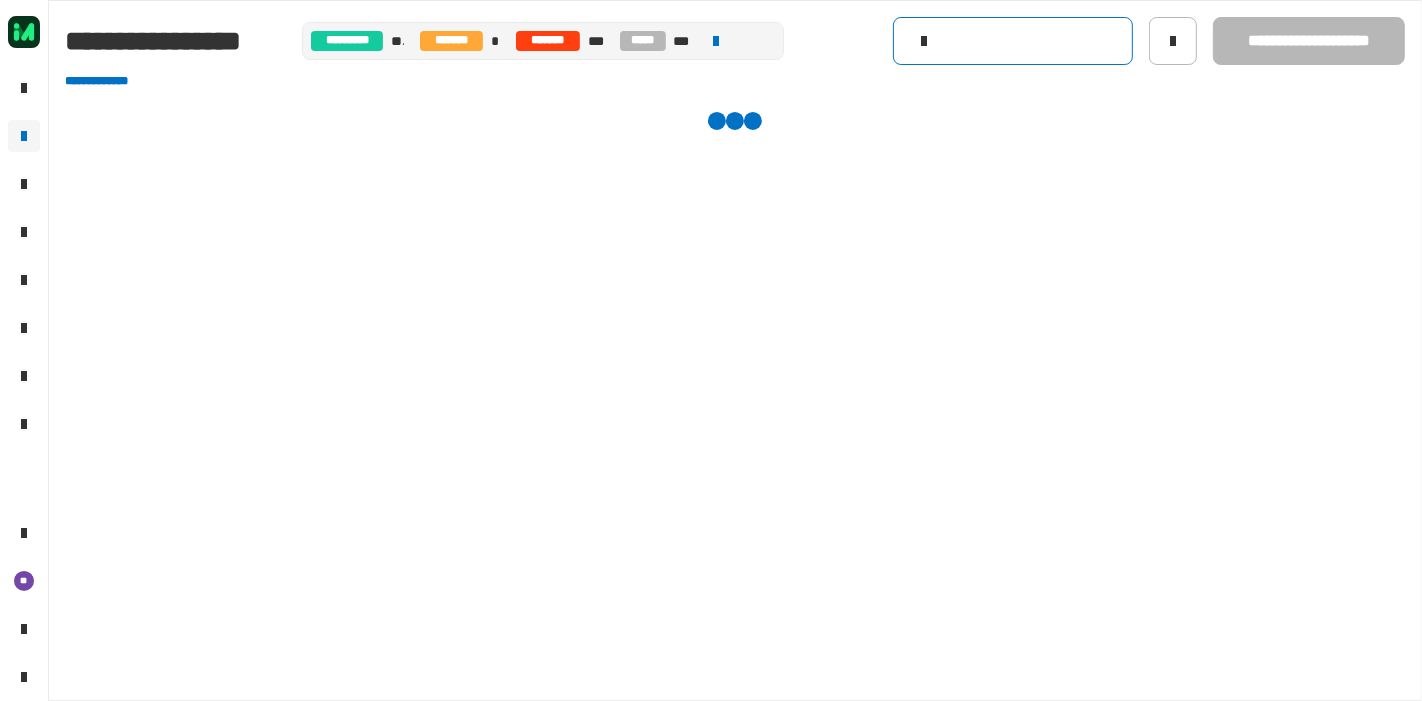 scroll, scrollTop: 0, scrollLeft: 0, axis: both 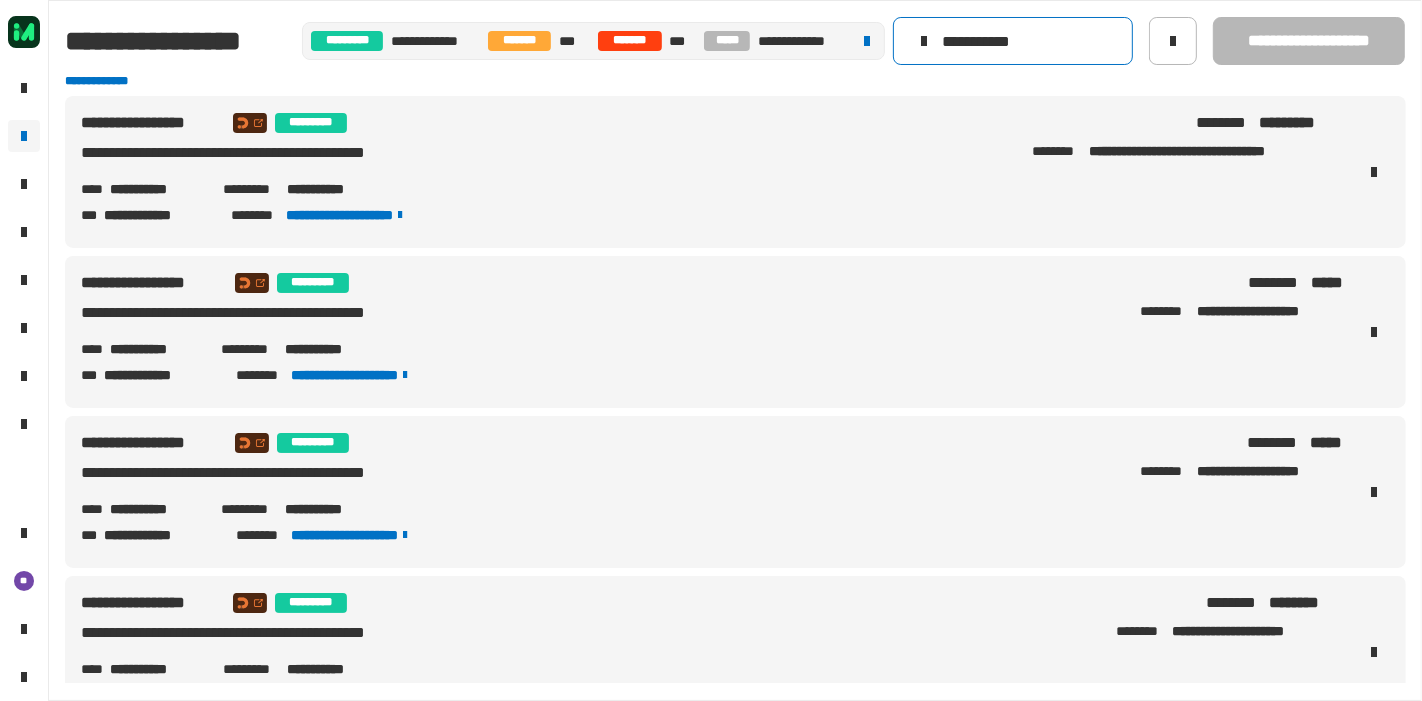 type on "**********" 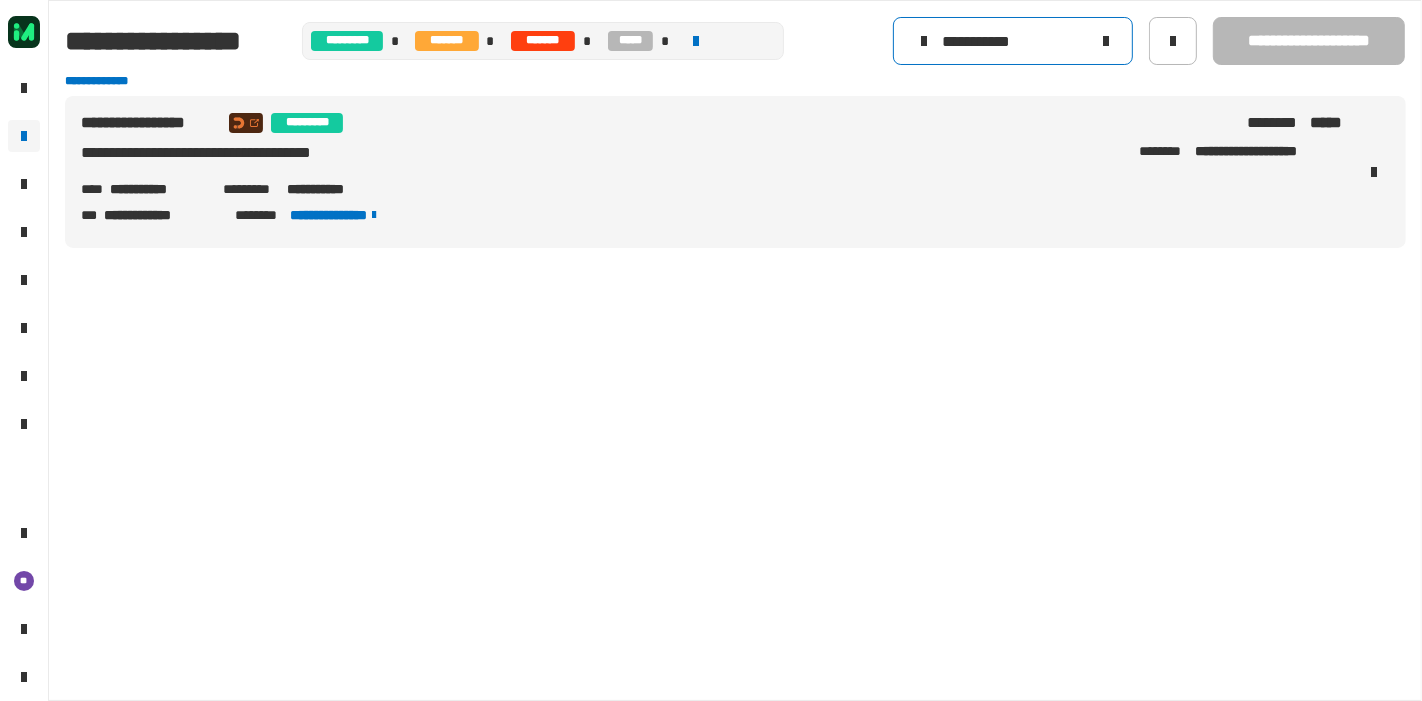 click on "**********" 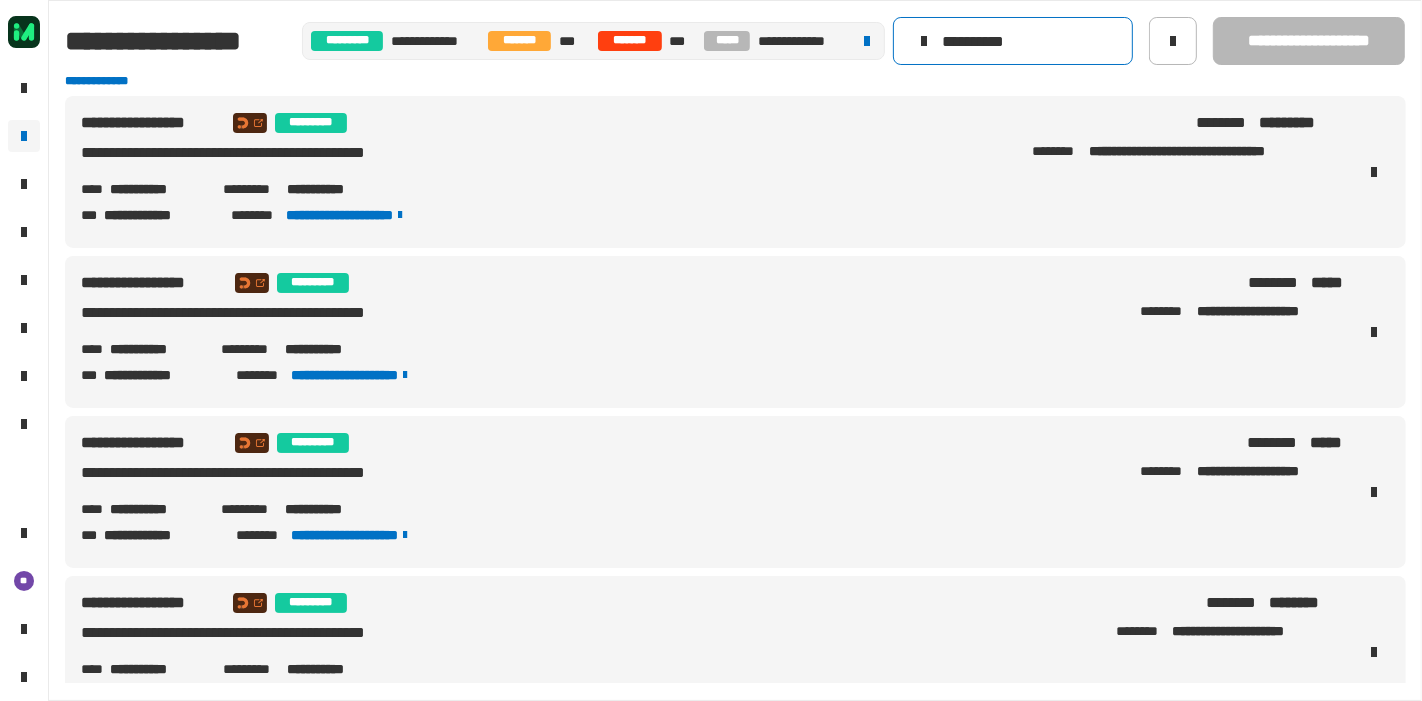type on "**********" 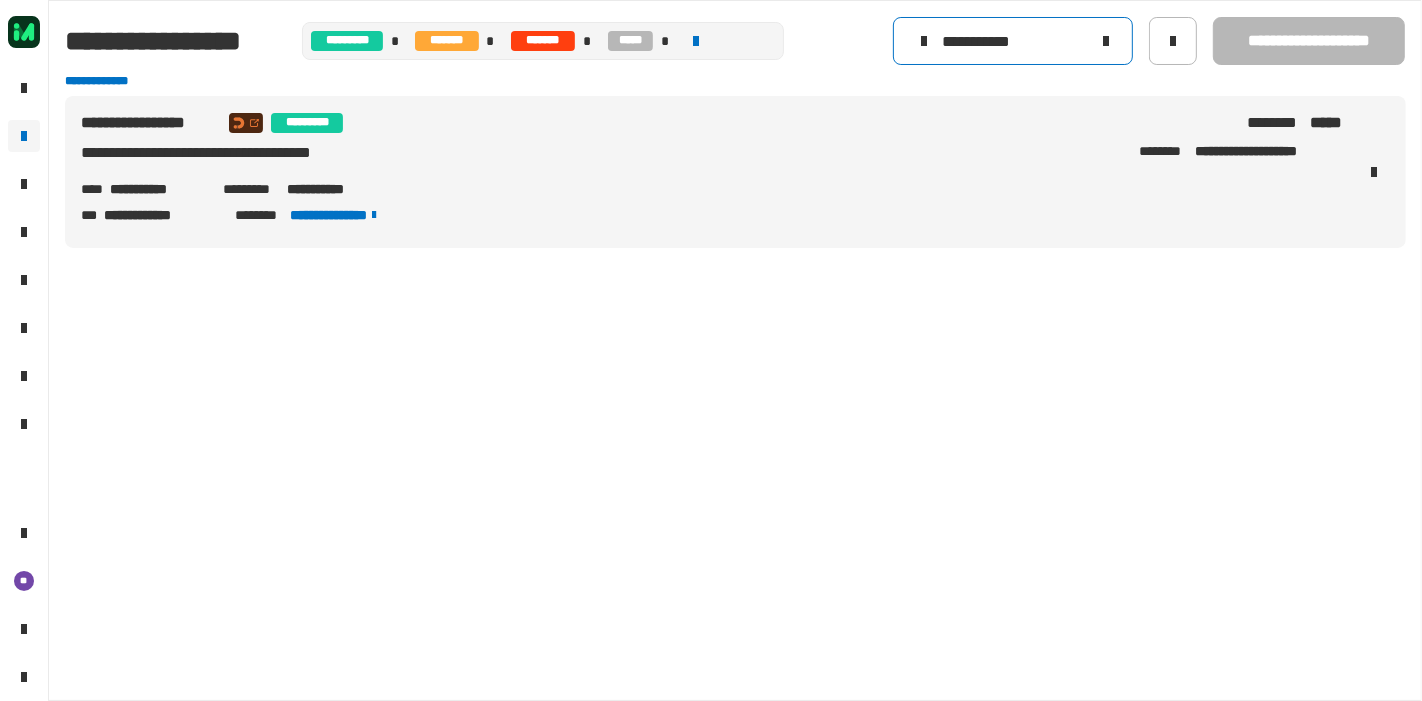 click on "**********" 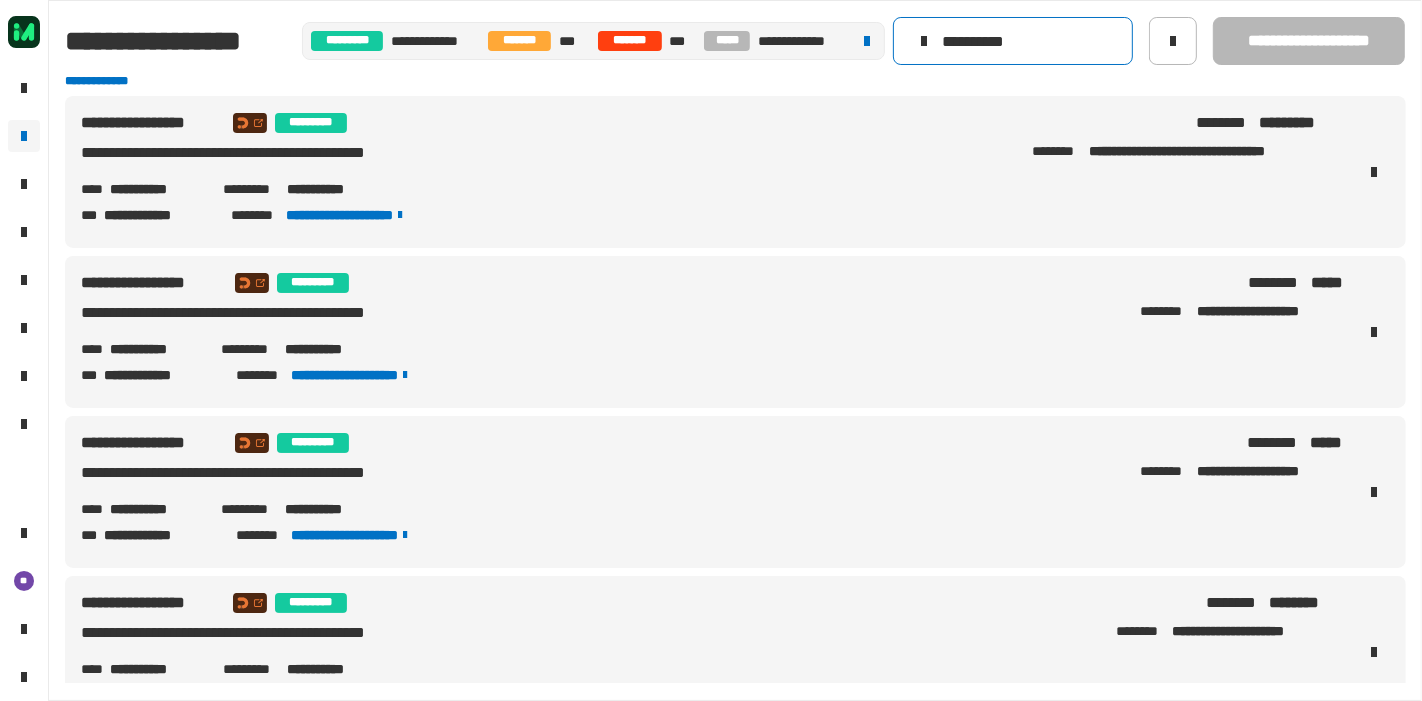 type on "**********" 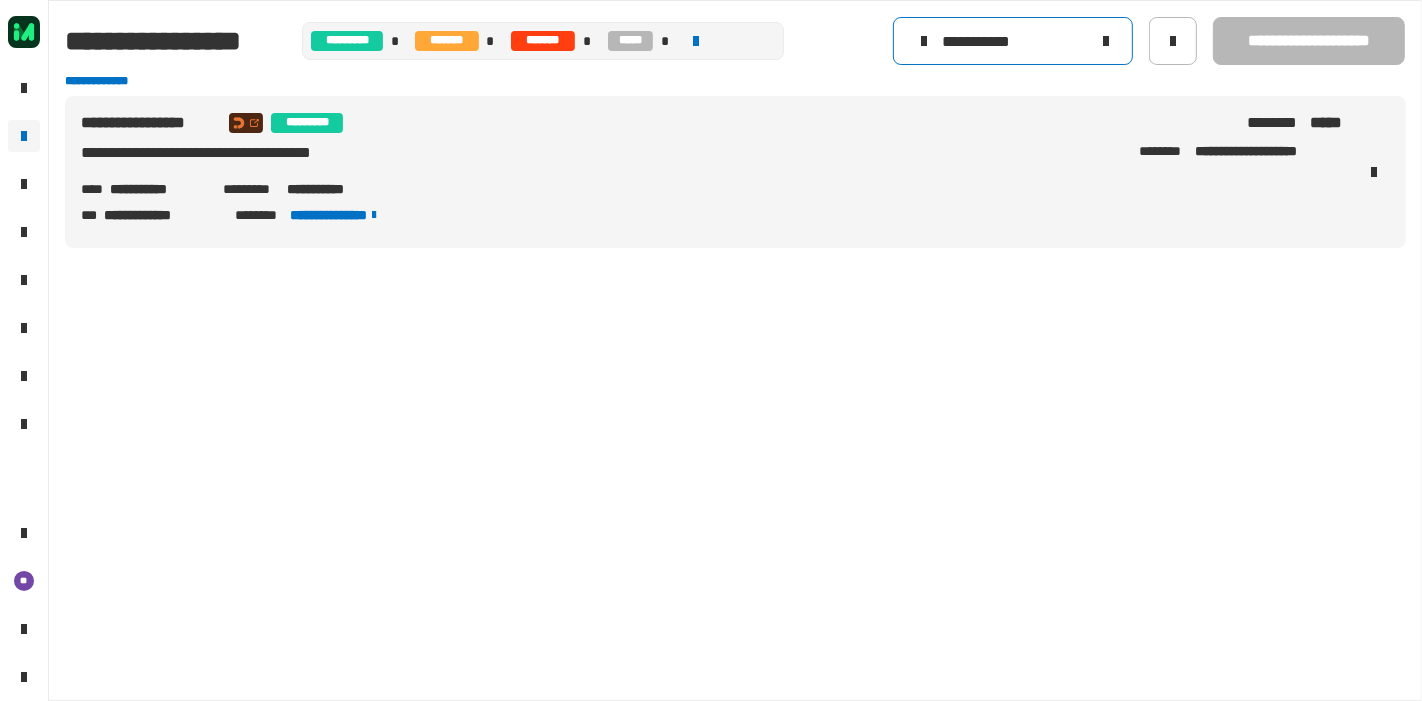 click on "**********" 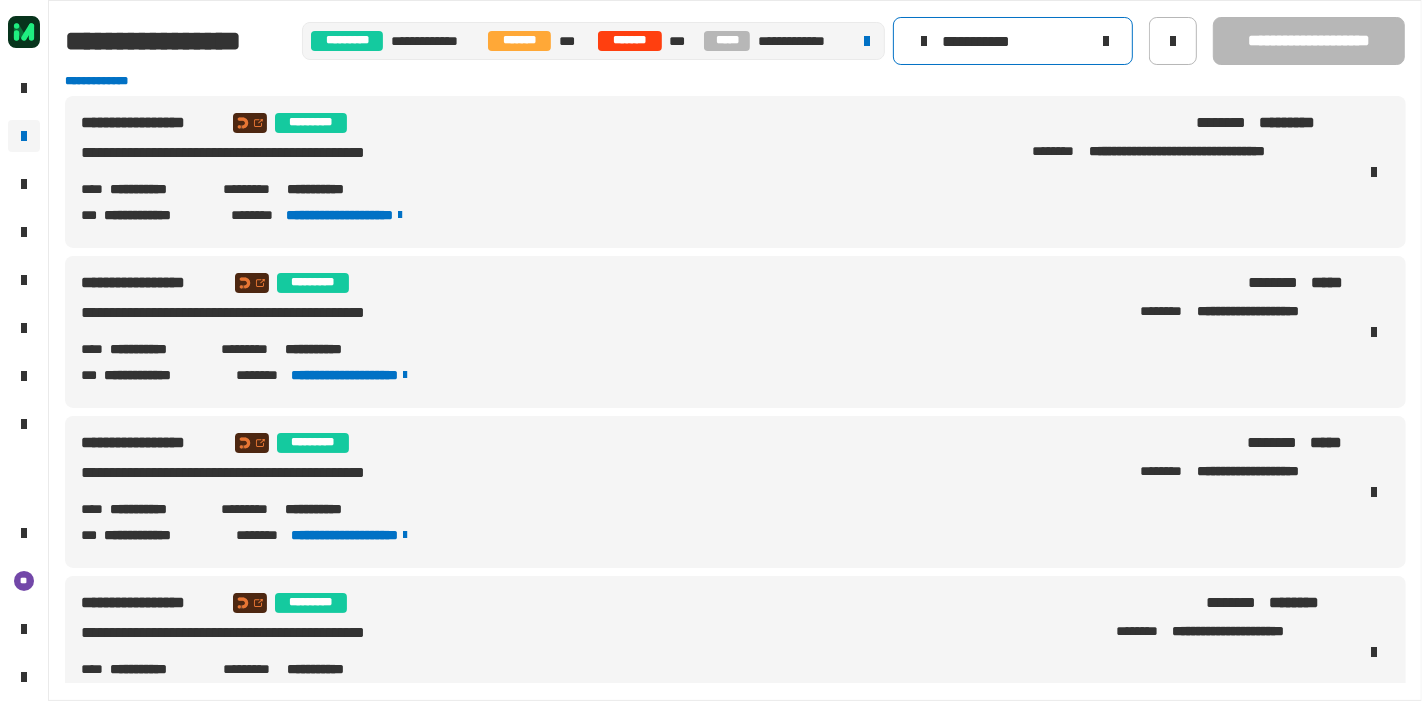 type on "**********" 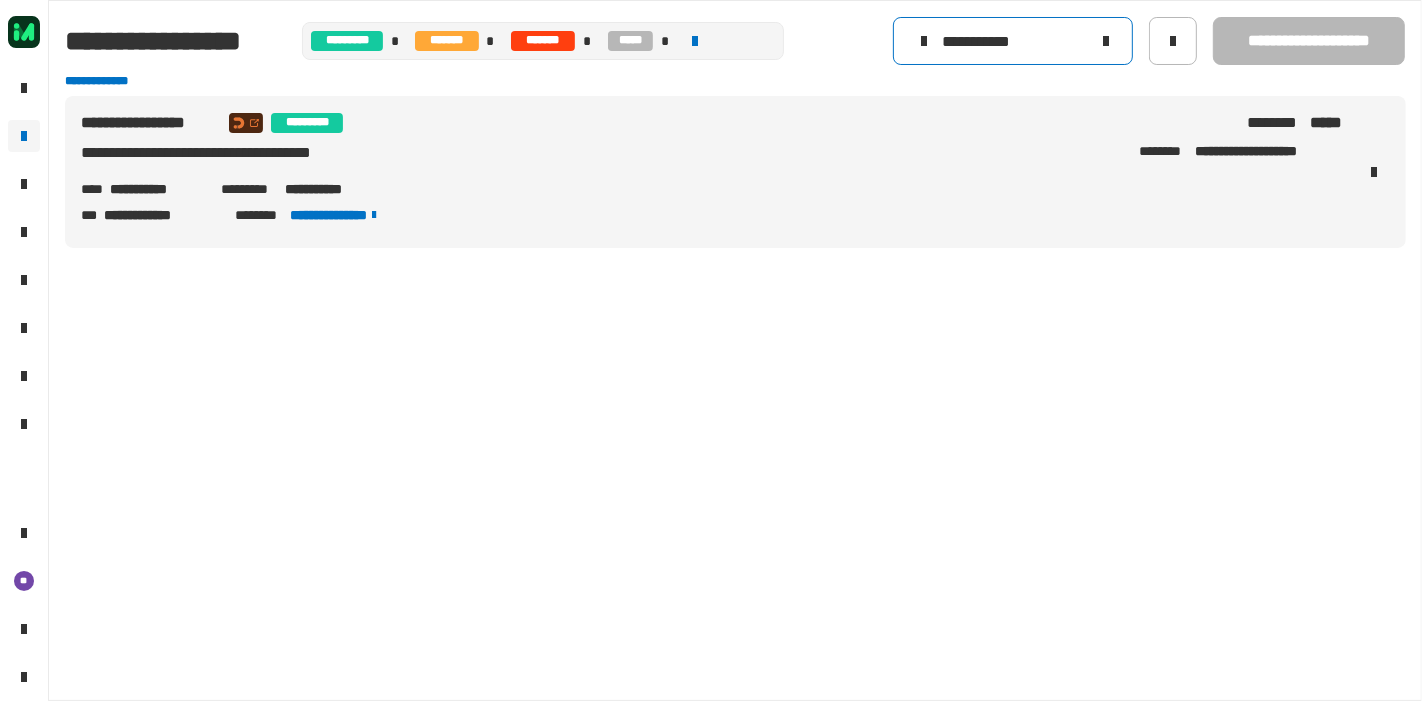 click on "**********" 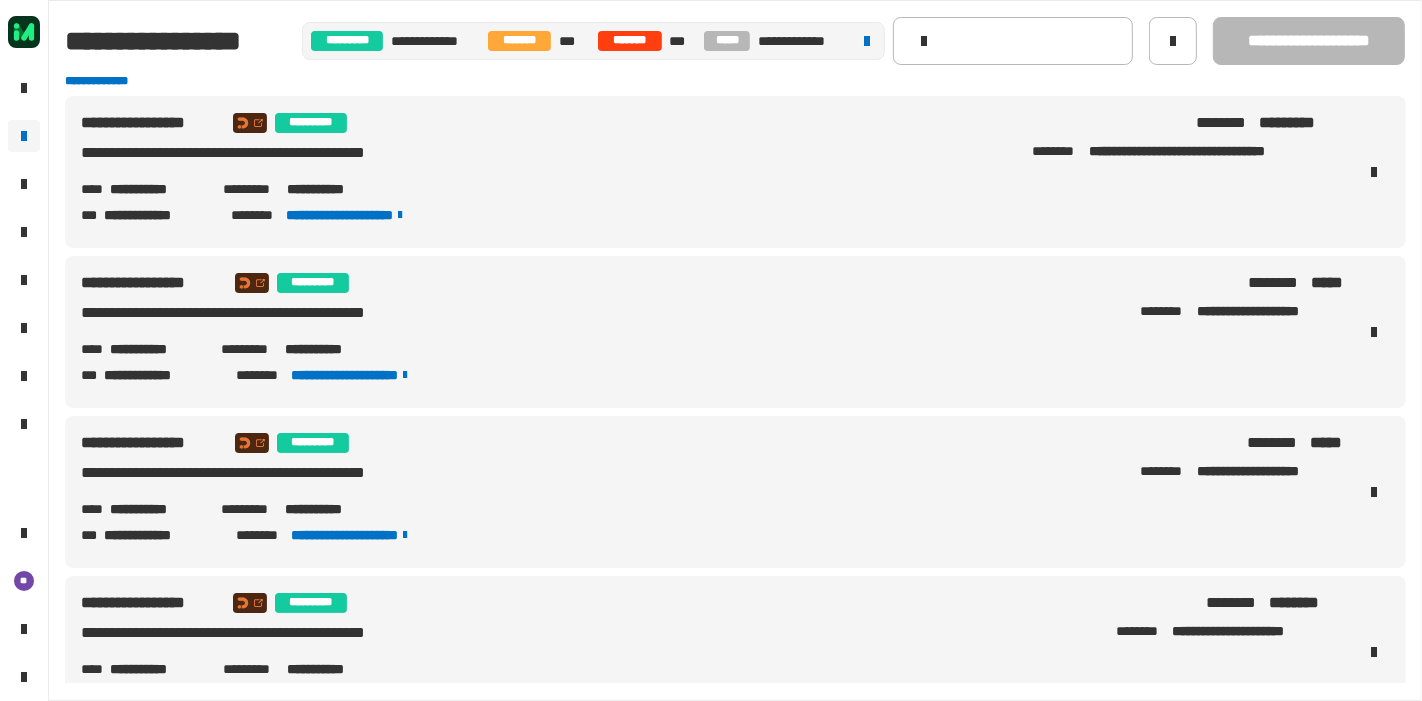 click on "**********" 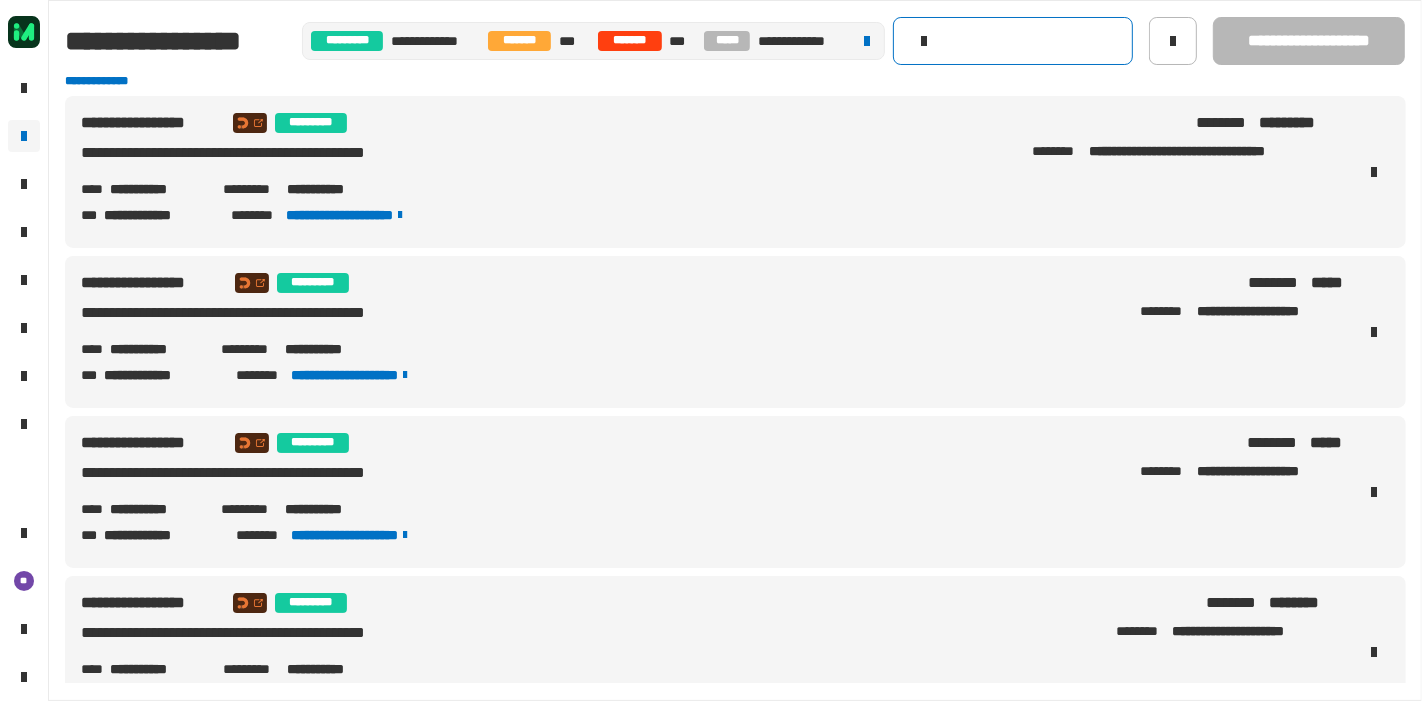 click 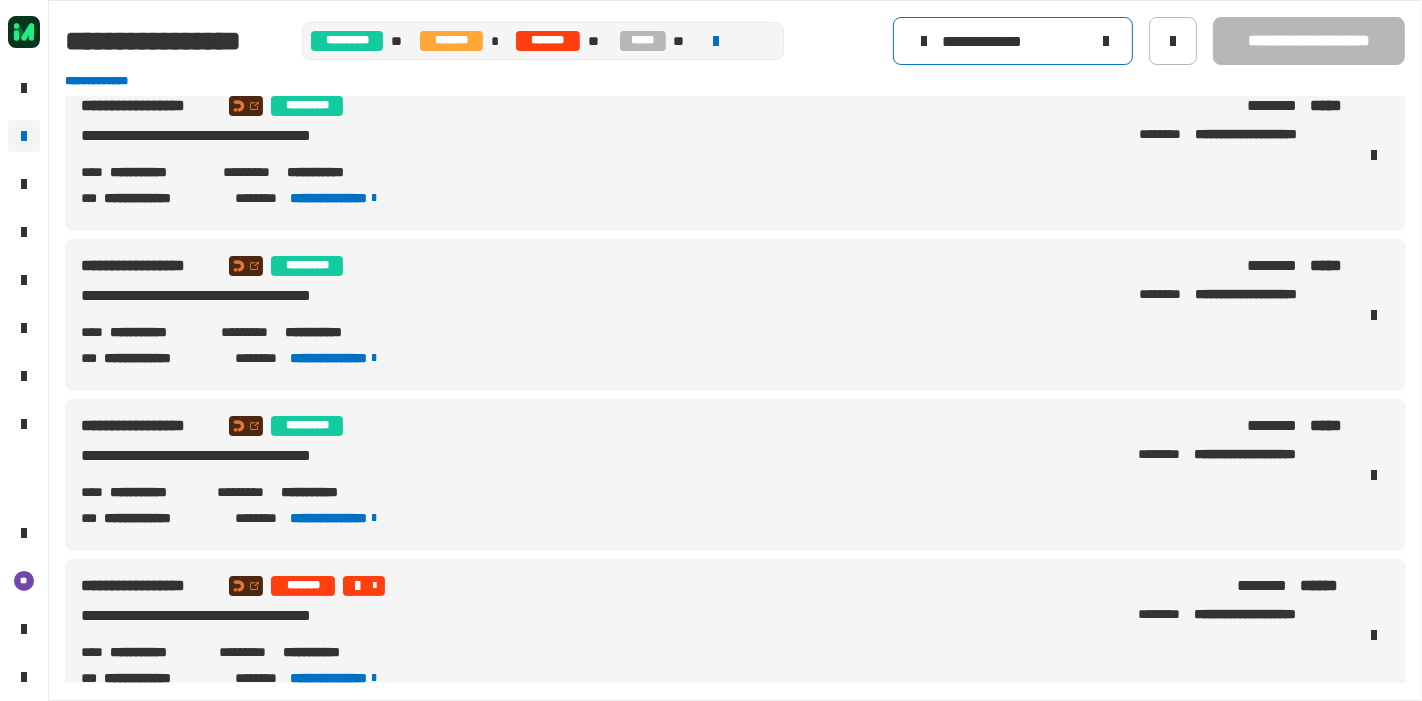 scroll, scrollTop: 2, scrollLeft: 0, axis: vertical 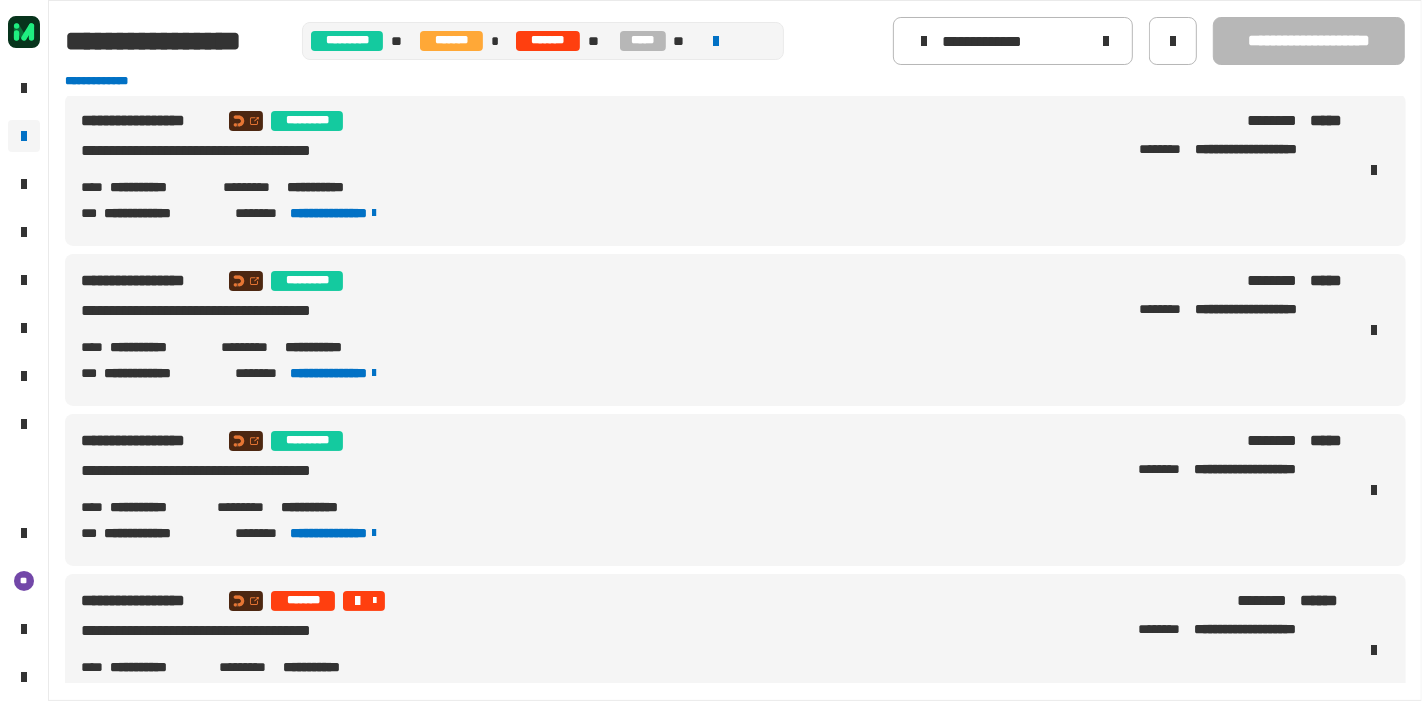 click on "**********" at bounding box center (157, 347) 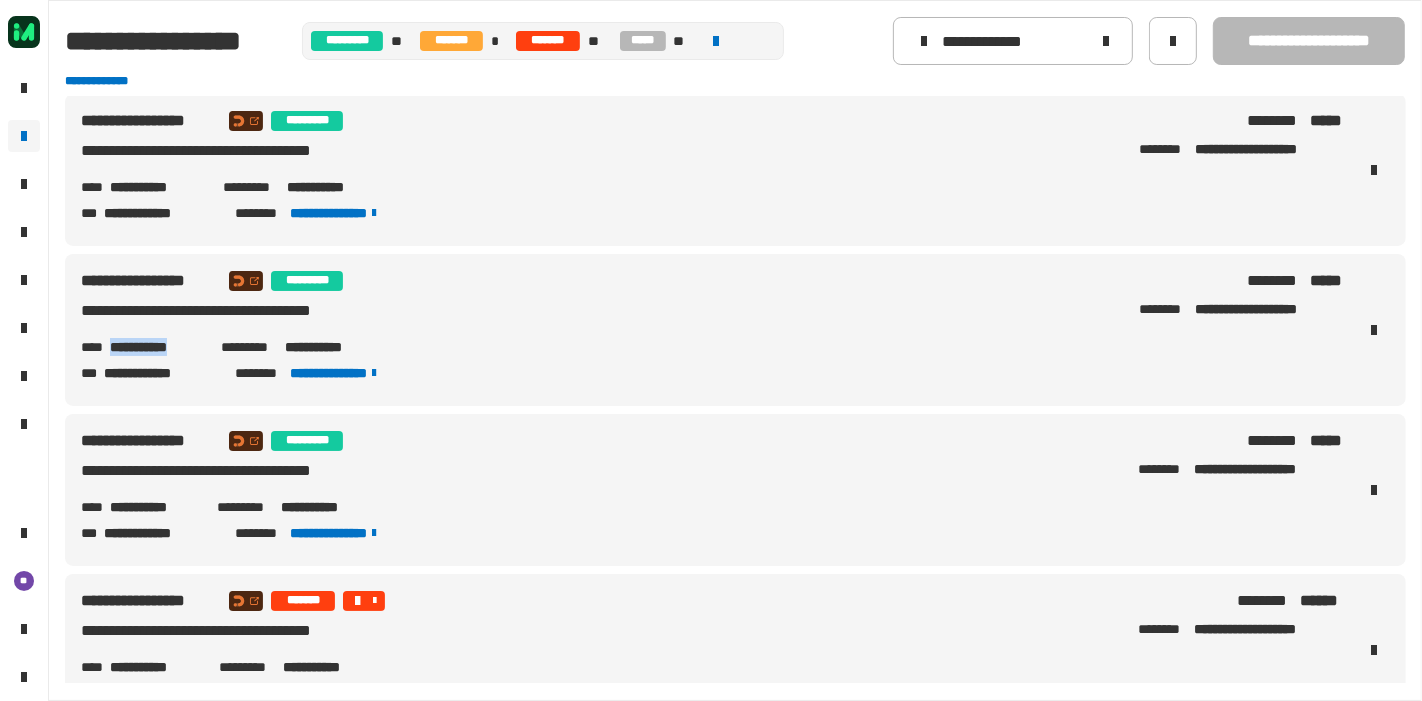 click on "**********" at bounding box center (157, 347) 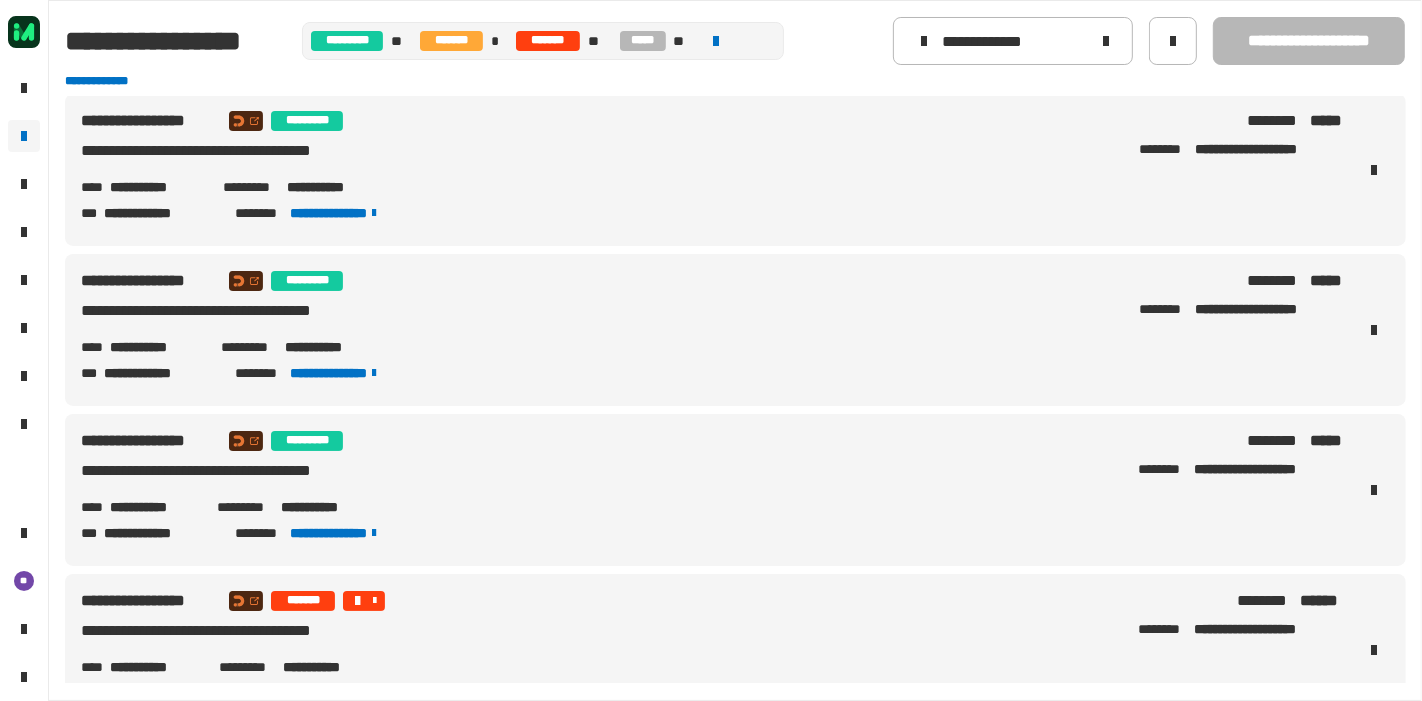 click on "**********" at bounding box center (158, 187) 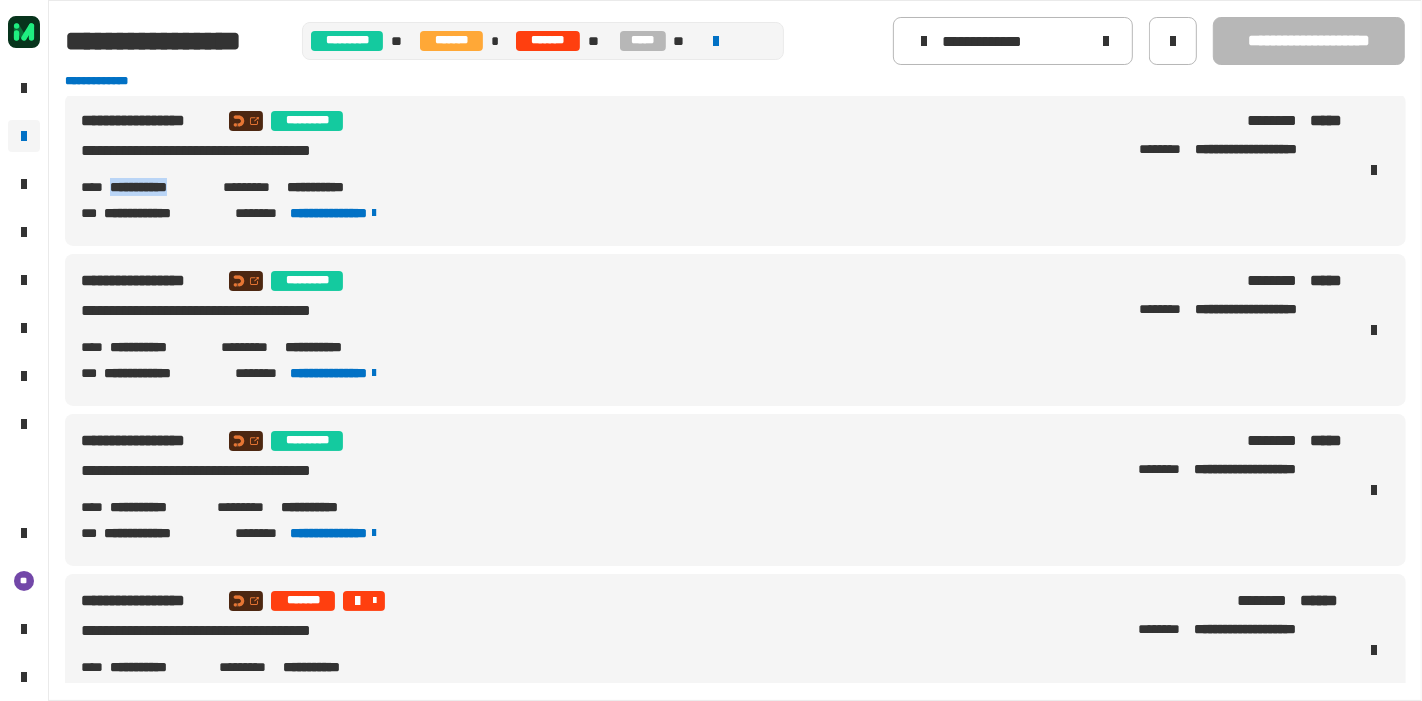 click on "**********" at bounding box center (158, 187) 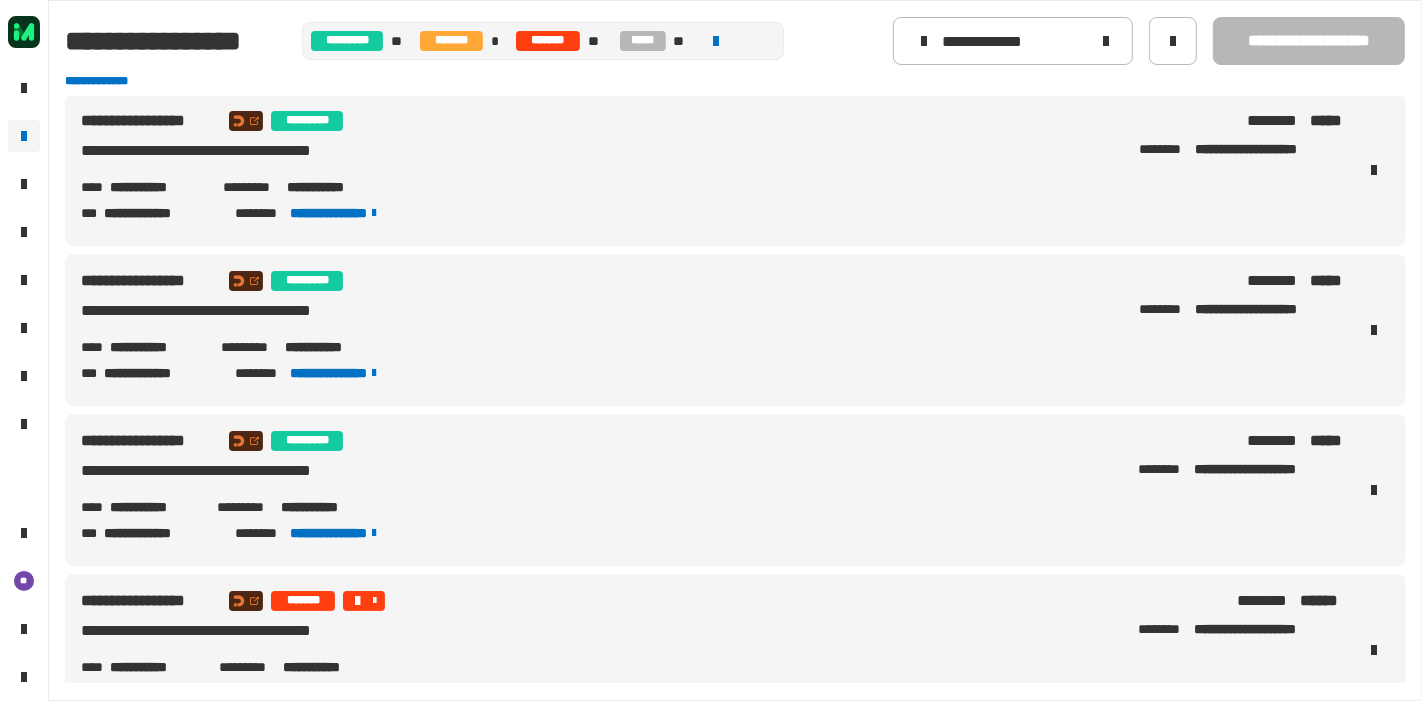 click on "**********" at bounding box center (157, 347) 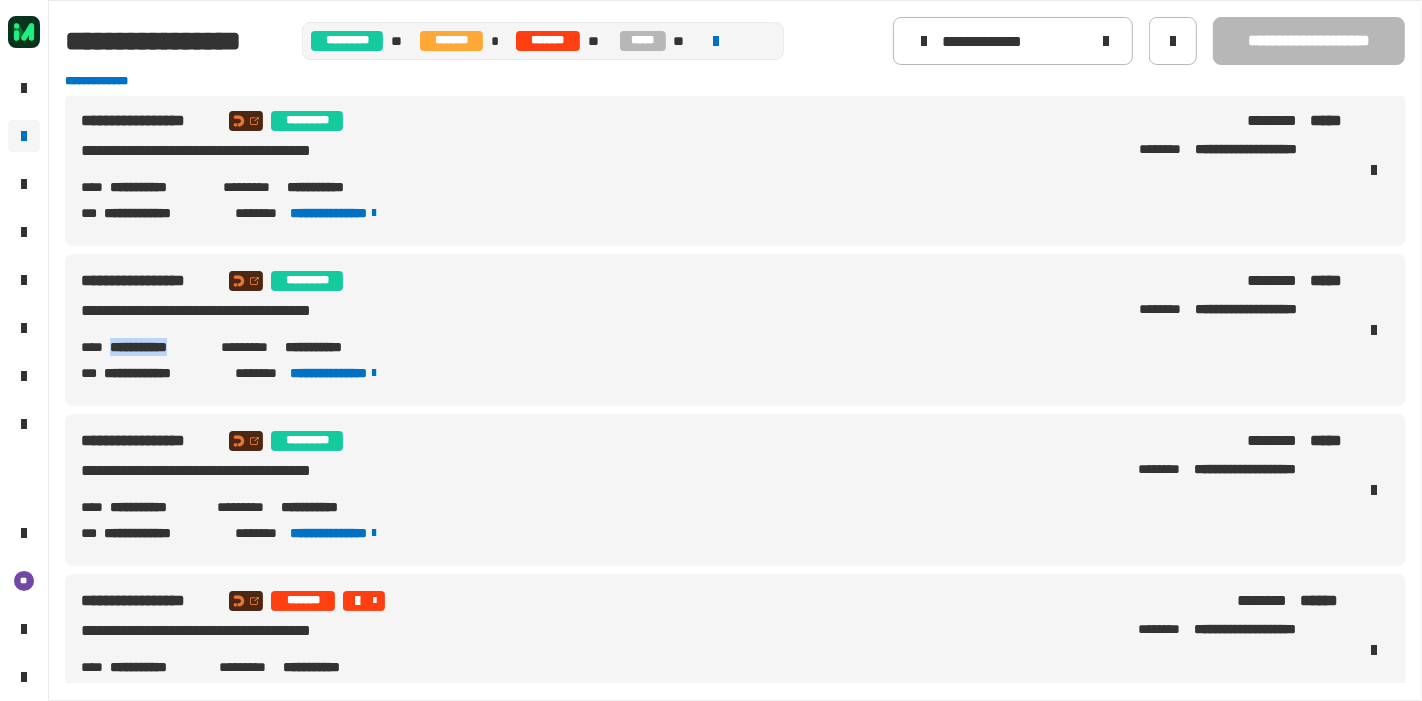 click on "**********" at bounding box center (157, 347) 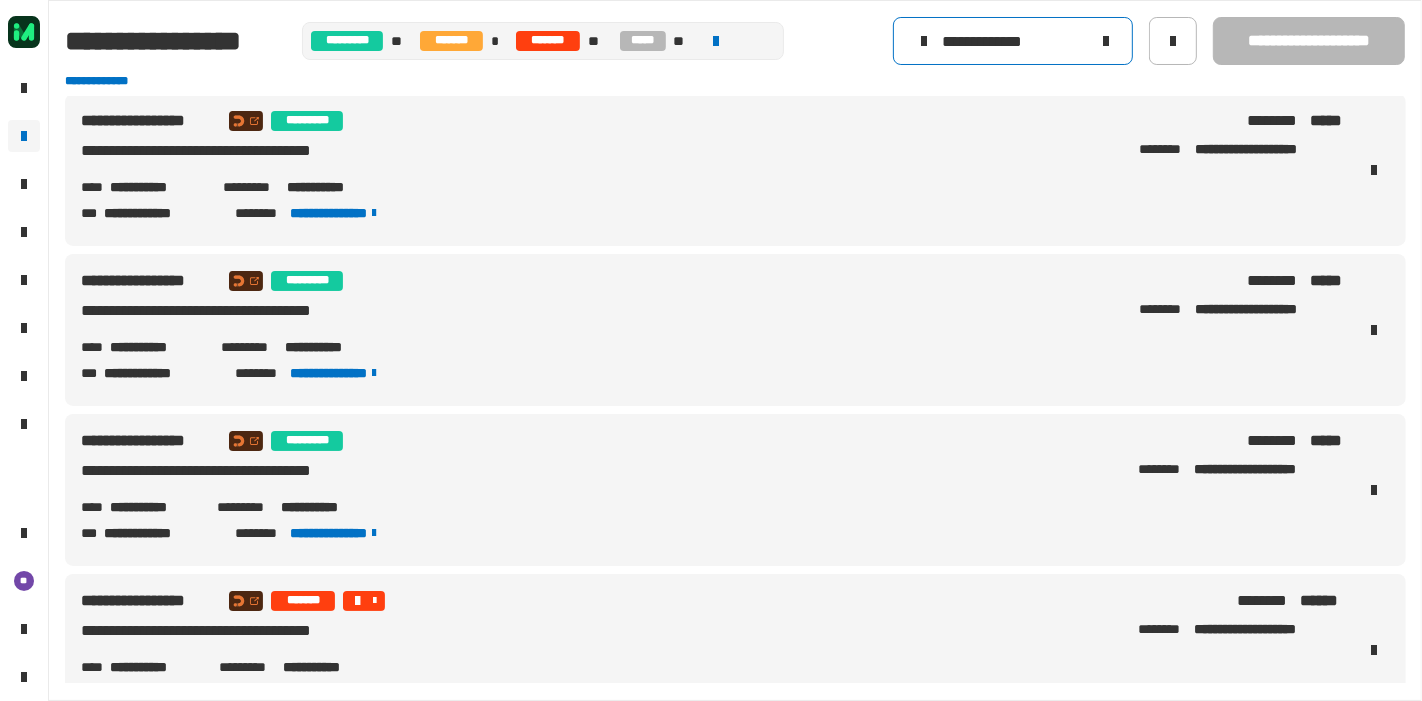 click on "**********" 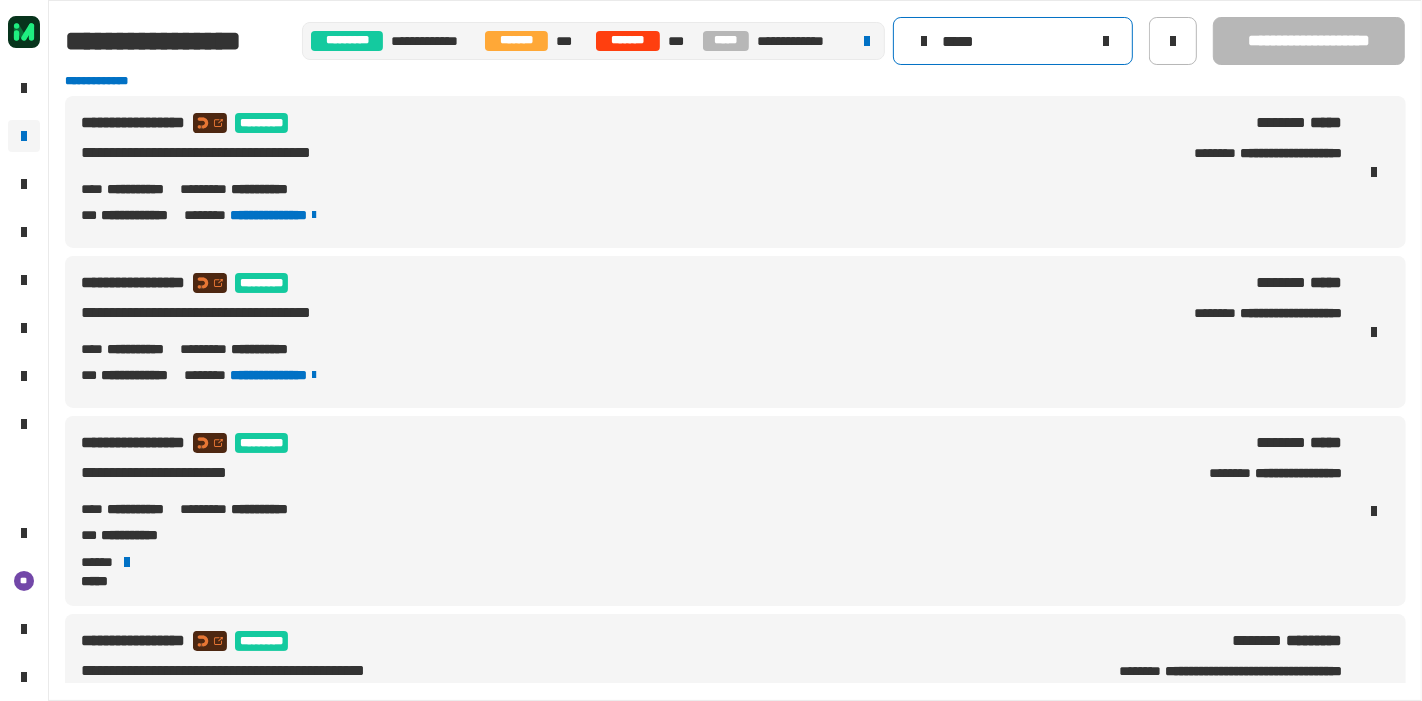 click on "*****" 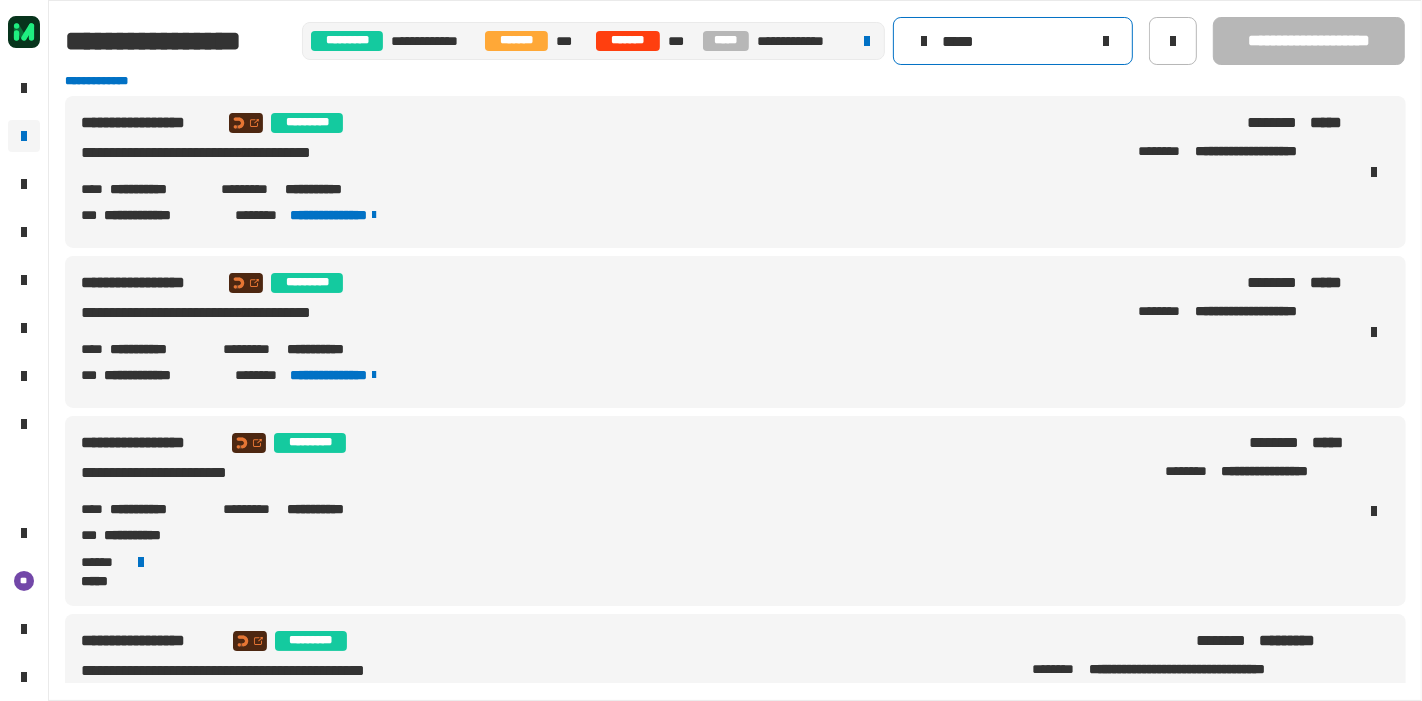 click on "*****" 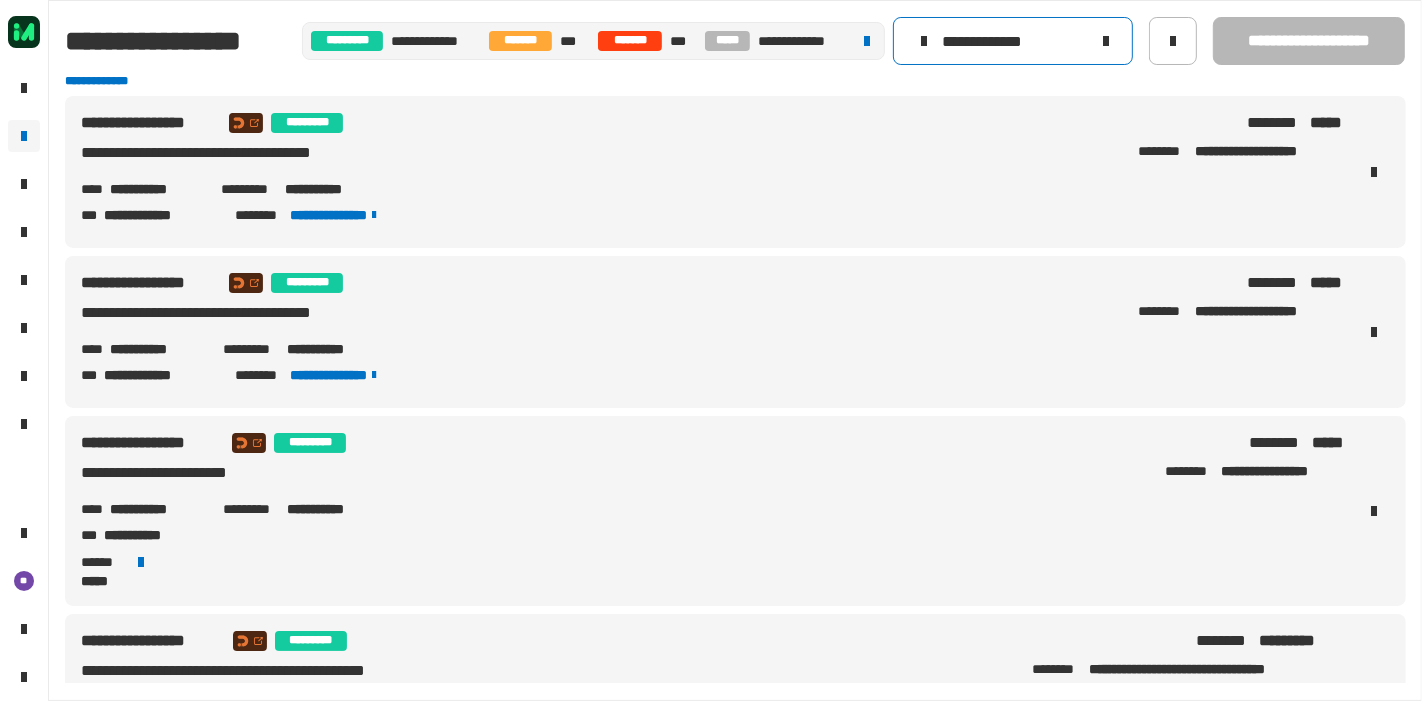 type on "**********" 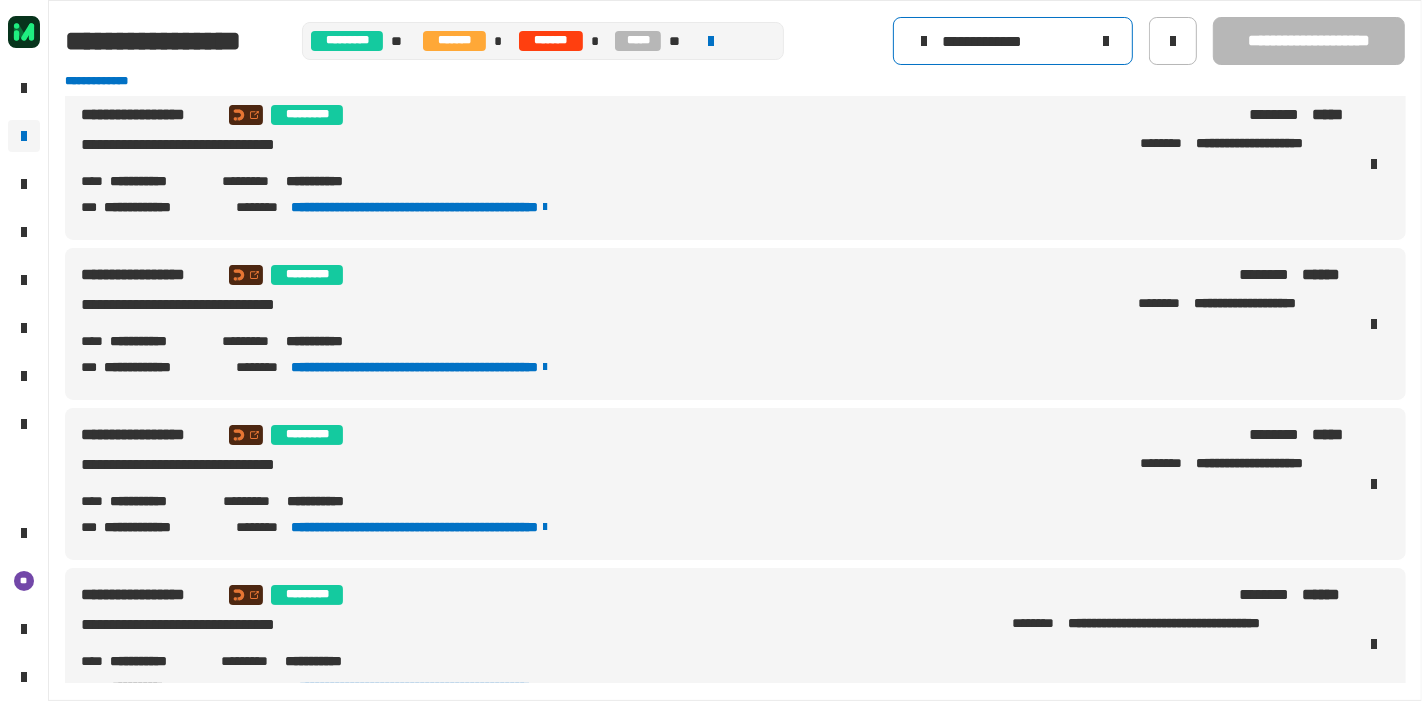scroll, scrollTop: 0, scrollLeft: 0, axis: both 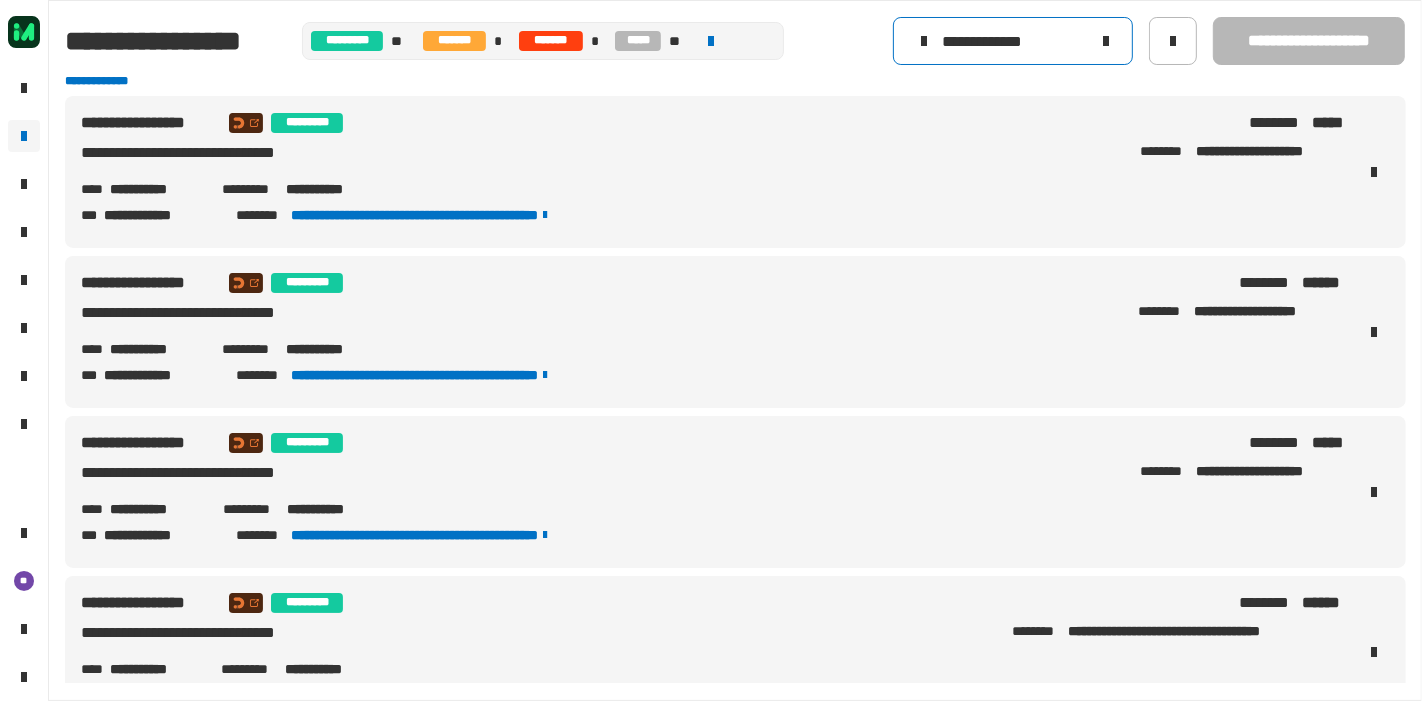 click 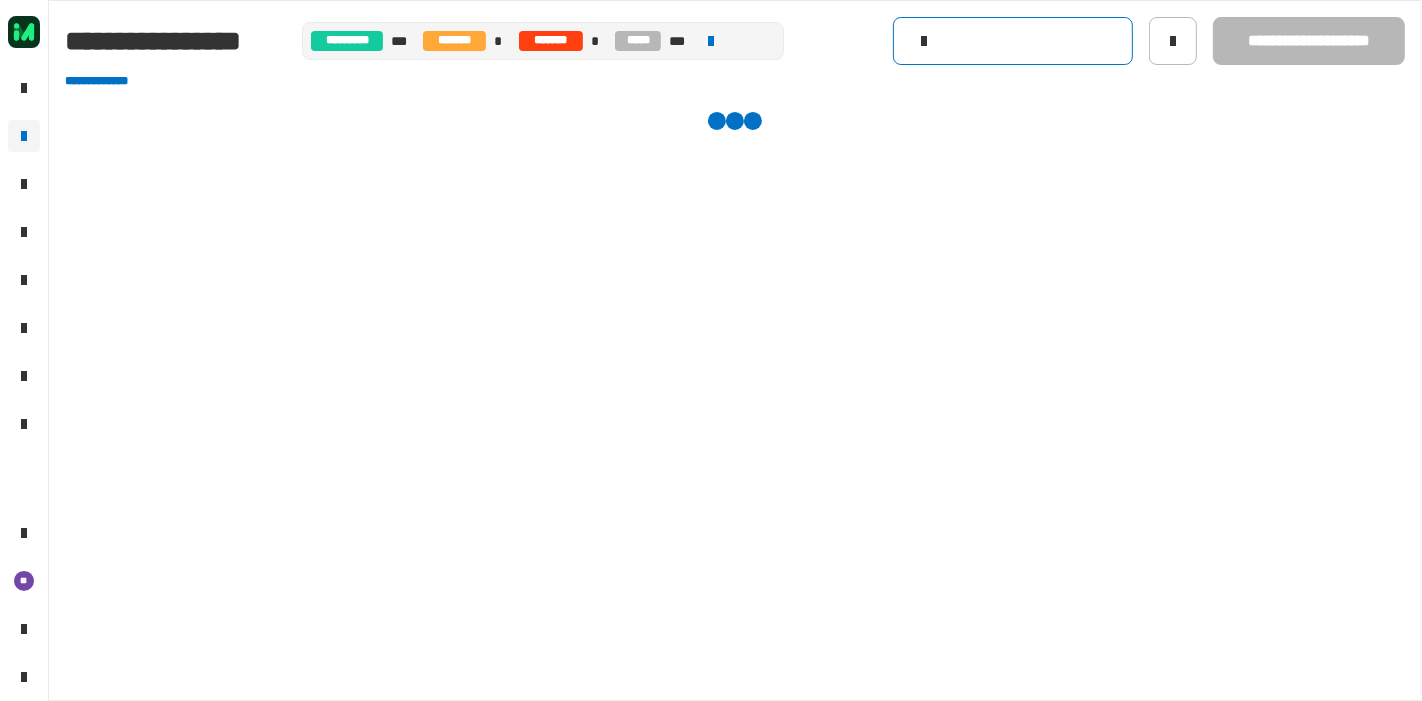 click 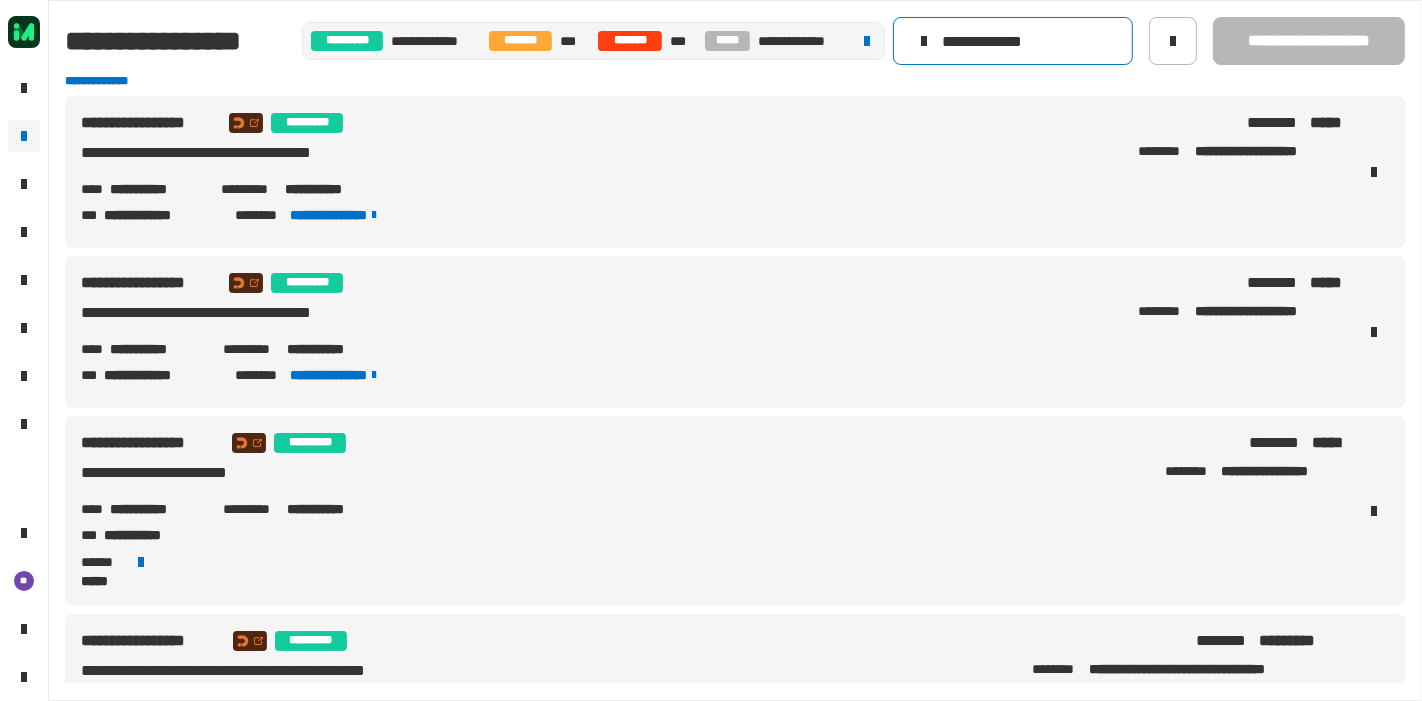 type on "**********" 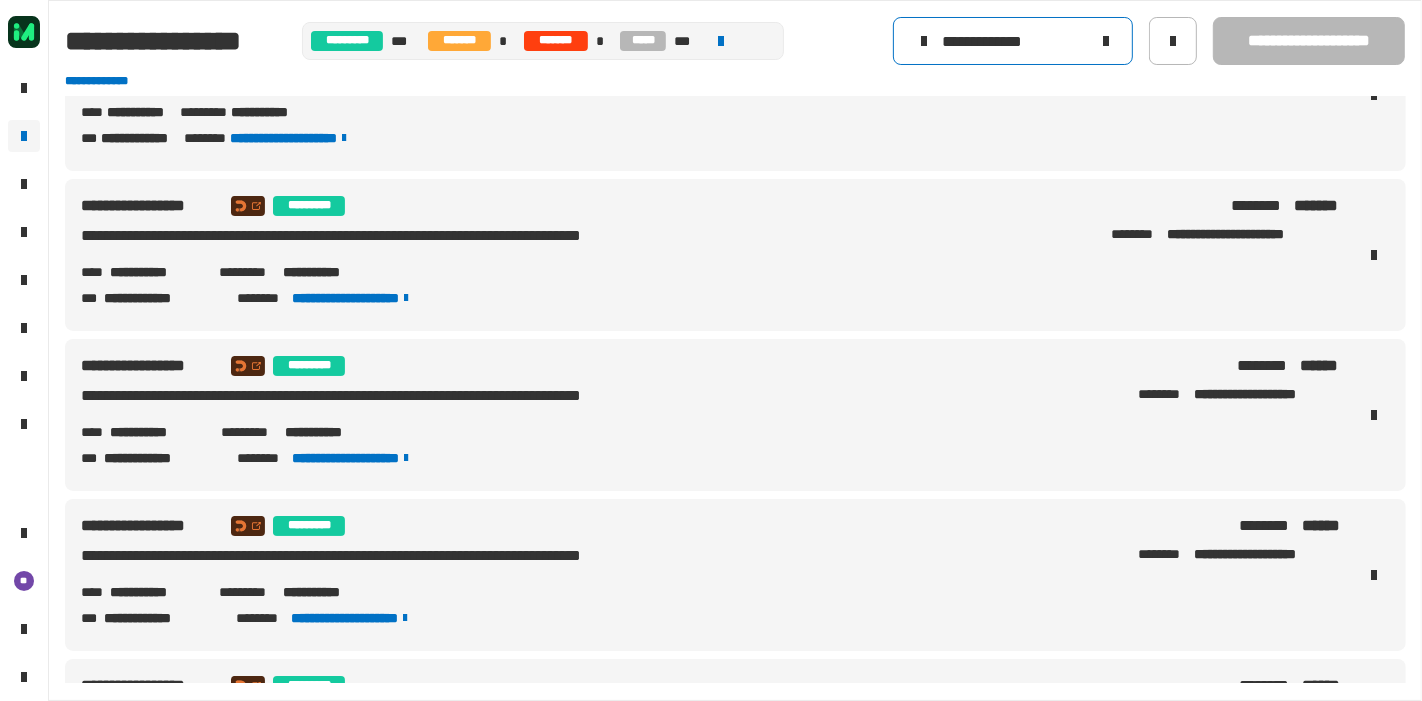 scroll, scrollTop: 0, scrollLeft: 0, axis: both 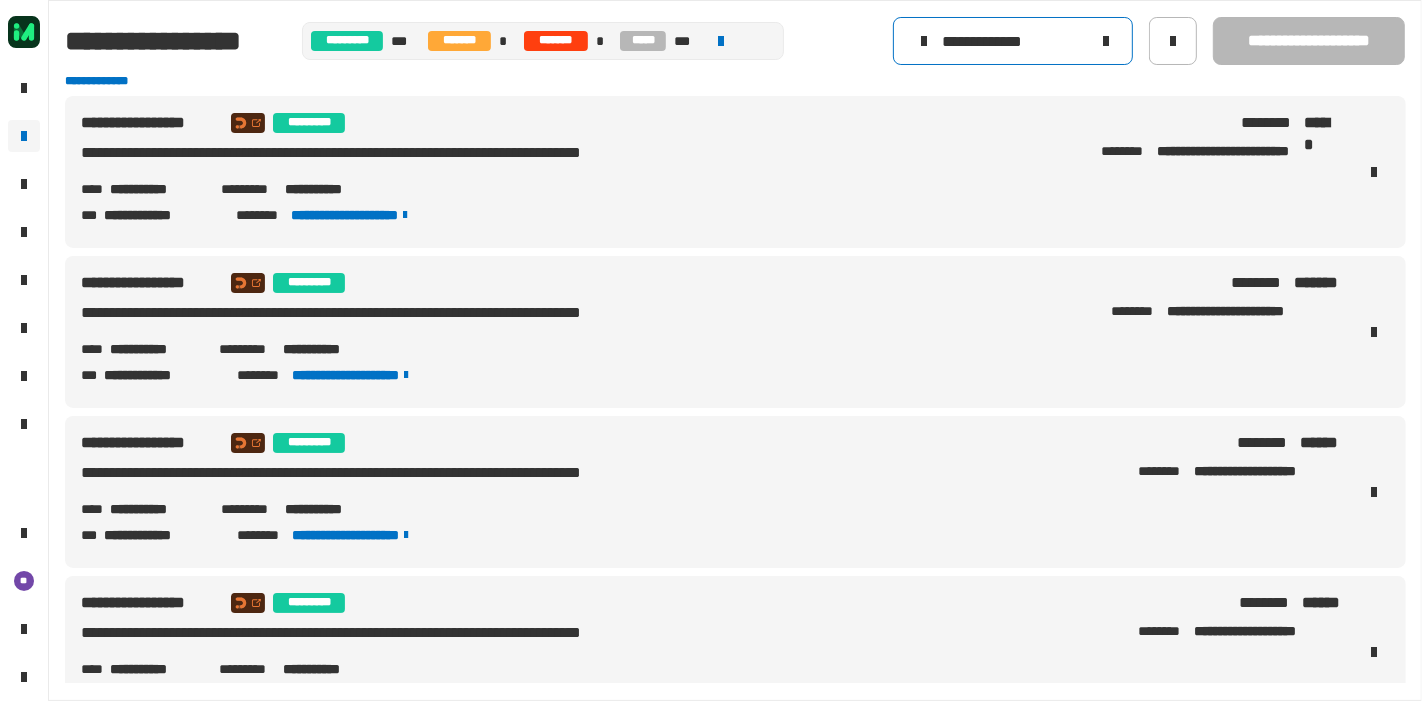 click 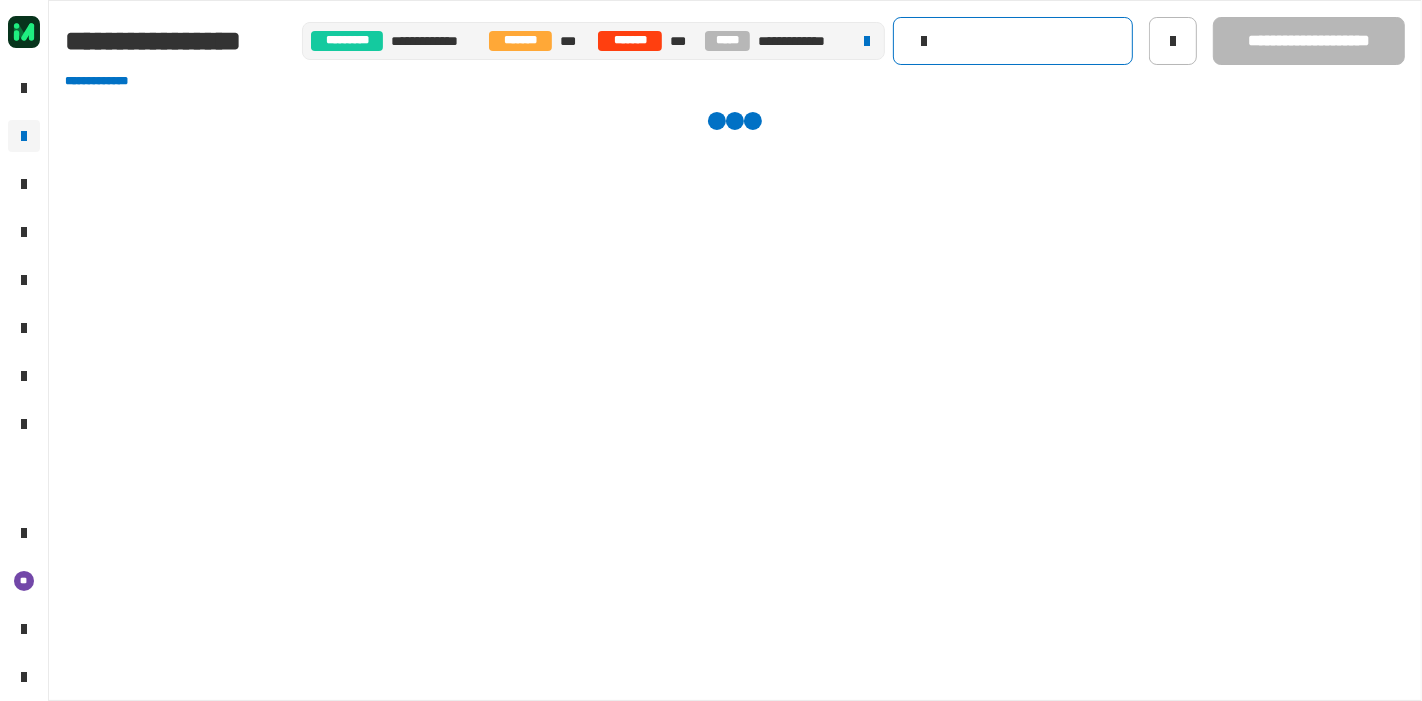 click 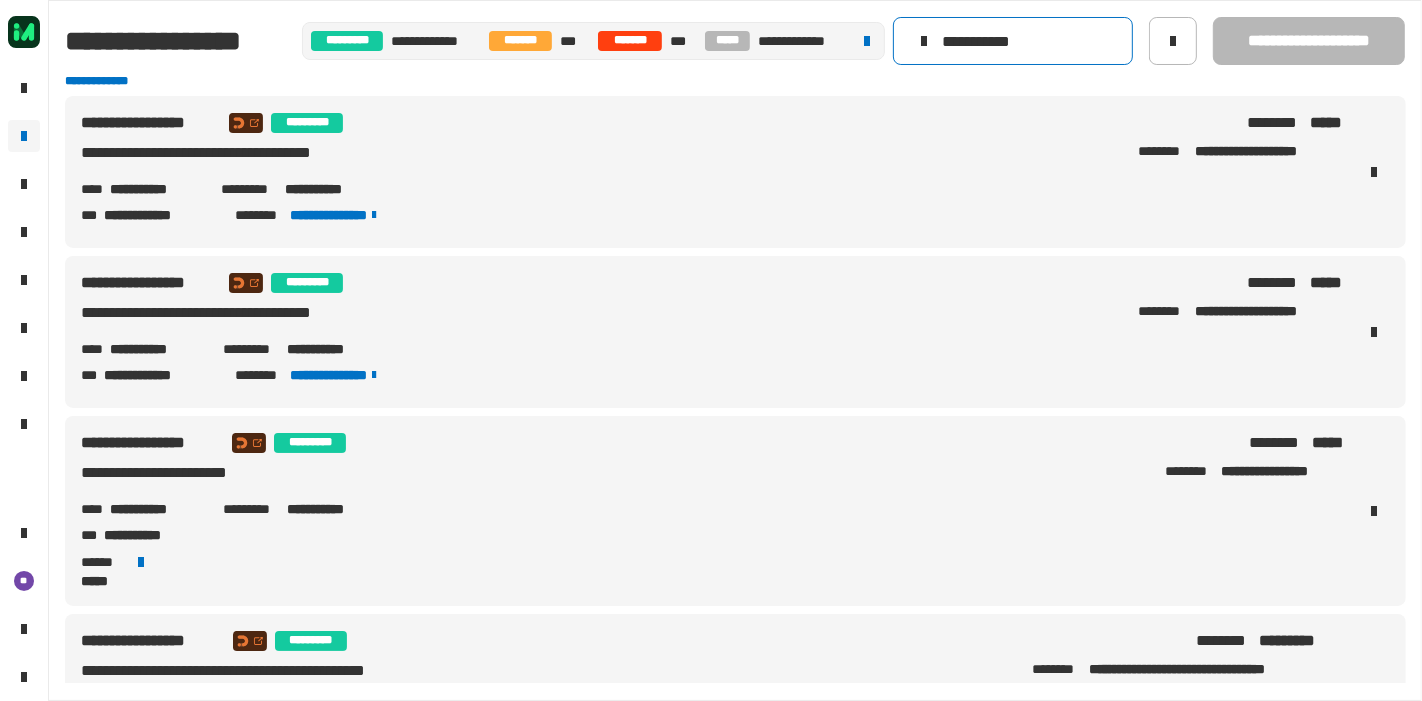 type on "**********" 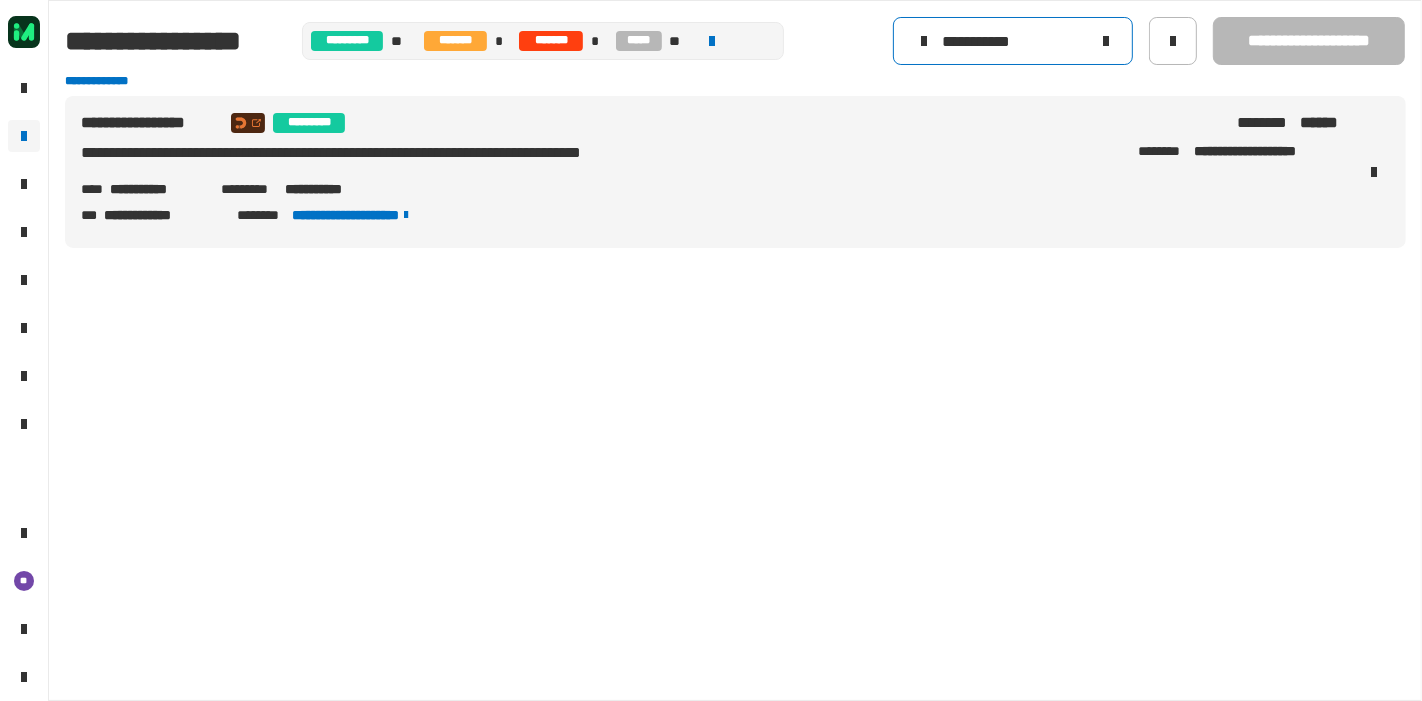 click 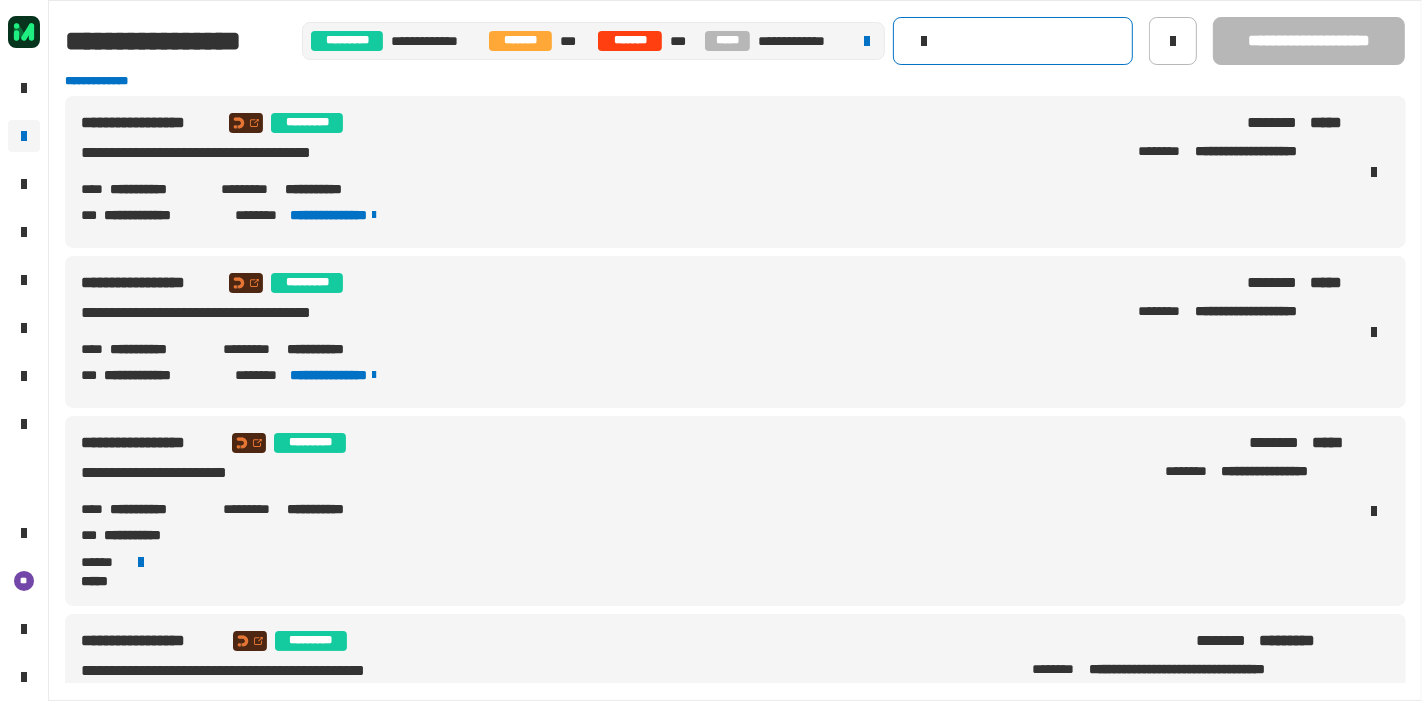 click 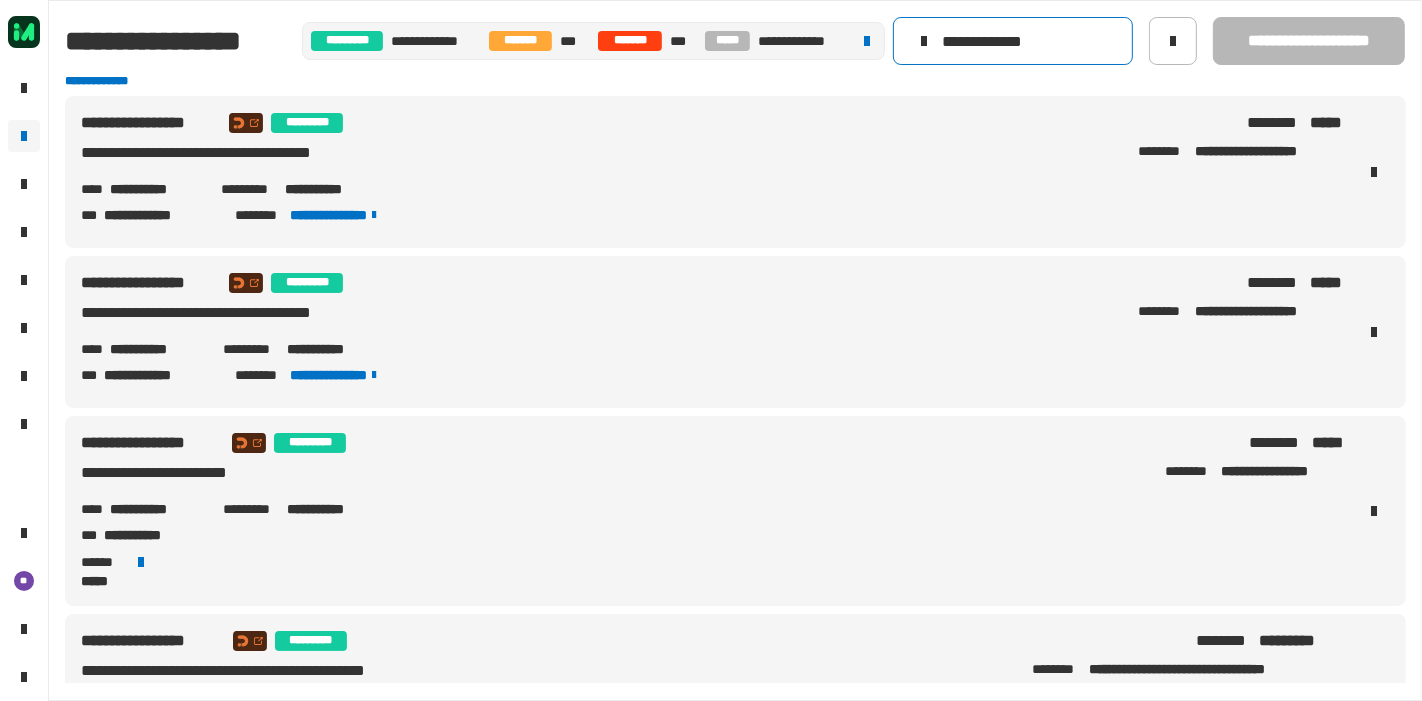 type on "**********" 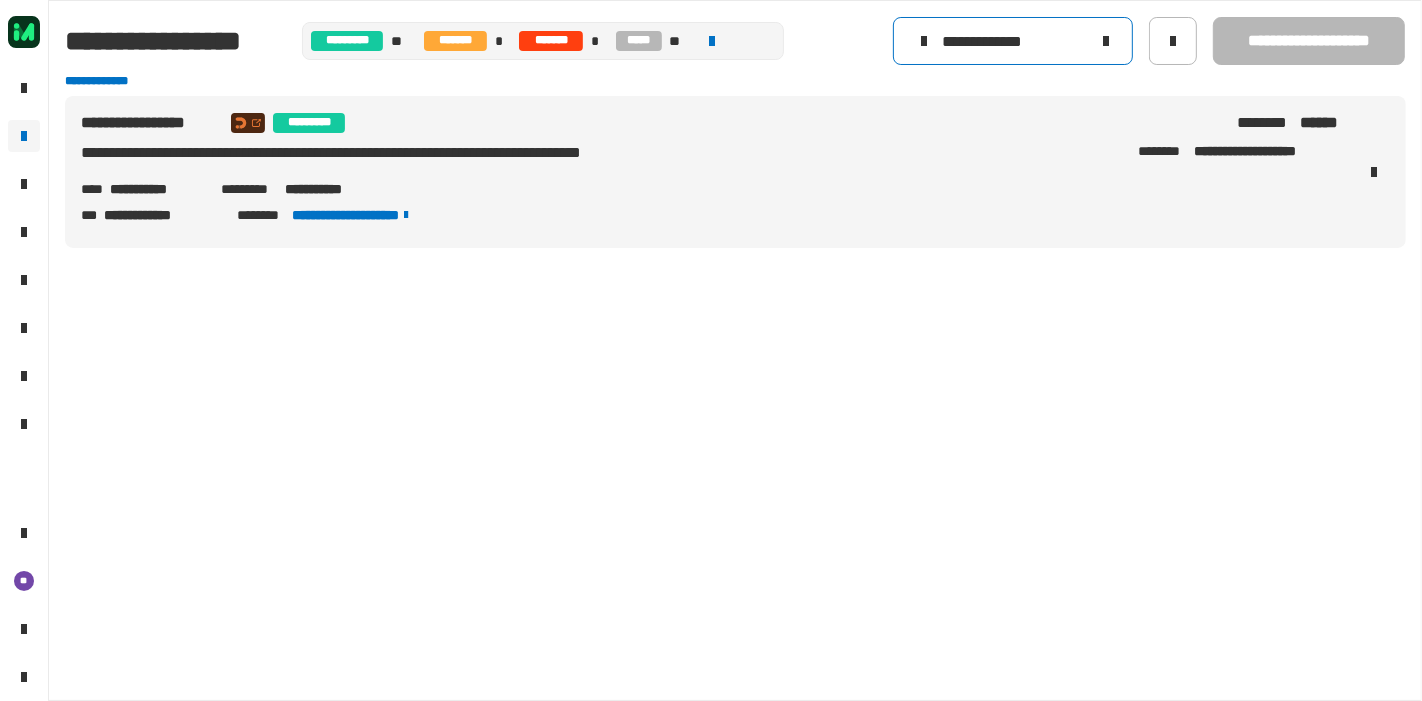 click 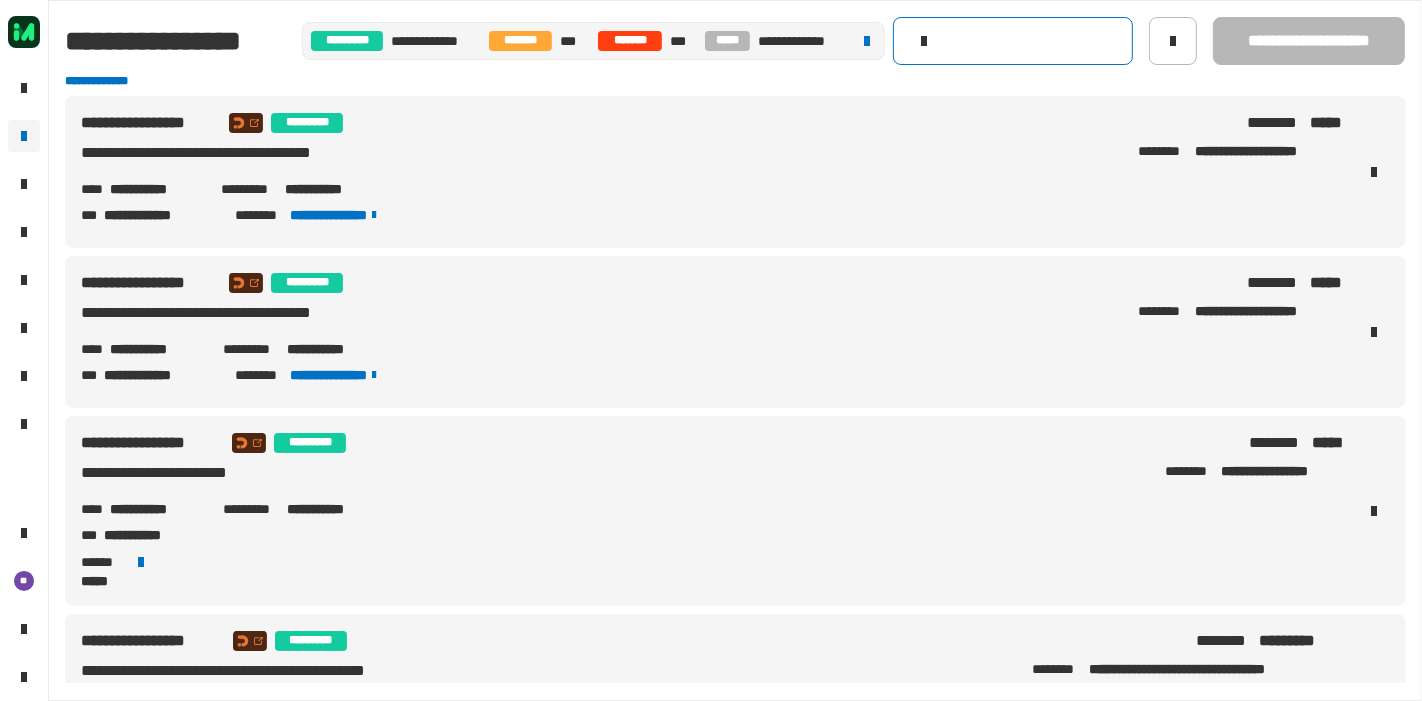 click 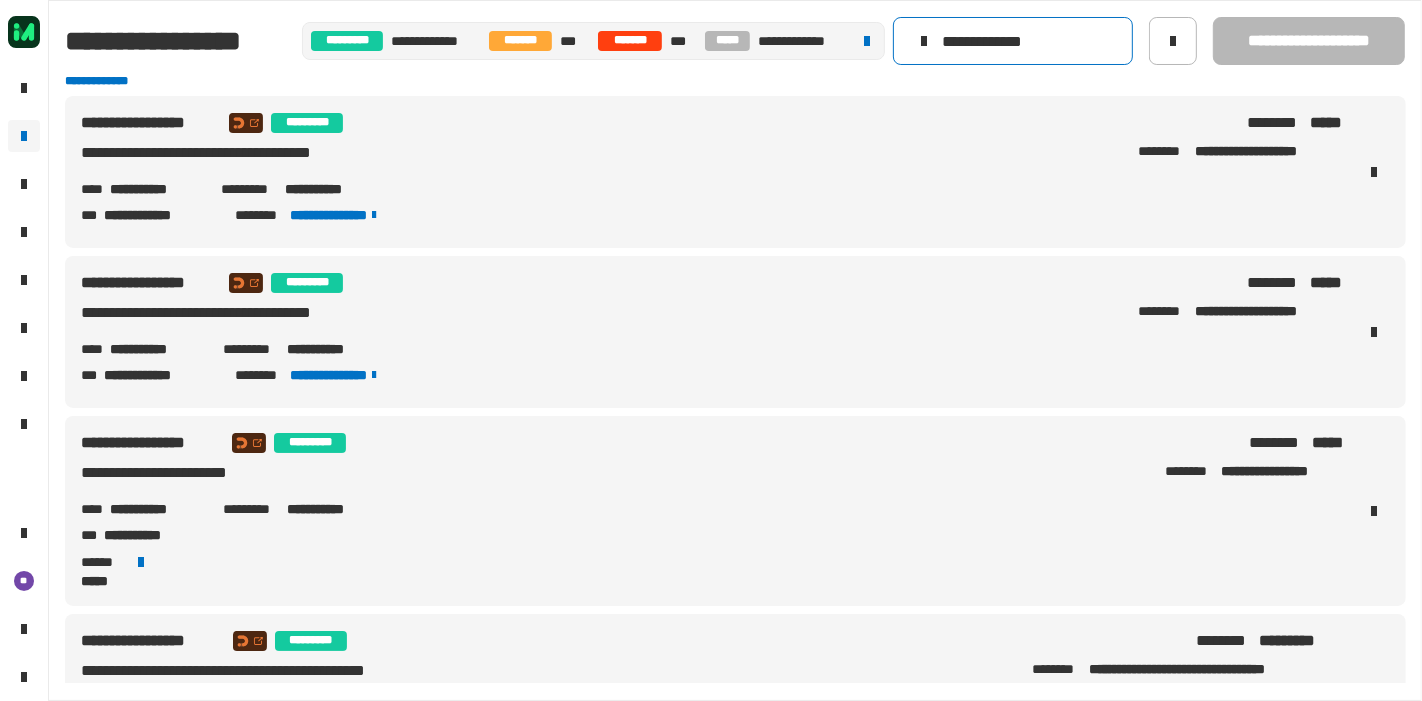 type on "**********" 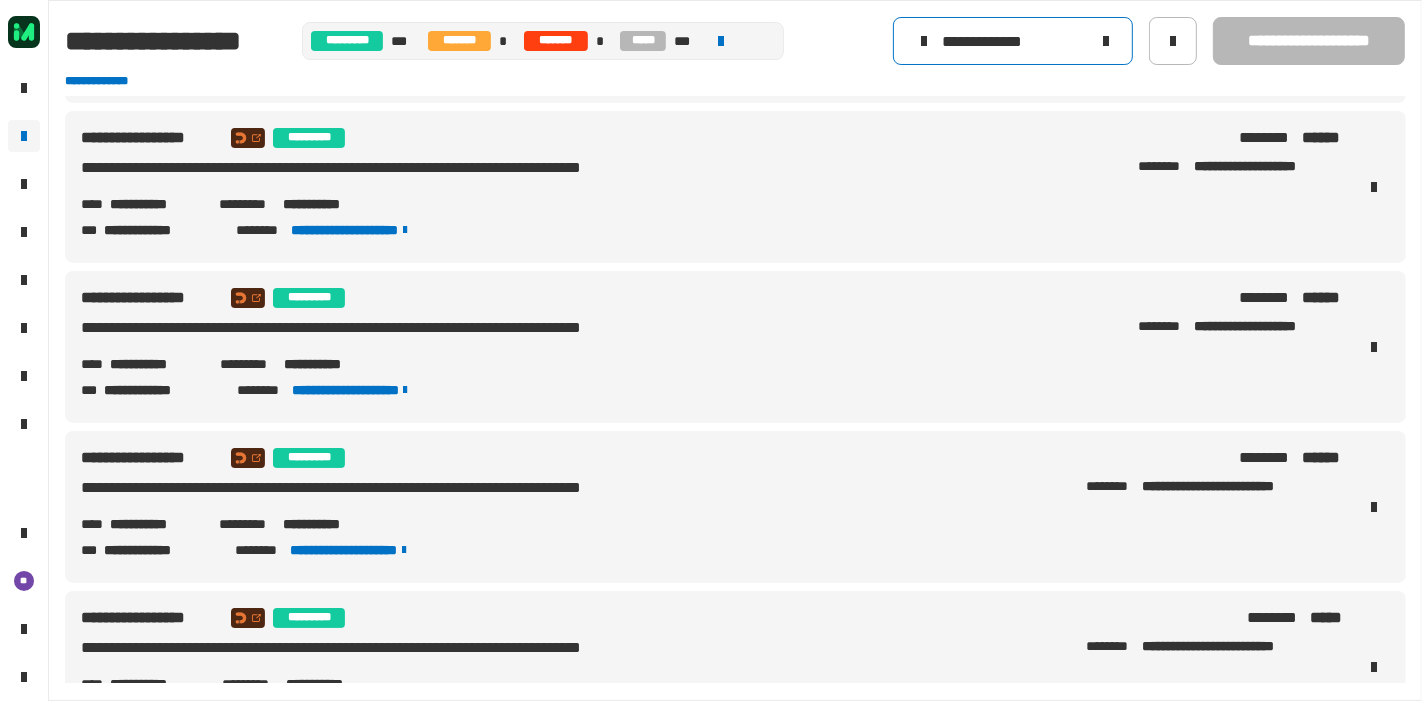 scroll, scrollTop: 468, scrollLeft: 0, axis: vertical 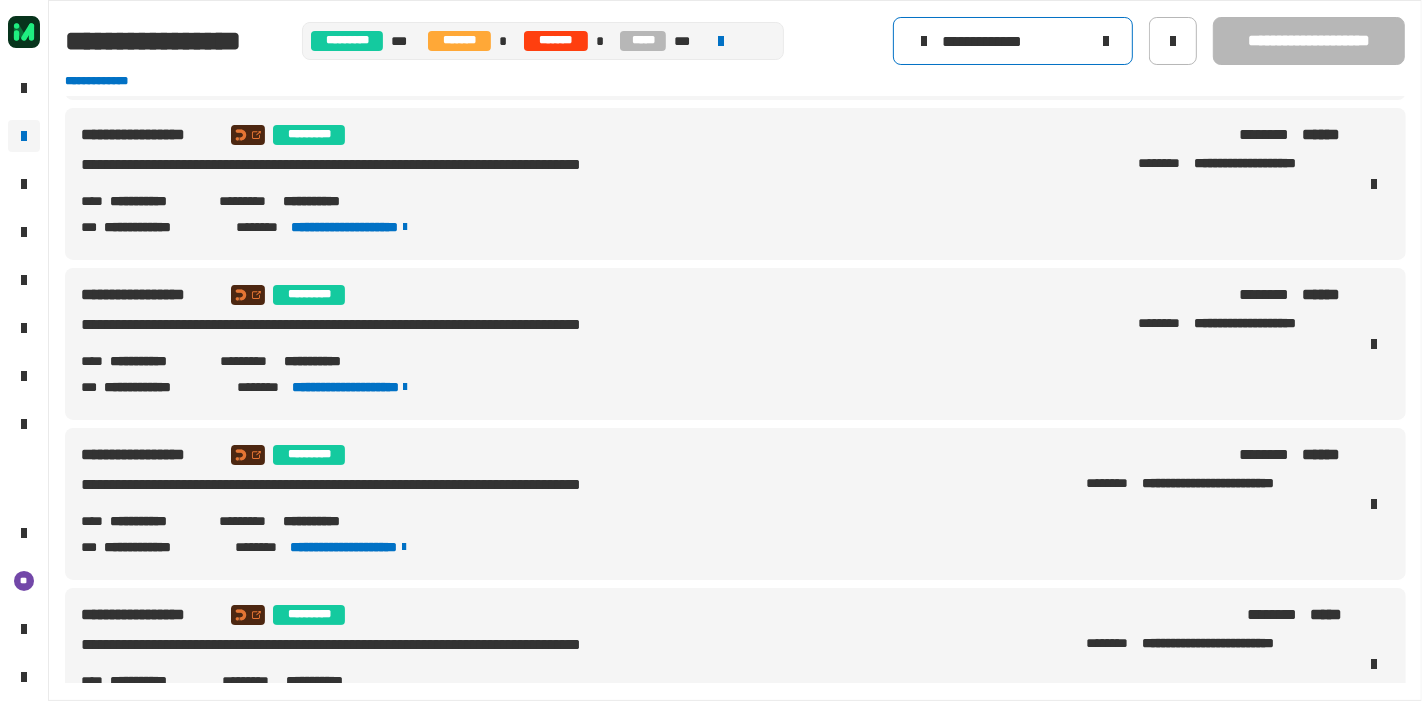 click 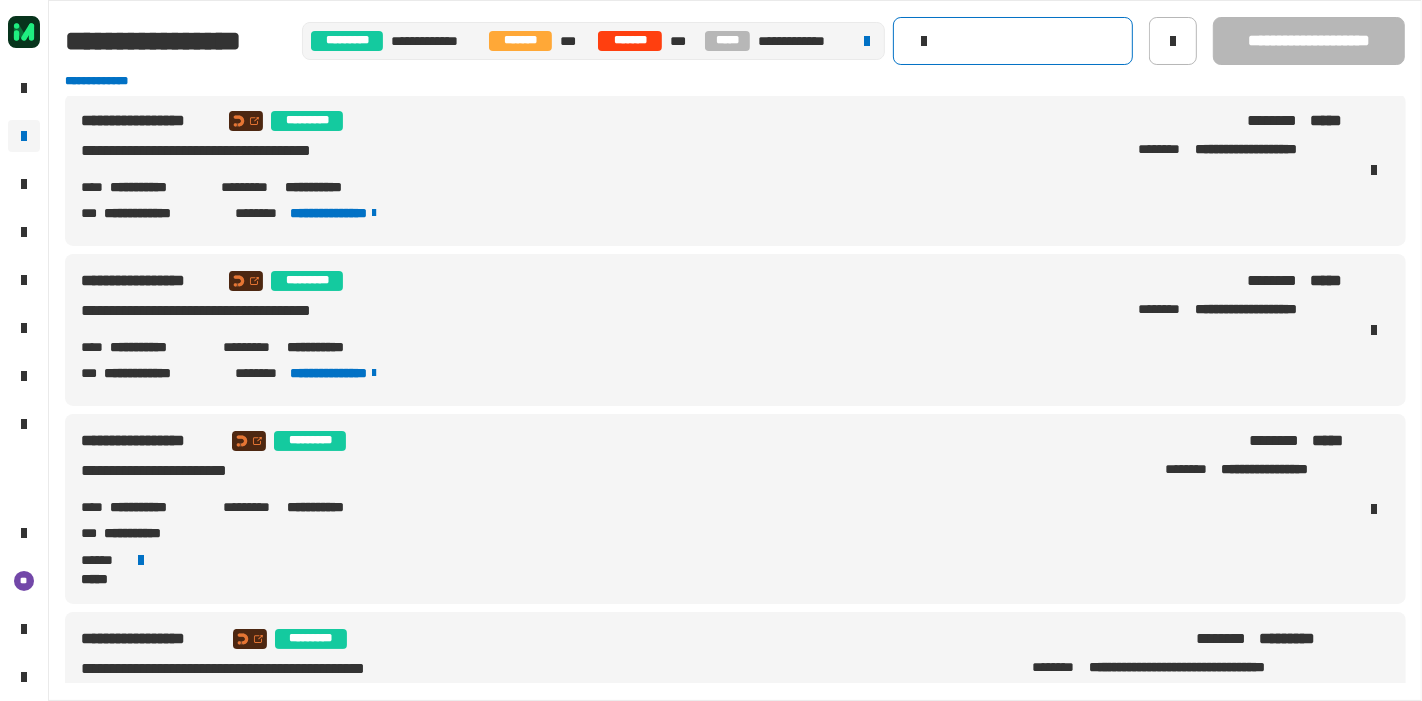scroll, scrollTop: 0, scrollLeft: 0, axis: both 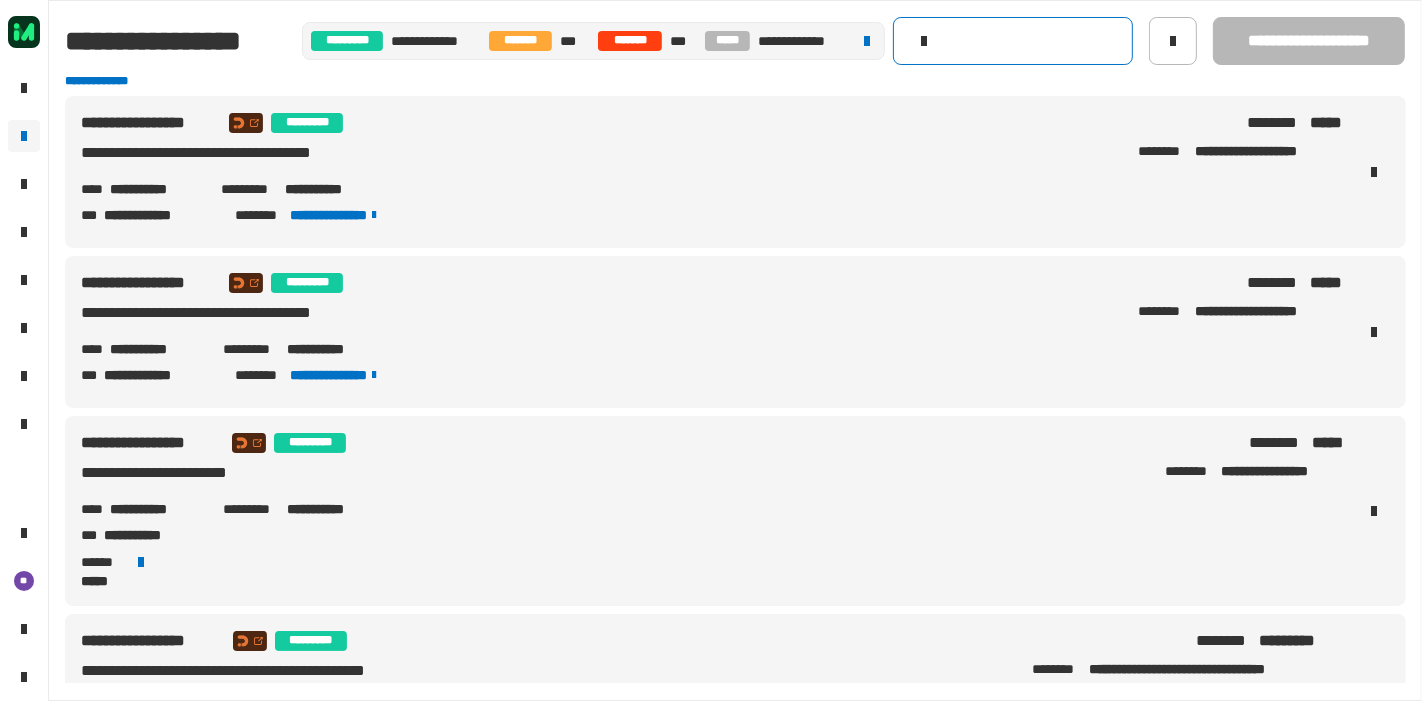 click 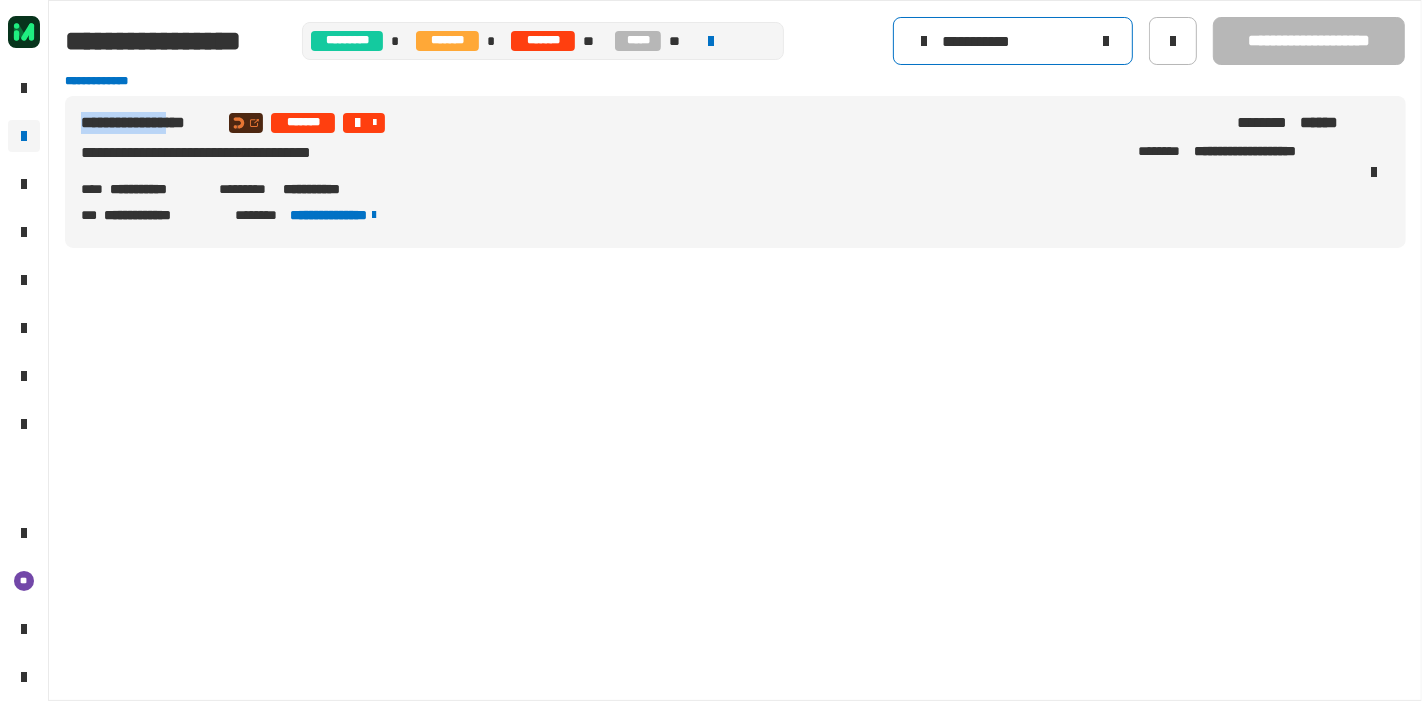 drag, startPoint x: 201, startPoint y: 124, endPoint x: 78, endPoint y: 127, distance: 123.03658 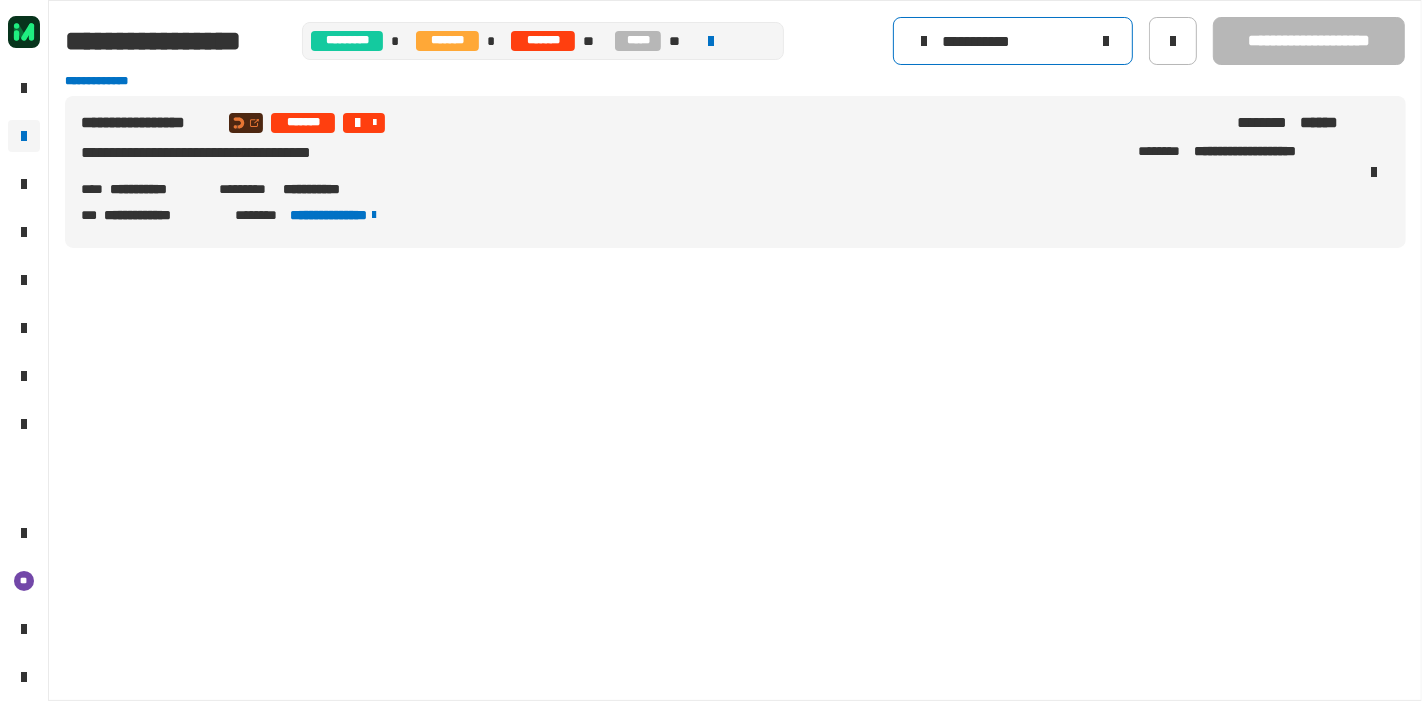 click on "**********" 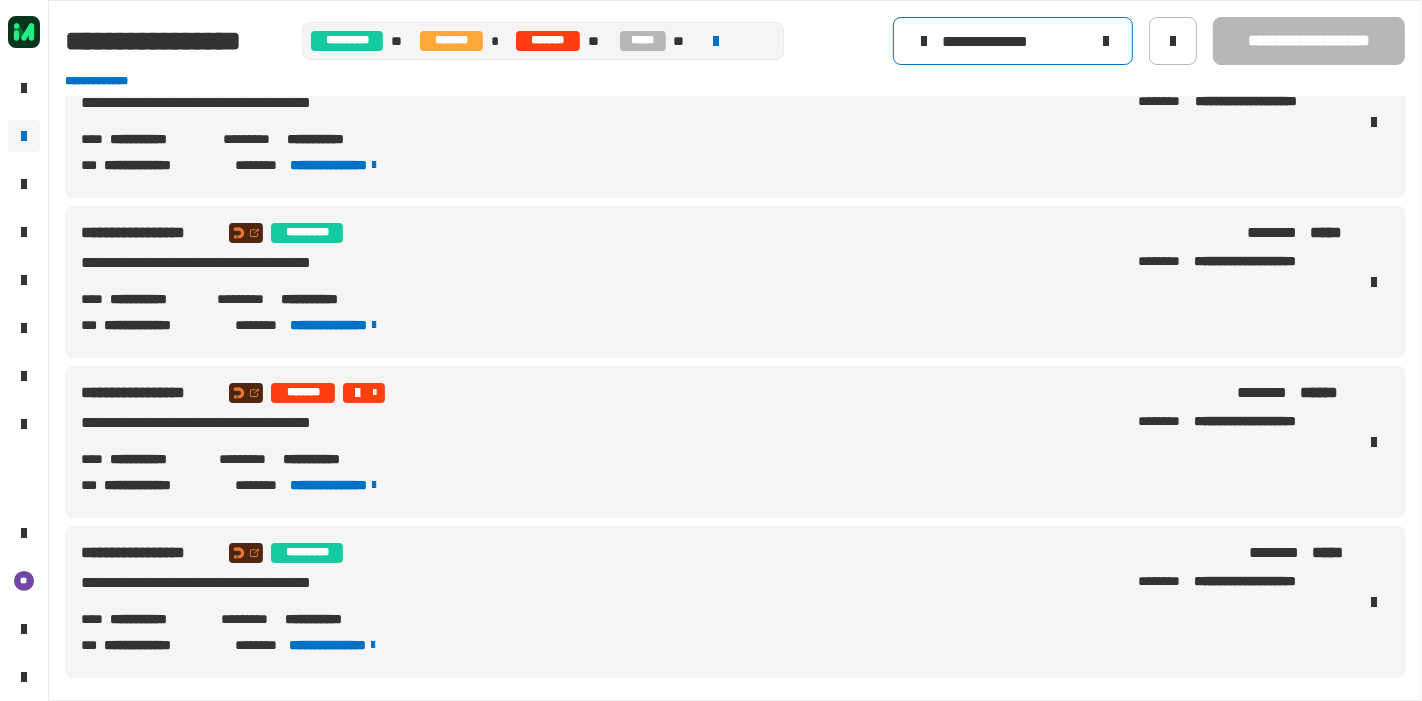 scroll, scrollTop: 213, scrollLeft: 0, axis: vertical 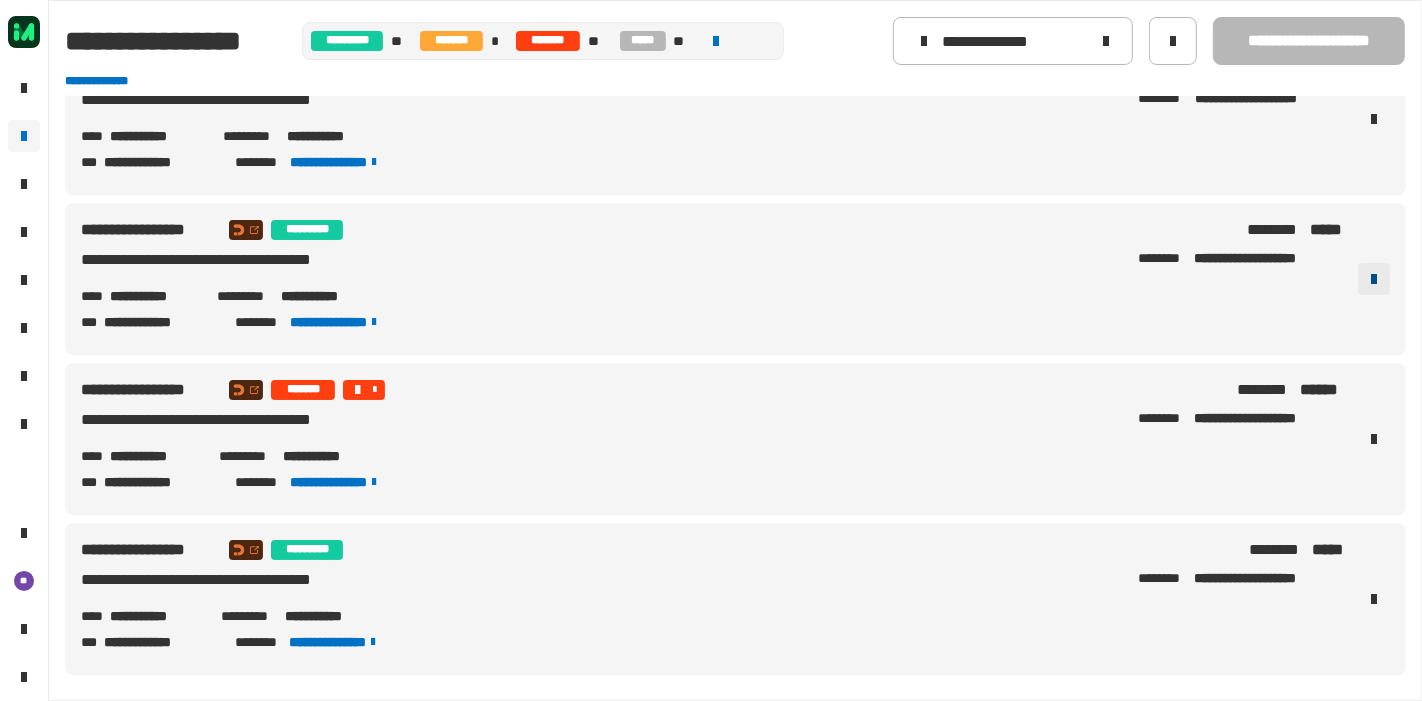 click at bounding box center (1374, 279) 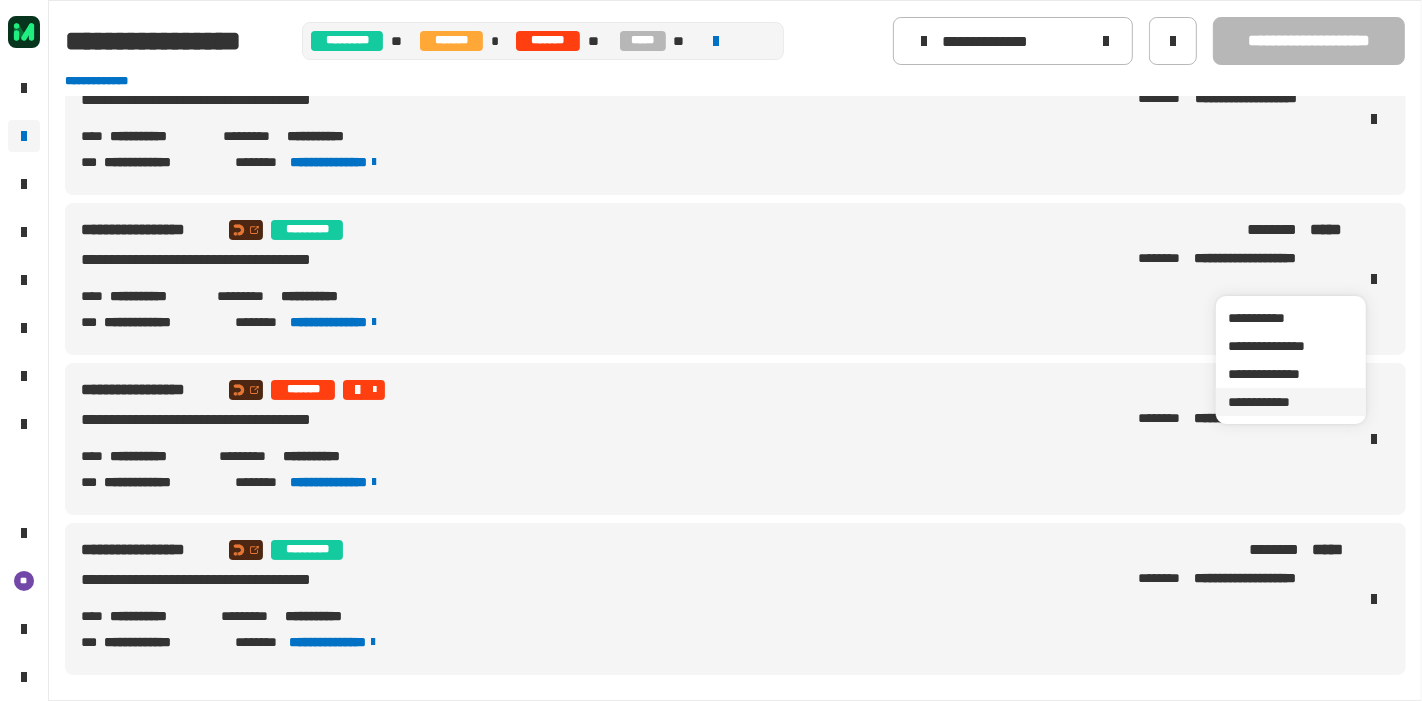 click on "**********" at bounding box center [1291, 402] 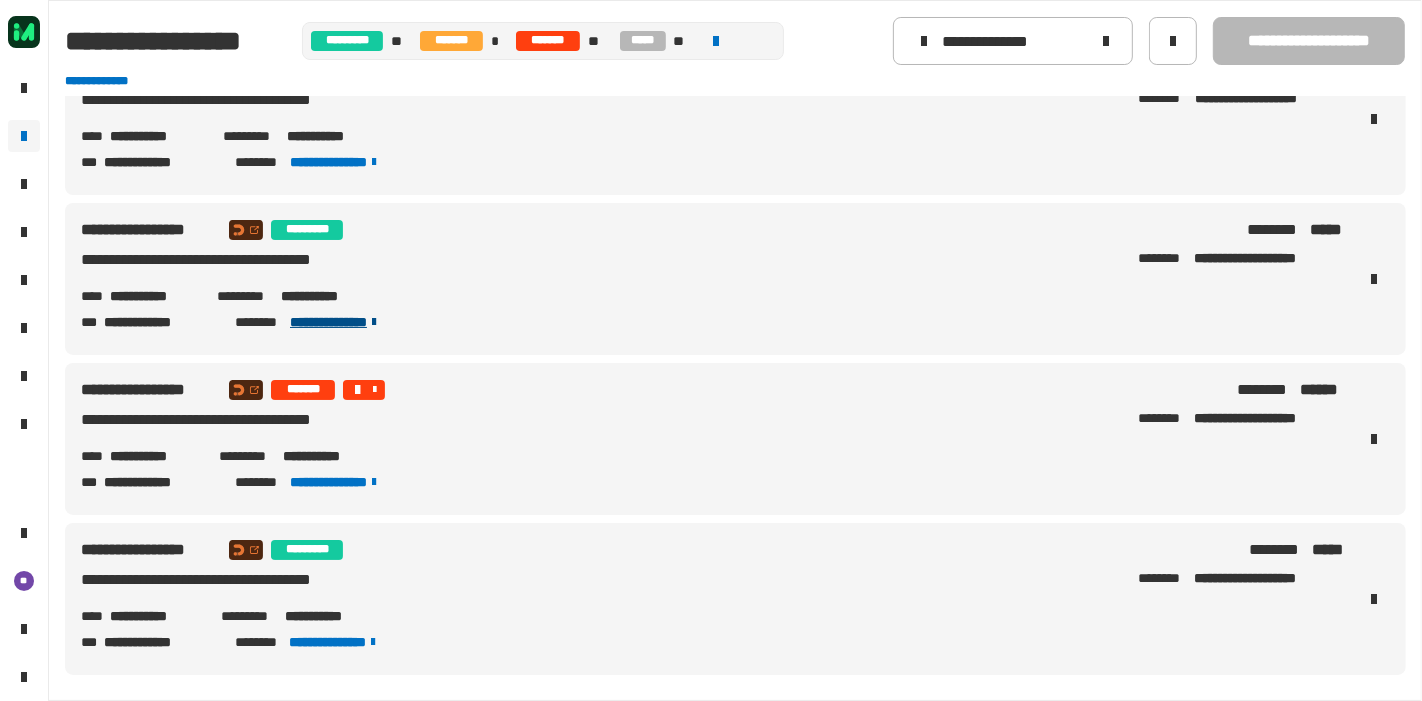 click at bounding box center (374, 322) 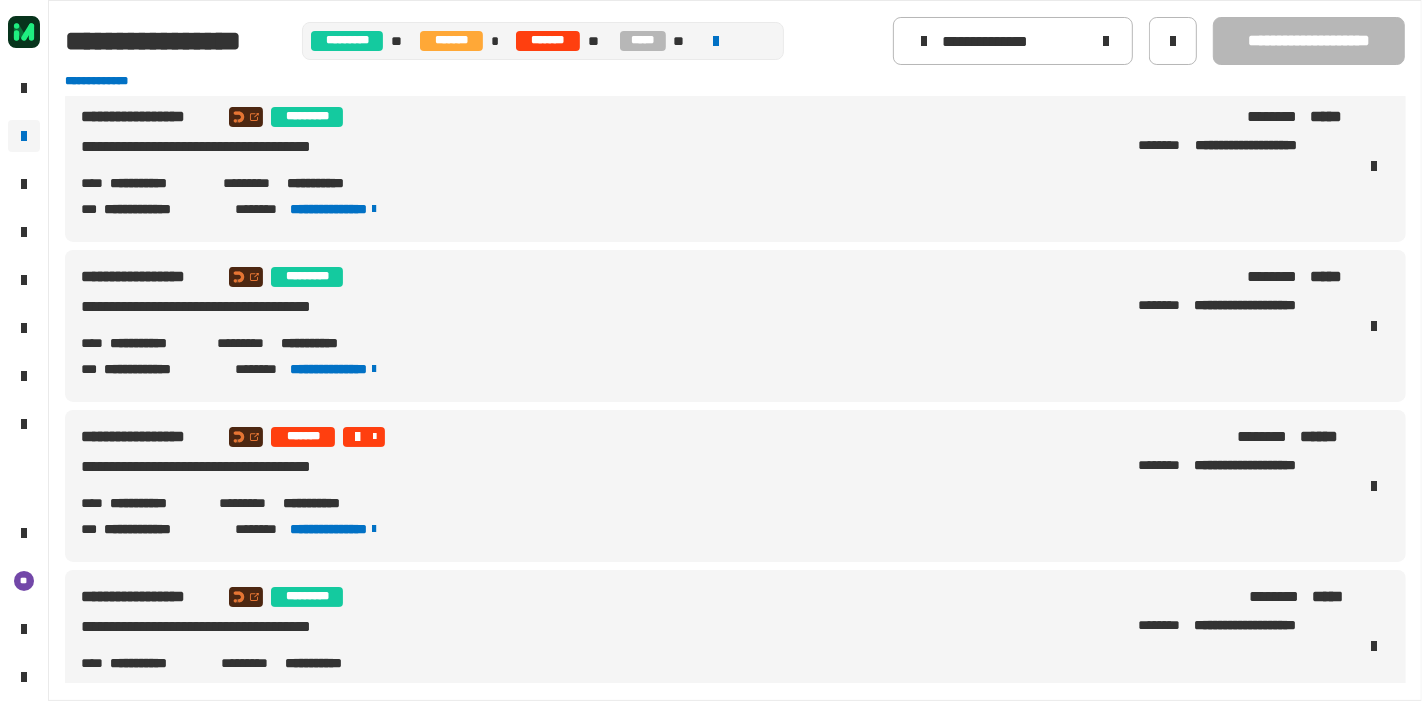 scroll, scrollTop: 208, scrollLeft: 0, axis: vertical 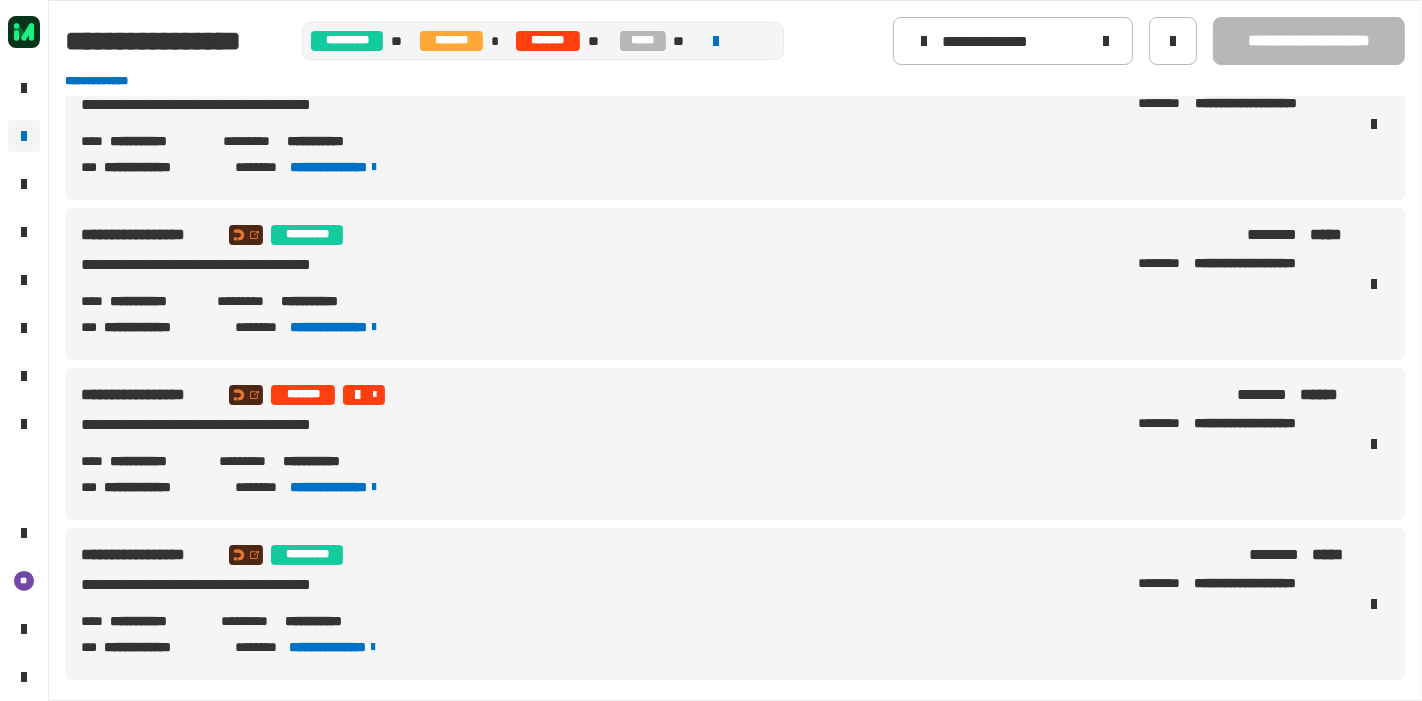 click on "**********" at bounding box center (155, 301) 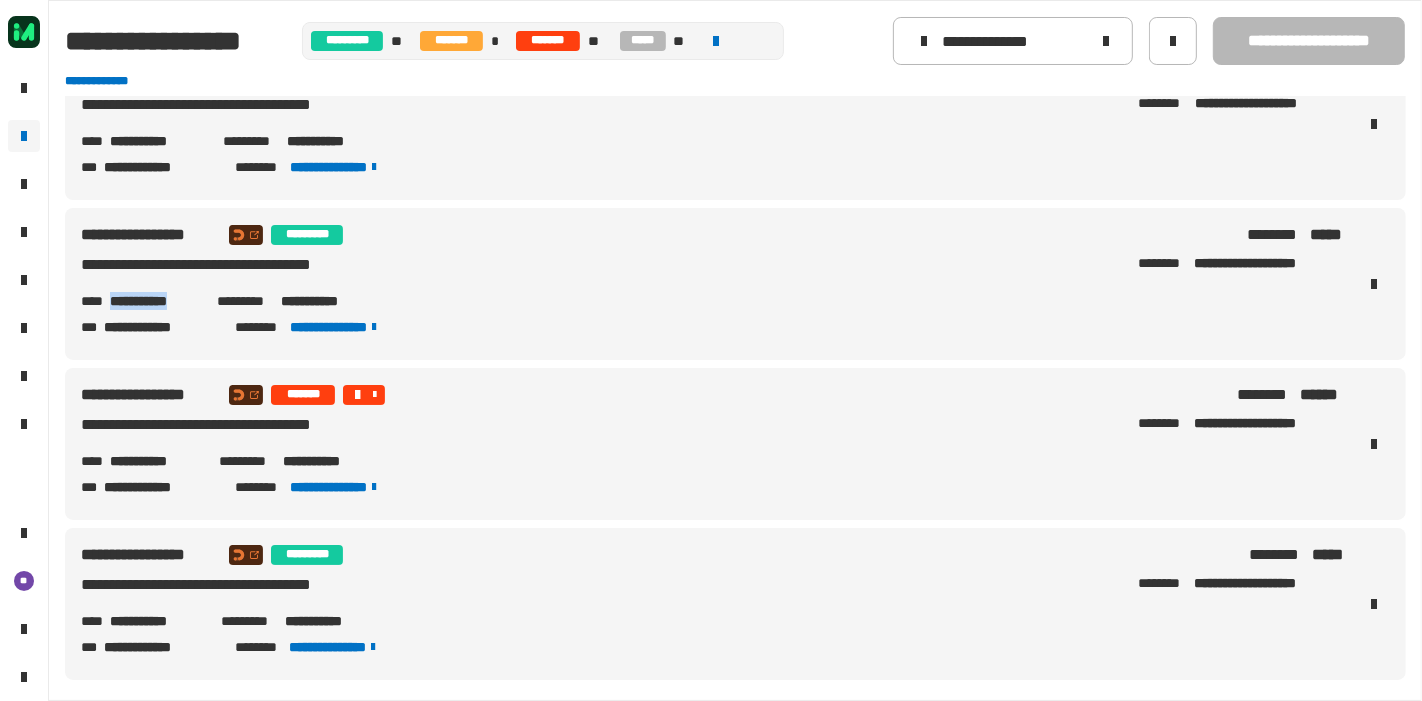 click on "**********" at bounding box center (155, 301) 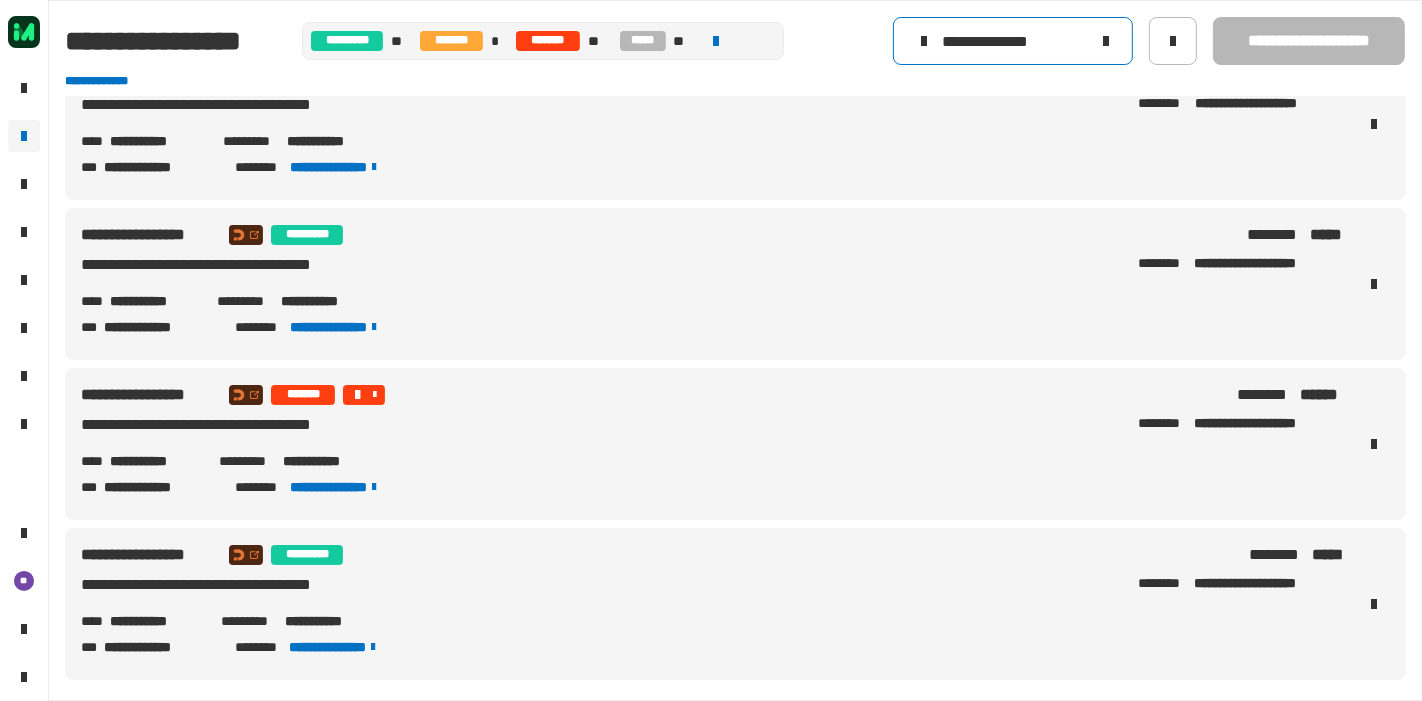 click on "**********" 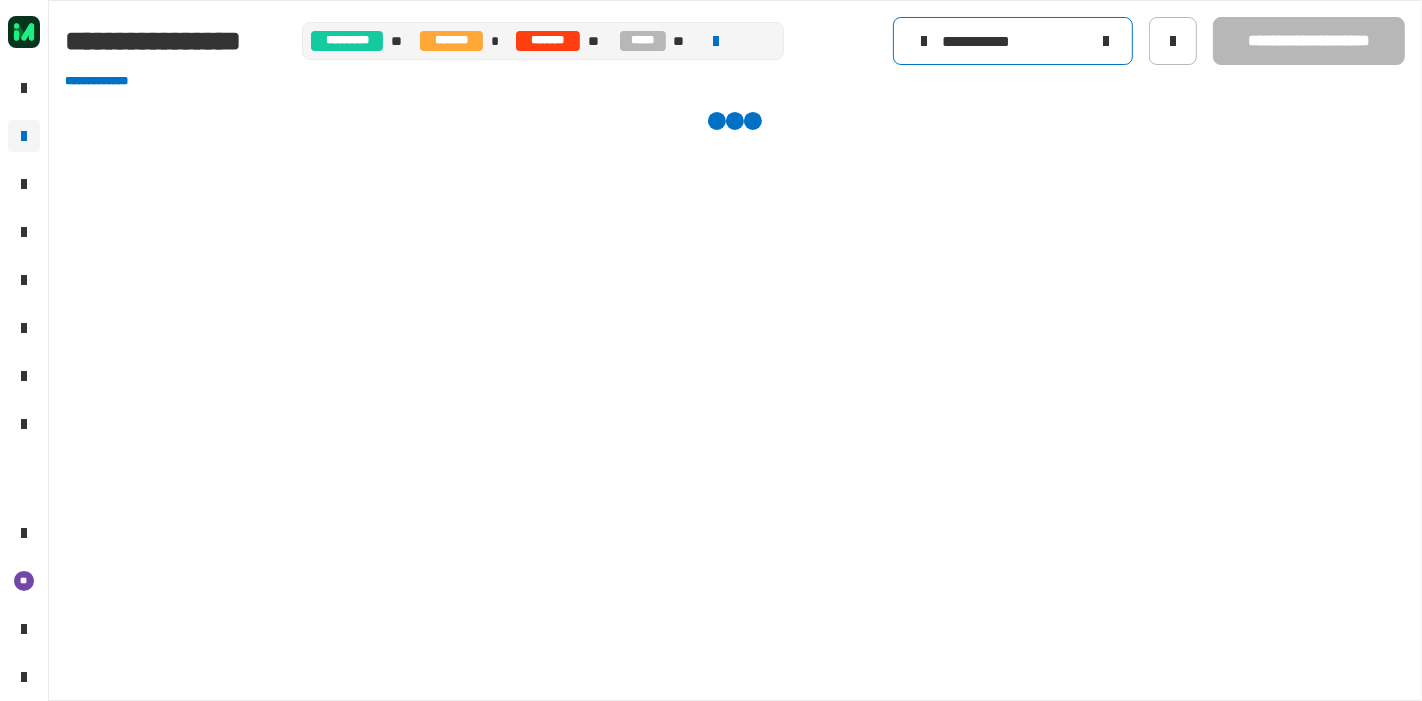 scroll, scrollTop: 0, scrollLeft: 0, axis: both 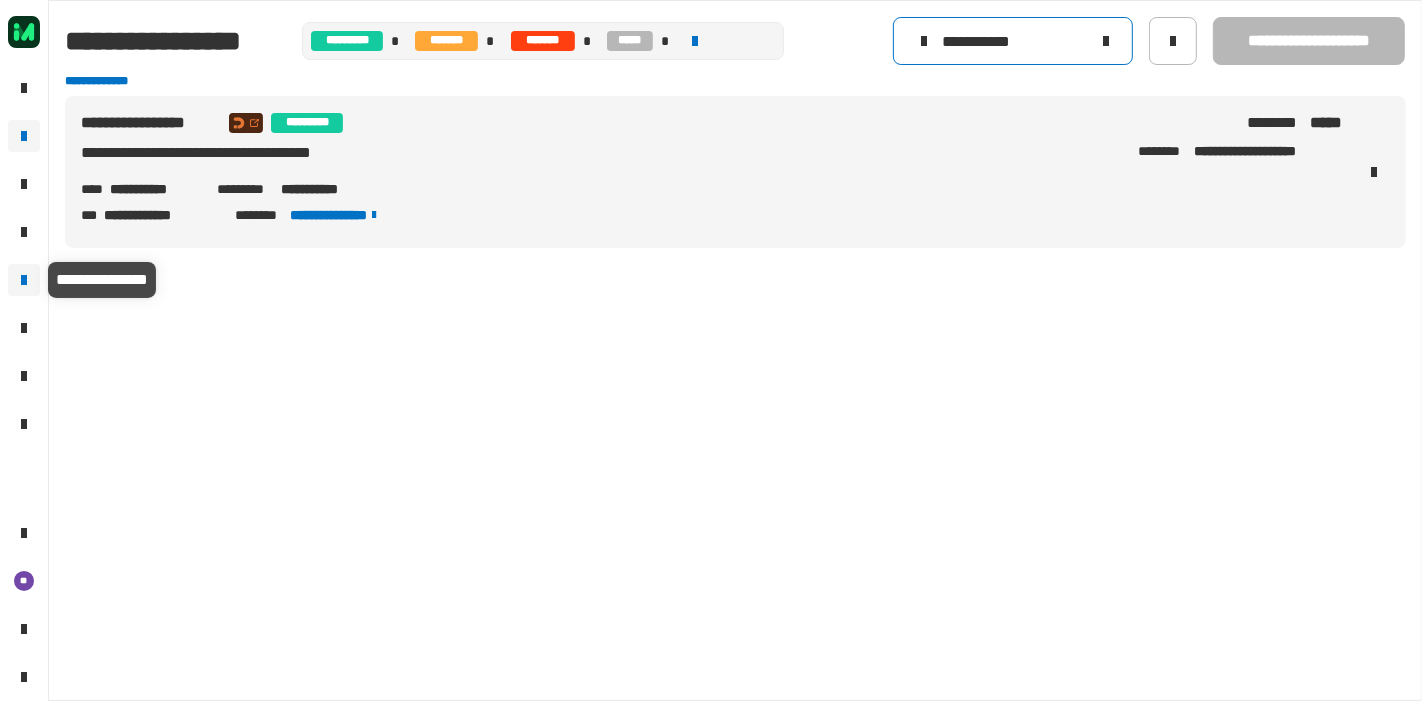 type on "**********" 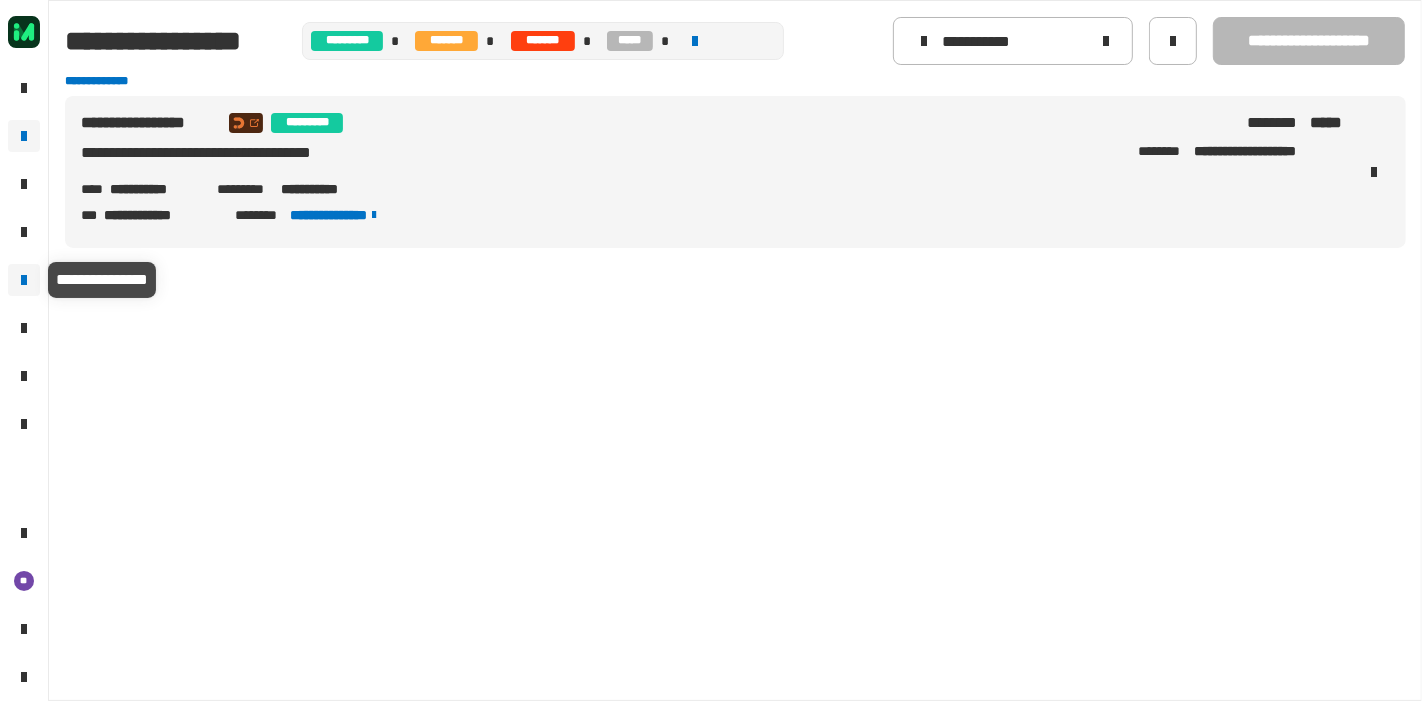 click 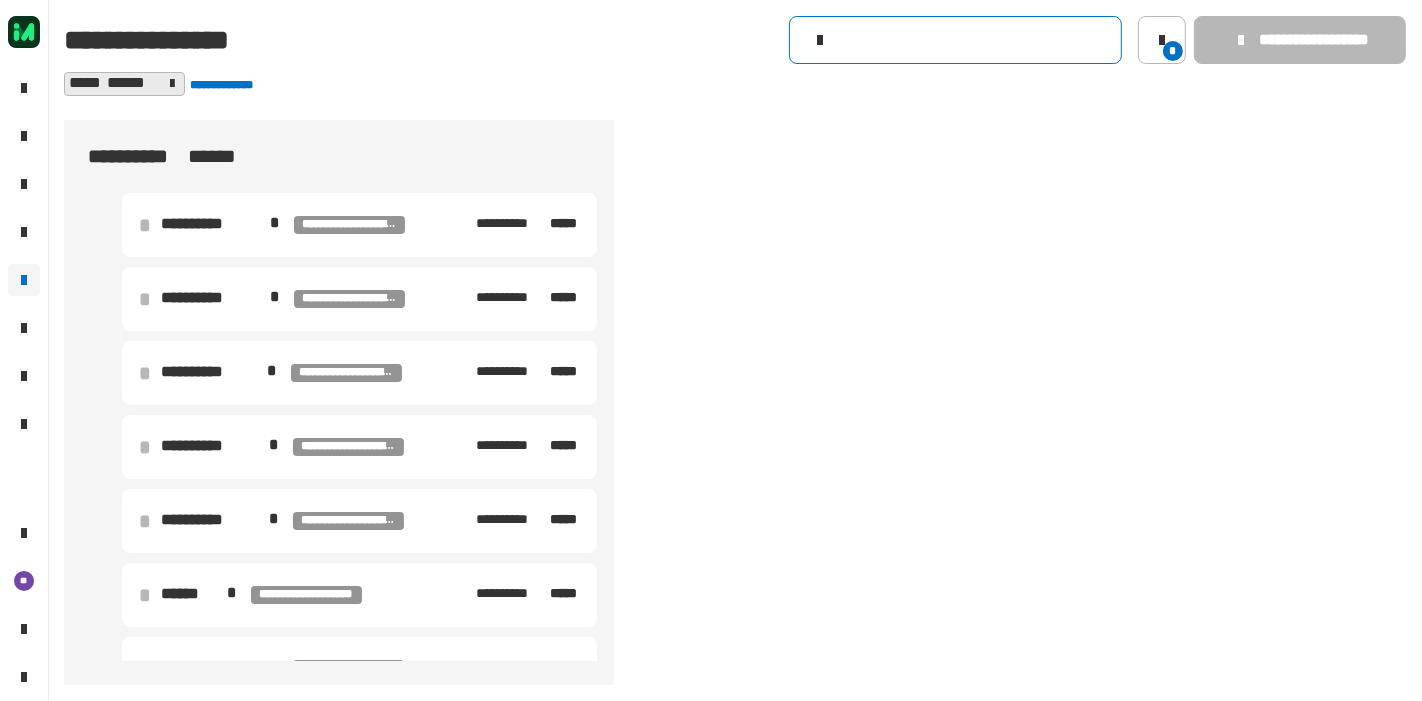 click 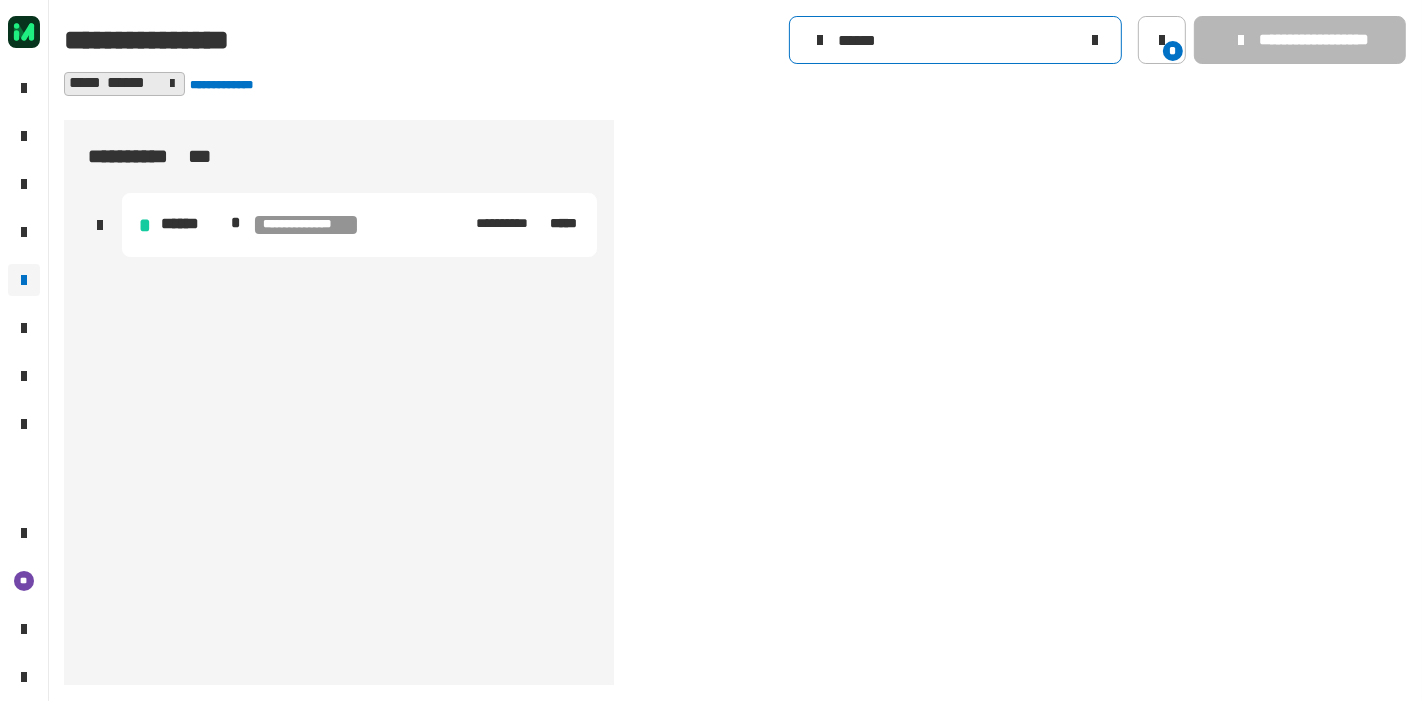 type on "******" 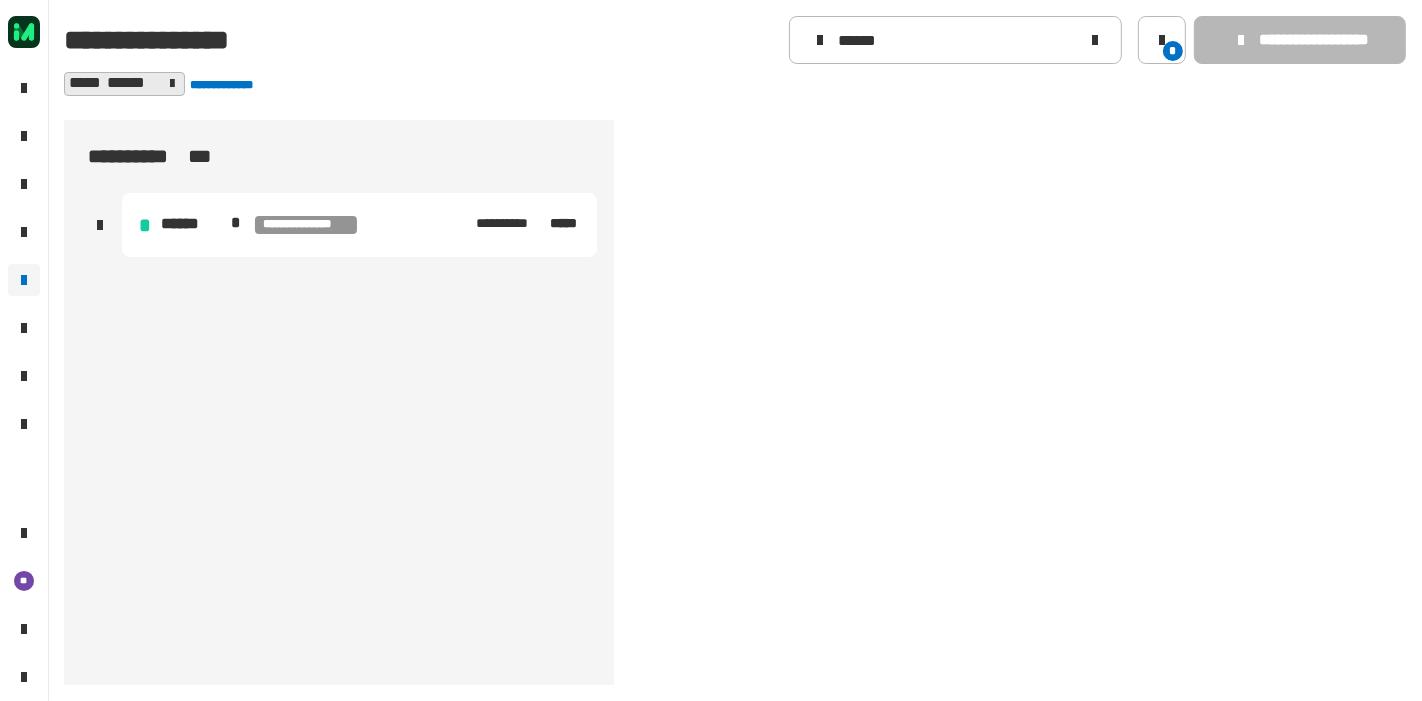 click on "**********" at bounding box center [359, 225] 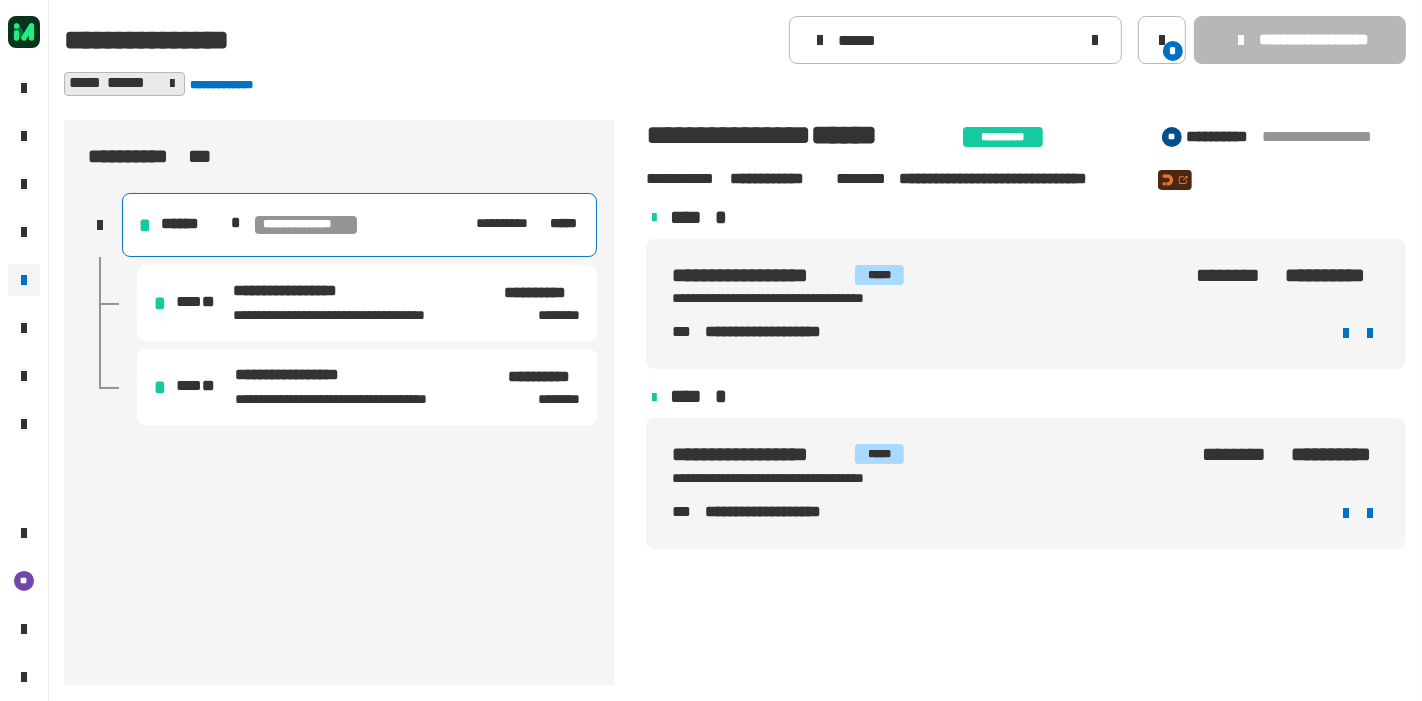 click 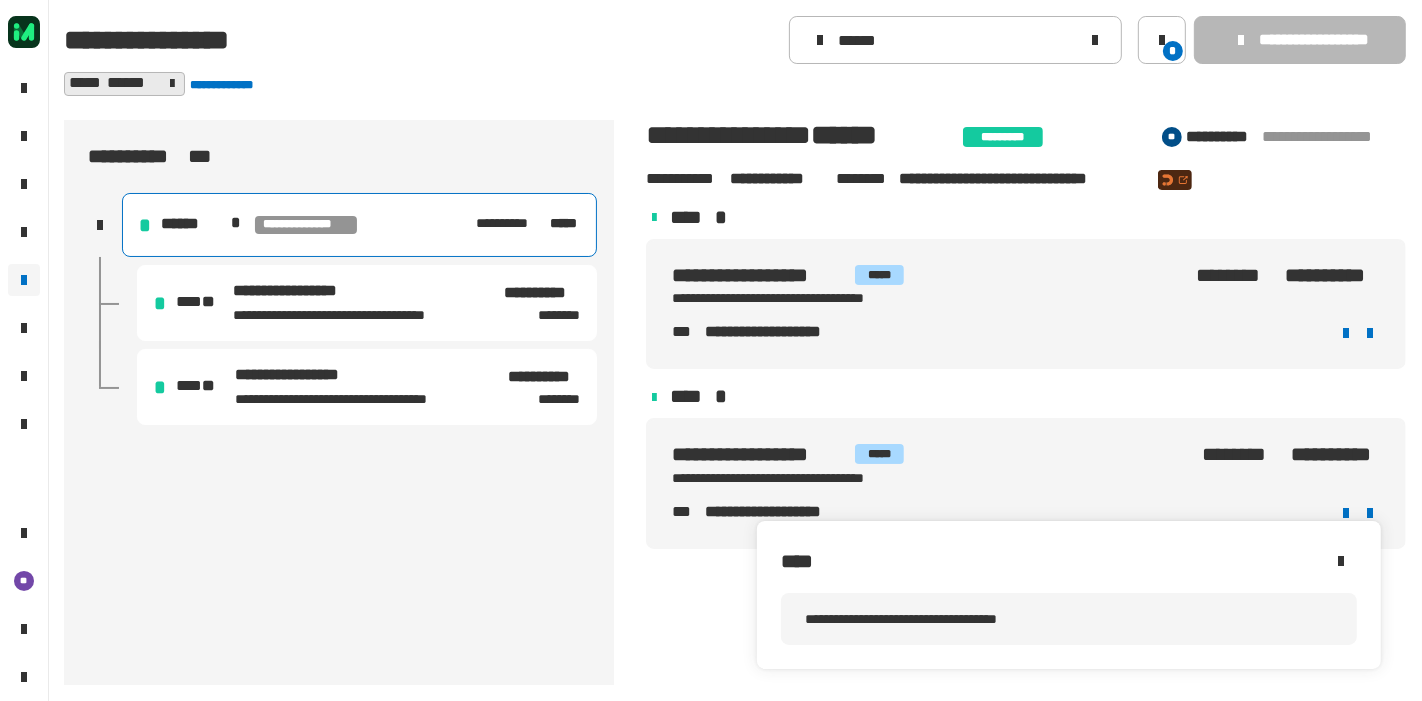 click on "********" 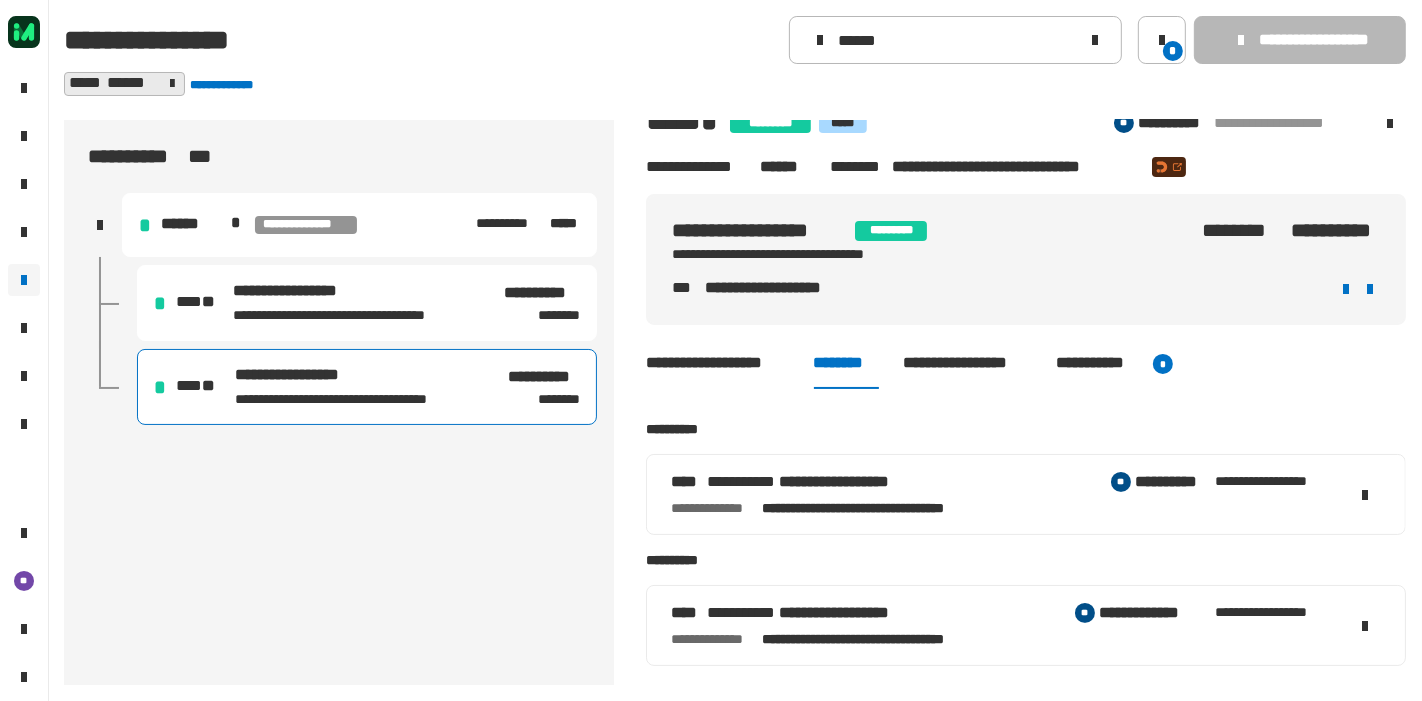 scroll, scrollTop: 15, scrollLeft: 0, axis: vertical 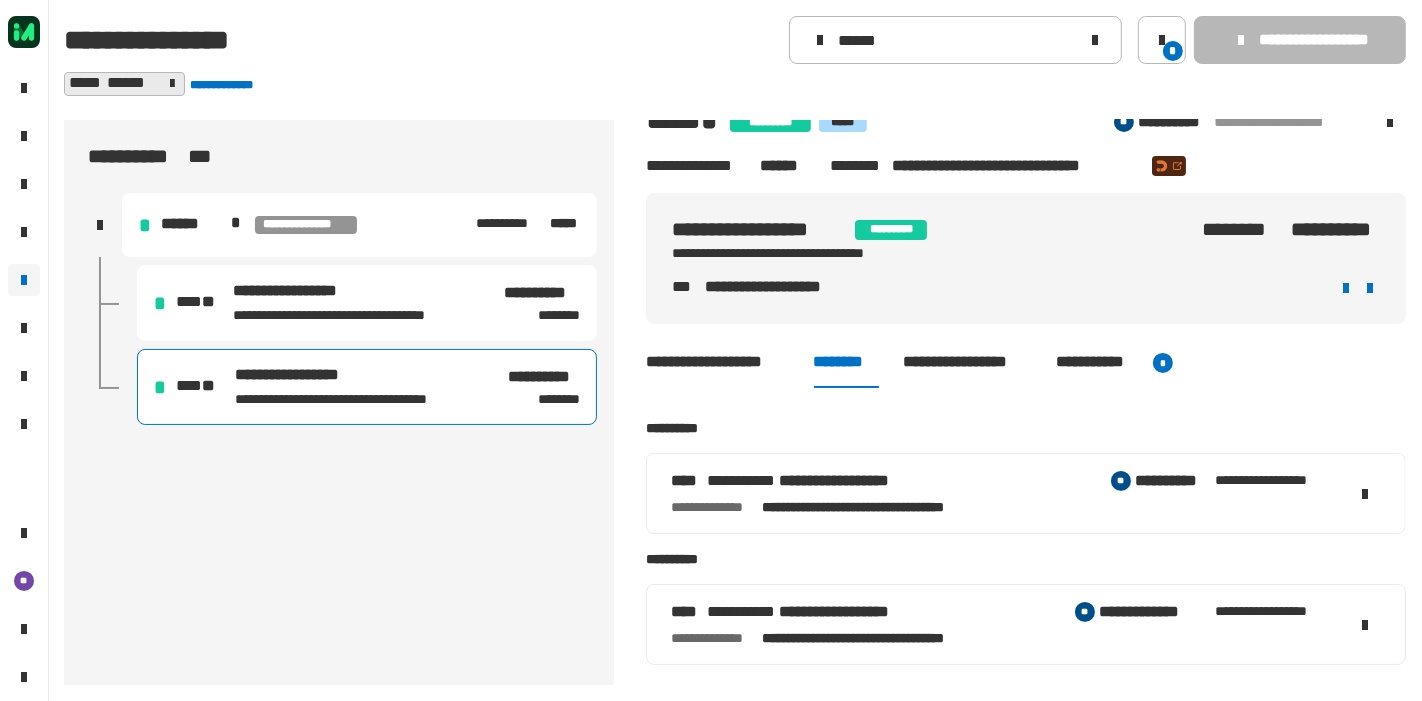 drag, startPoint x: 942, startPoint y: 399, endPoint x: 812, endPoint y: 346, distance: 140.38875 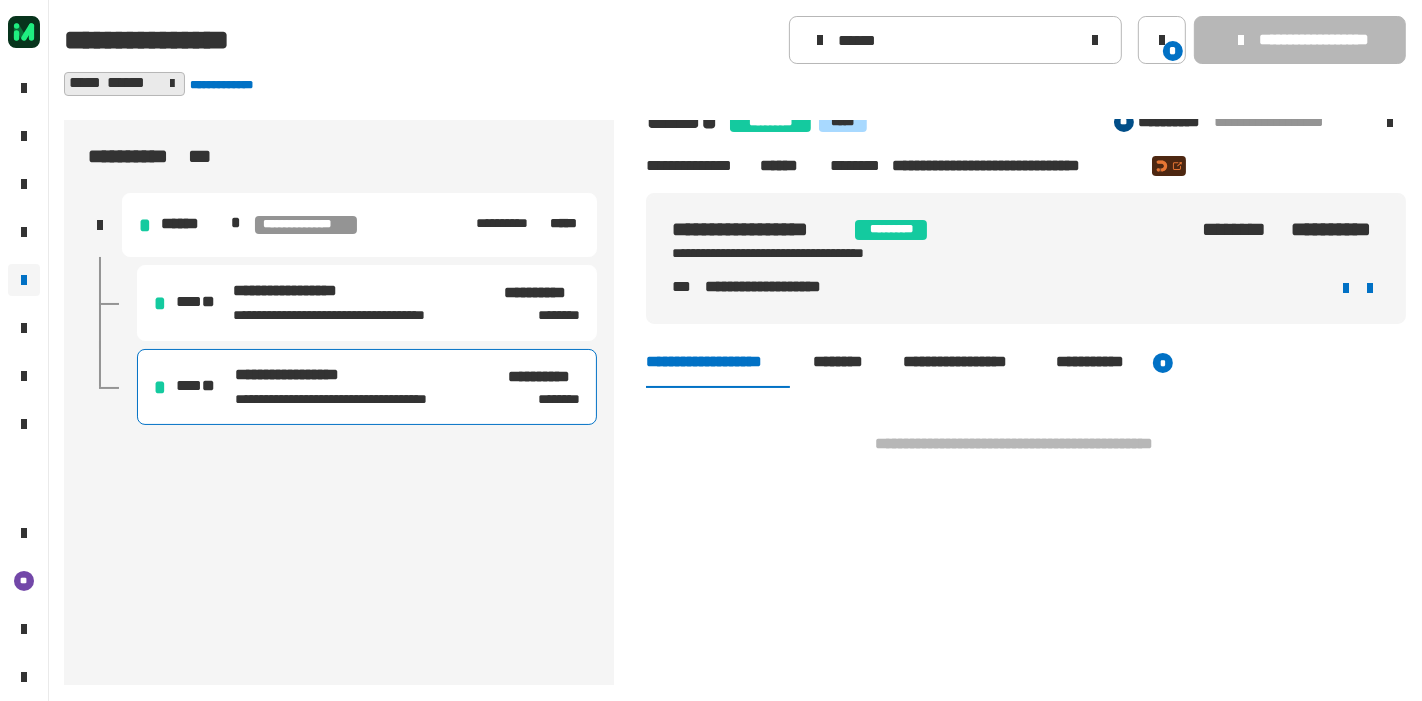click on "**********" 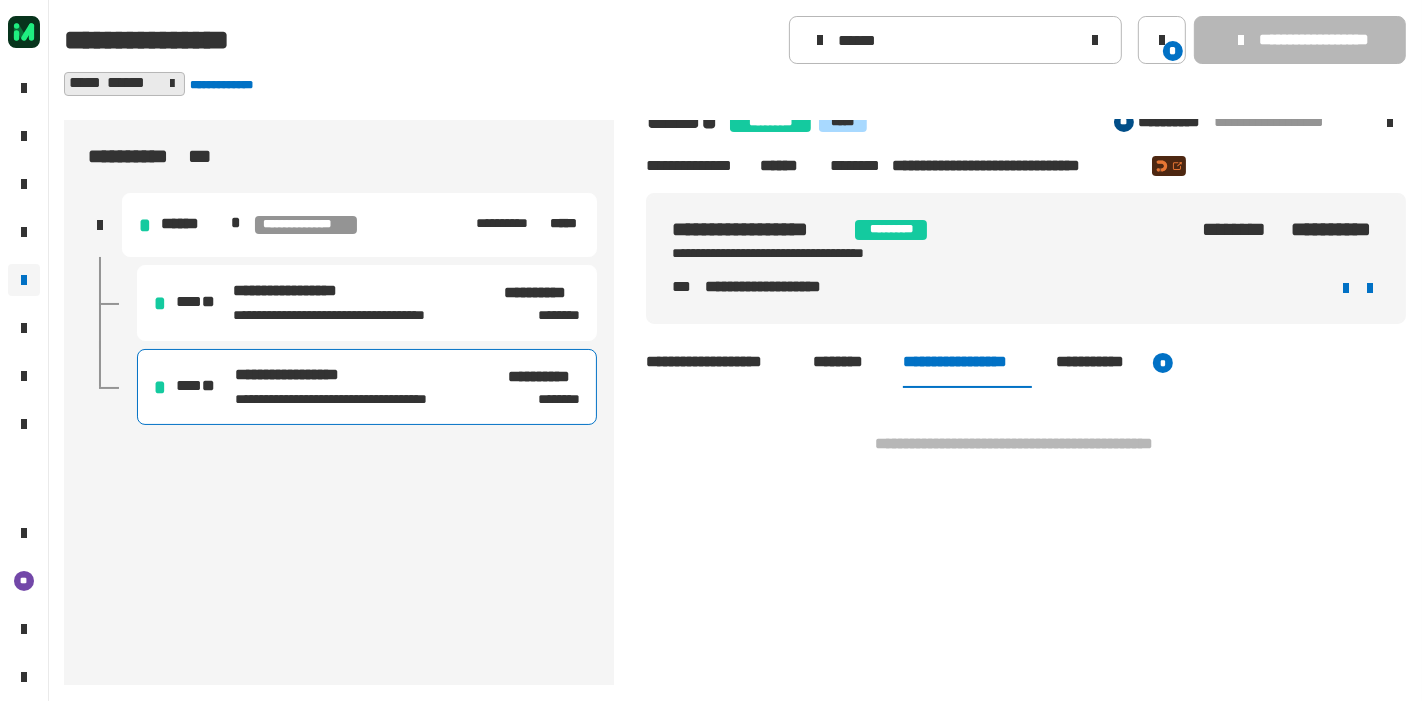 click on "********" 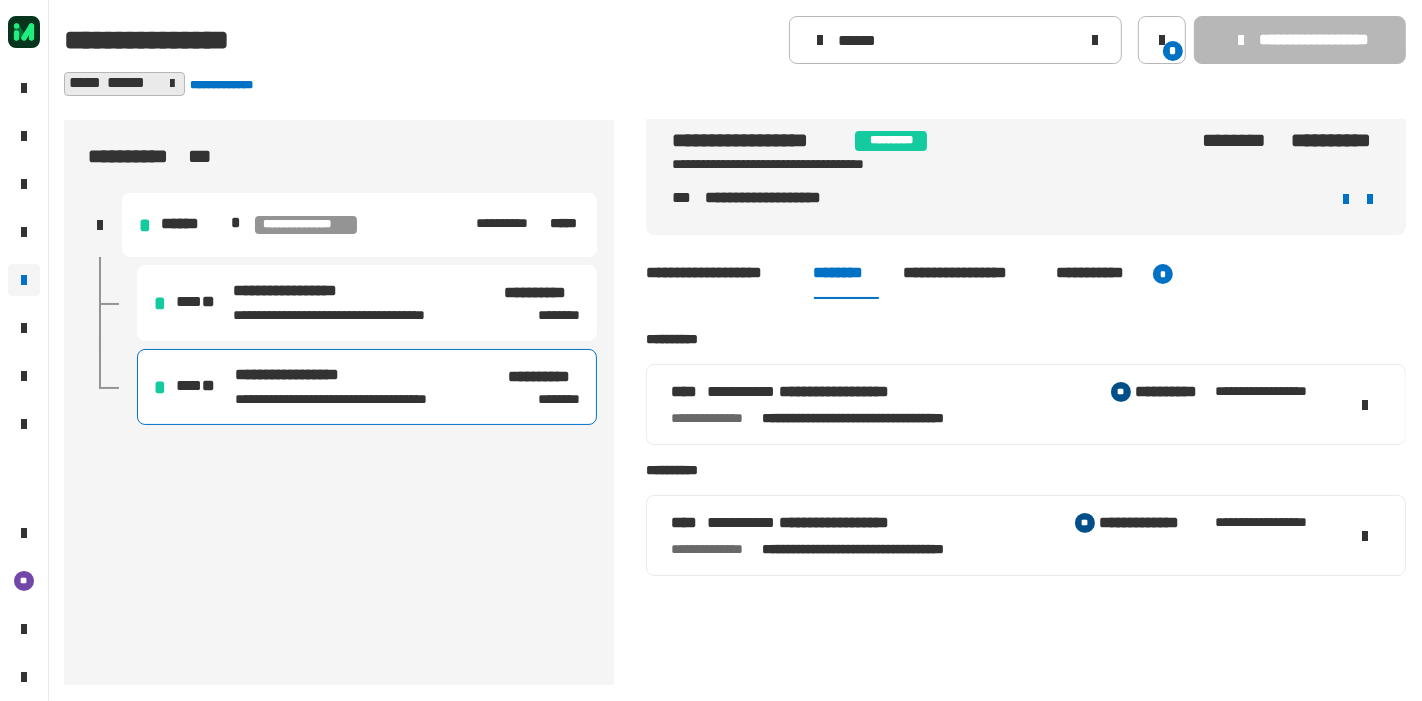 click on "********" at bounding box center (559, 315) 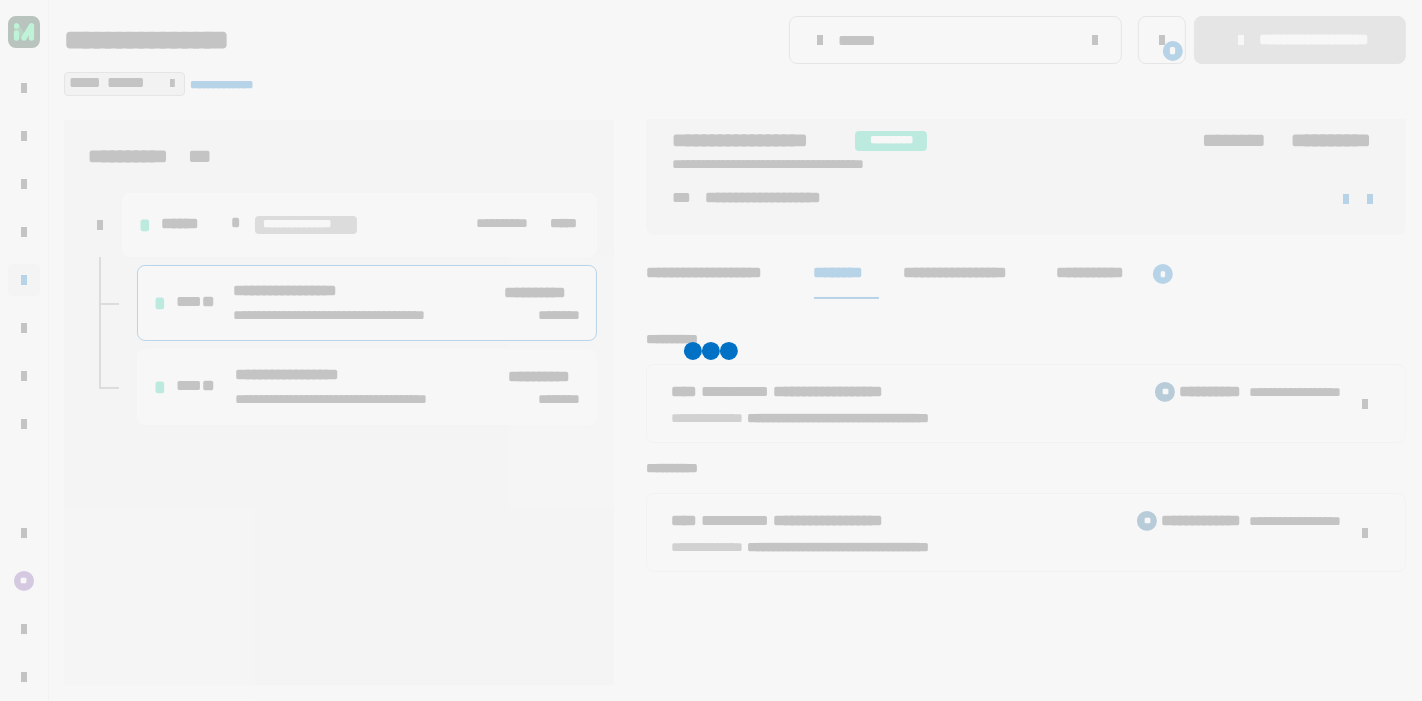 scroll, scrollTop: 154, scrollLeft: 0, axis: vertical 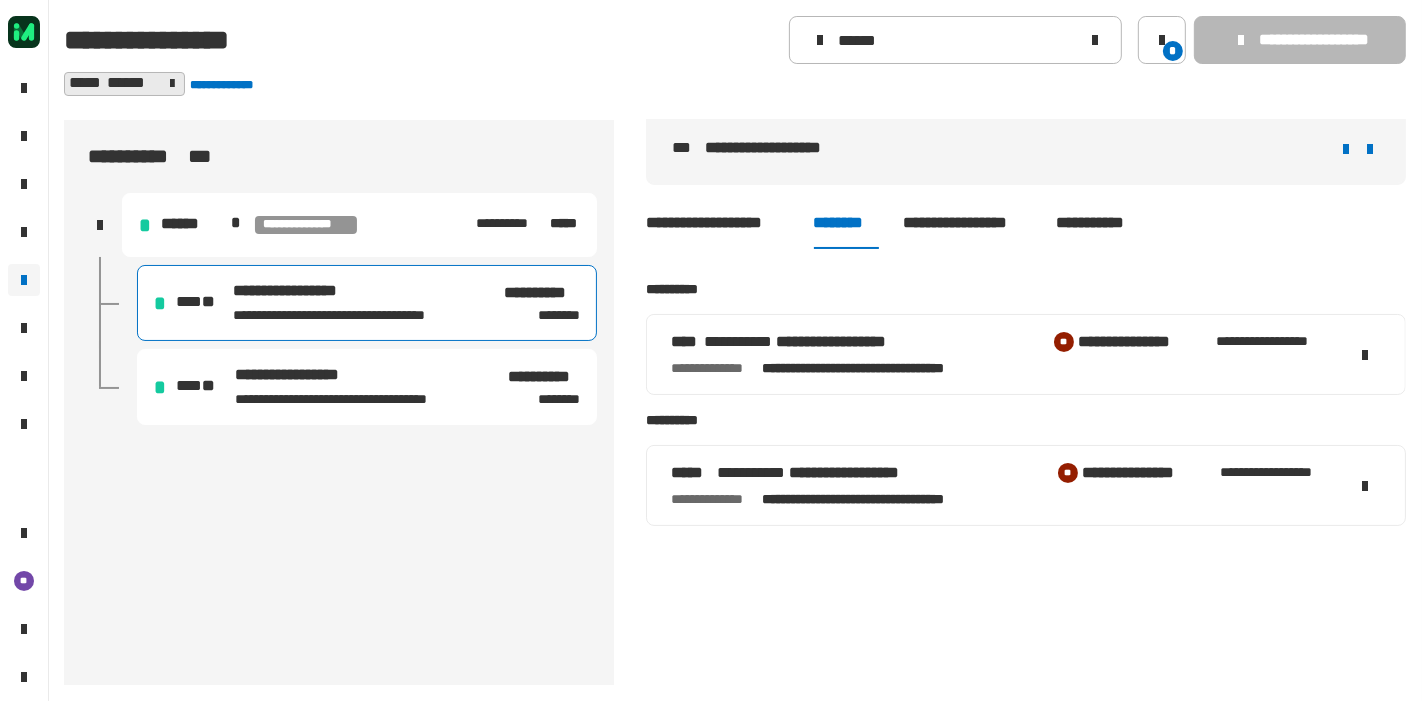 click on "**********" 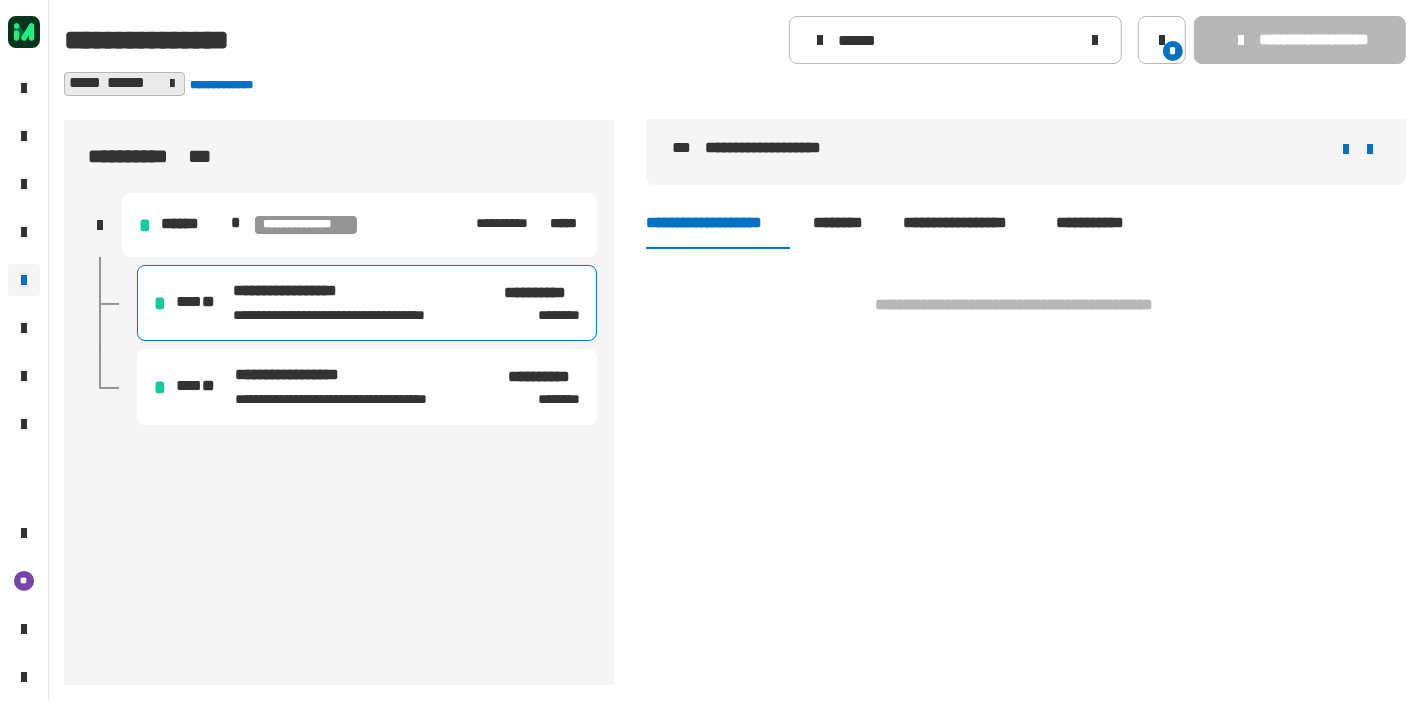 click on "**********" 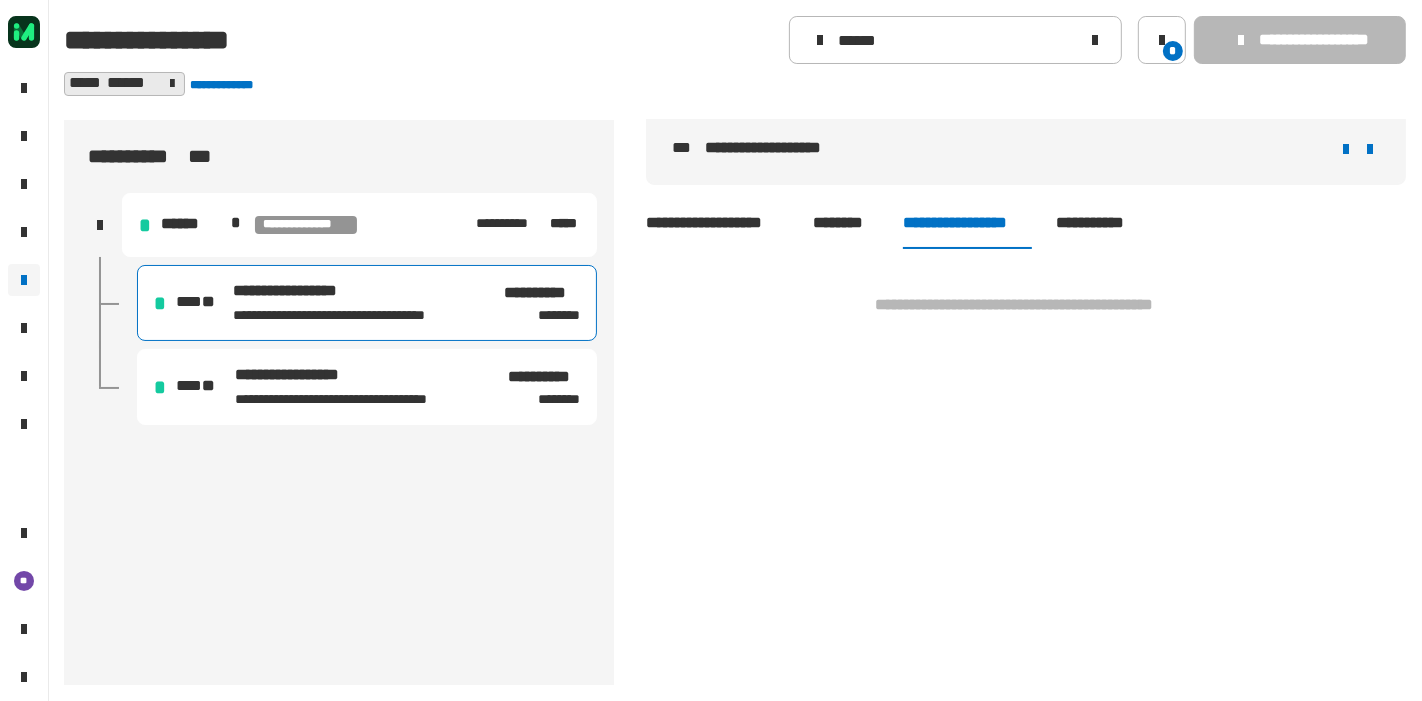 click on "********" 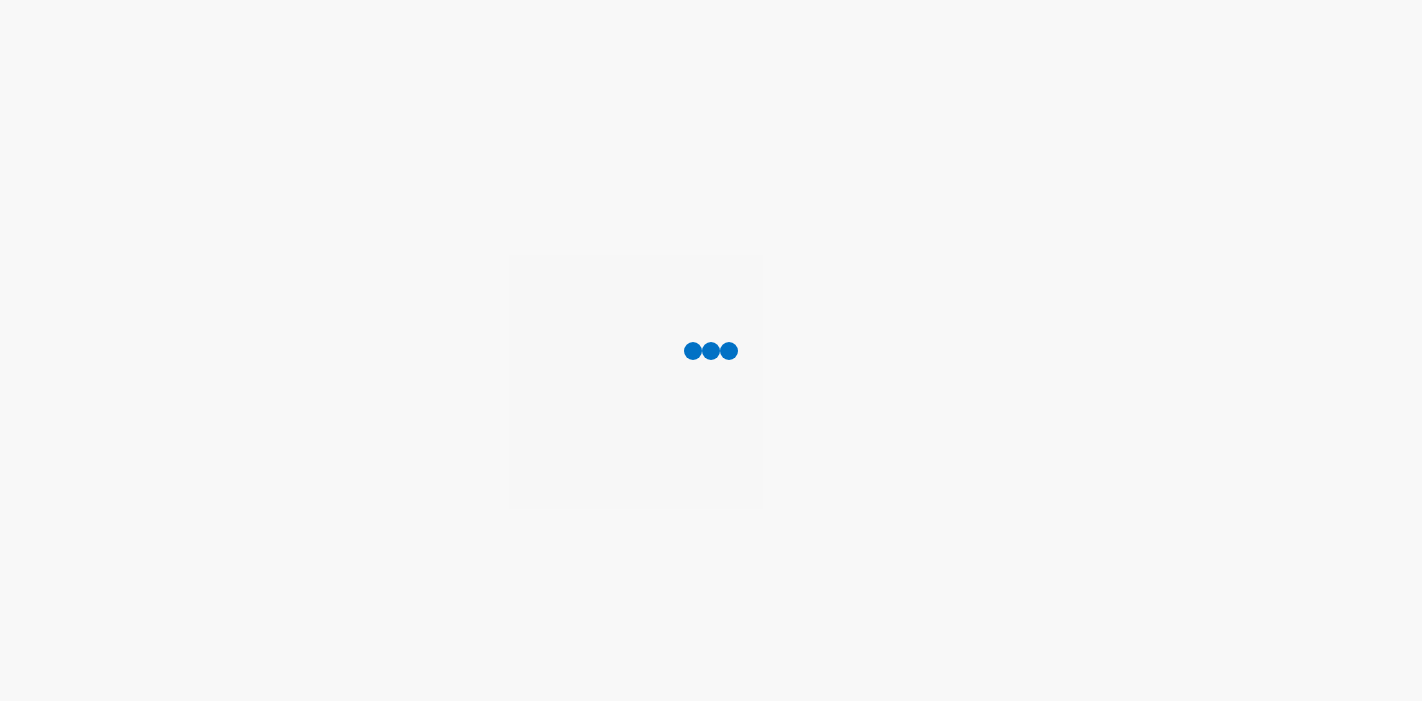 scroll, scrollTop: 0, scrollLeft: 0, axis: both 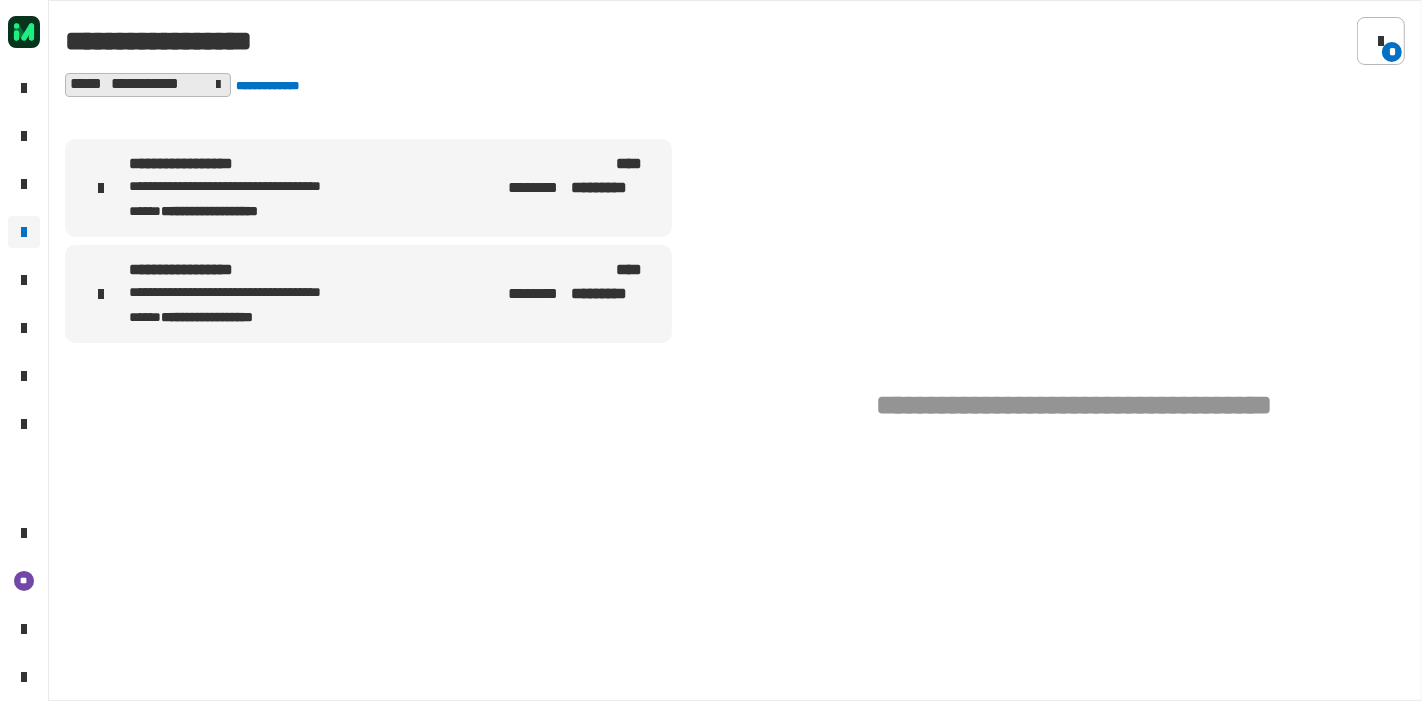 click on "**** ******** *********" at bounding box center [578, 283] 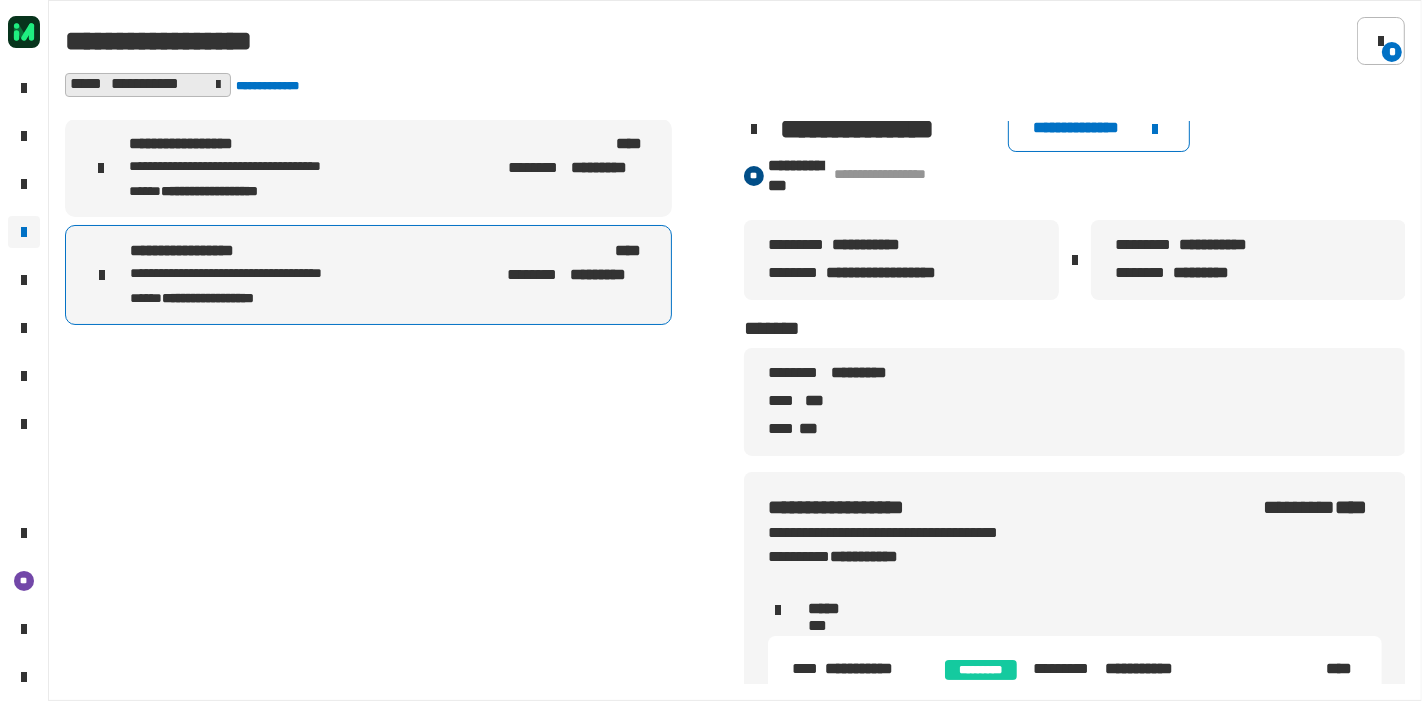 scroll, scrollTop: 0, scrollLeft: 0, axis: both 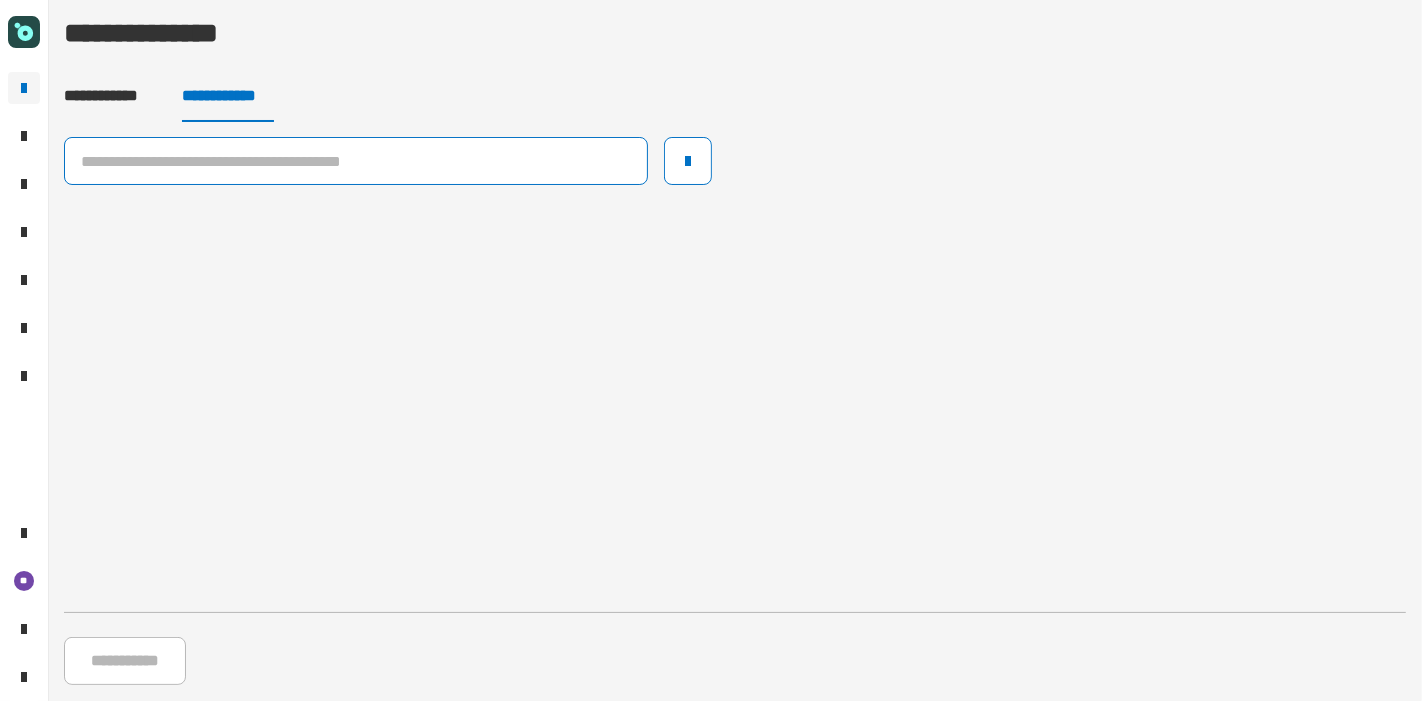 click 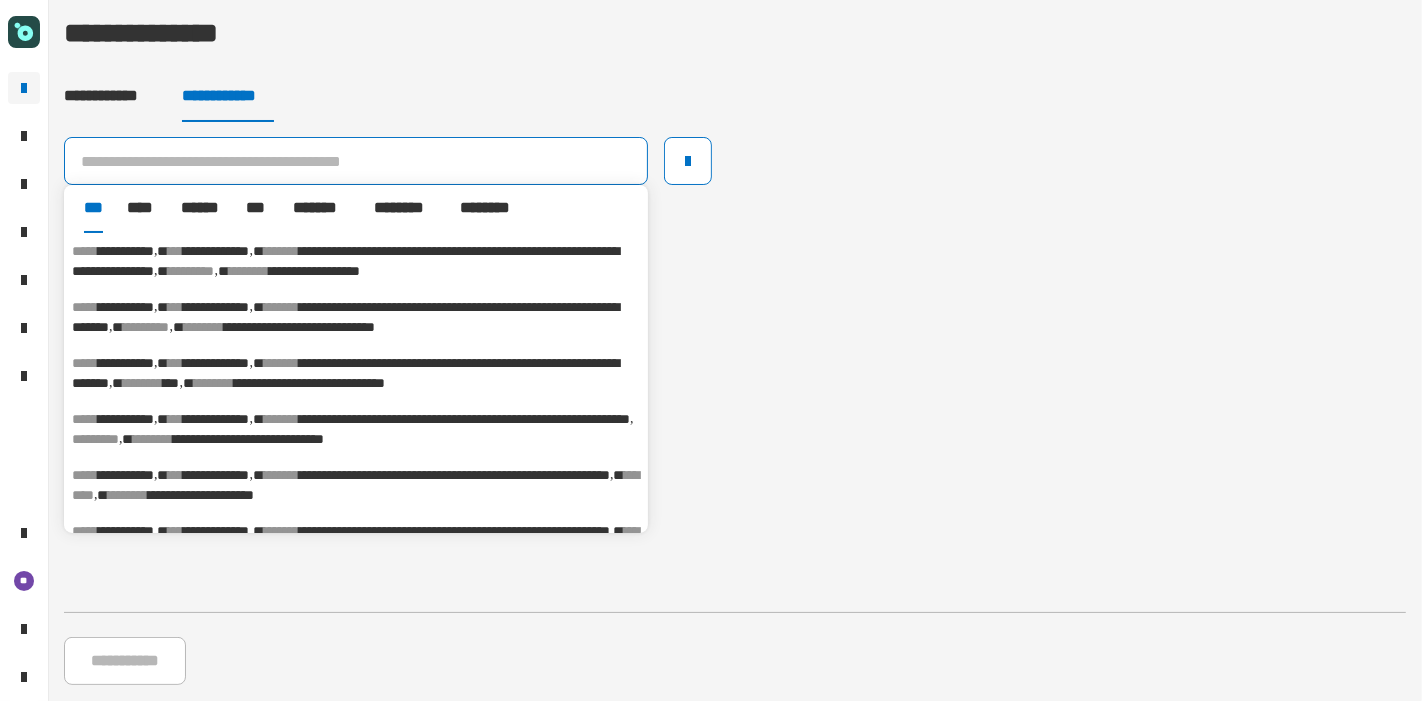paste on "**********" 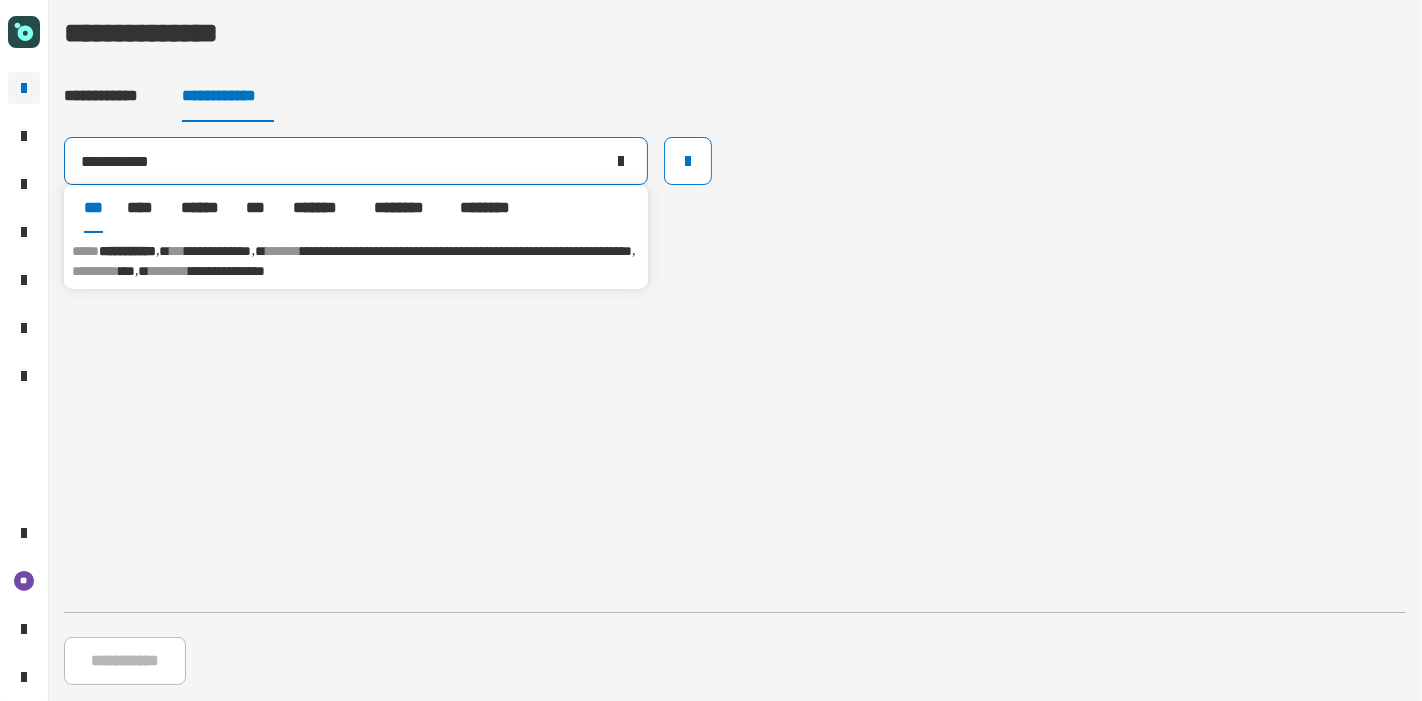 type on "**********" 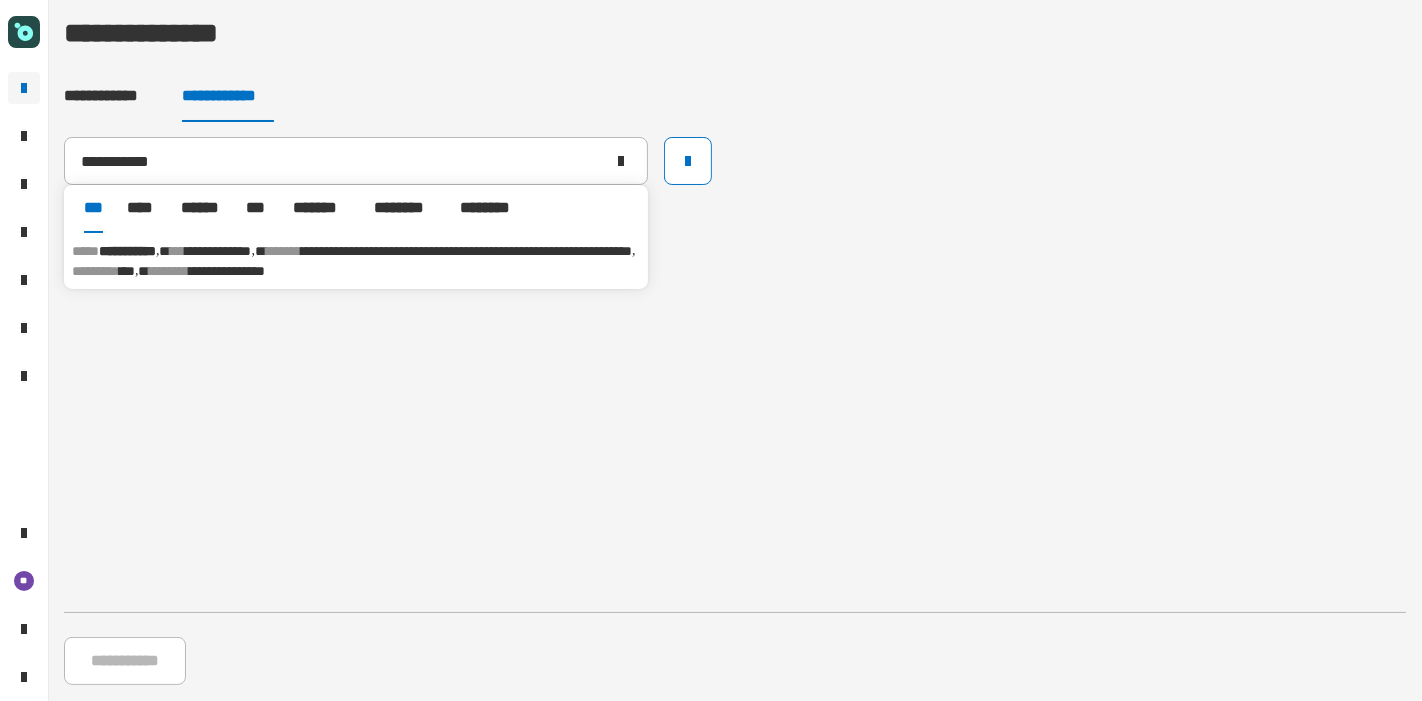 click on "*******" at bounding box center (283, 251) 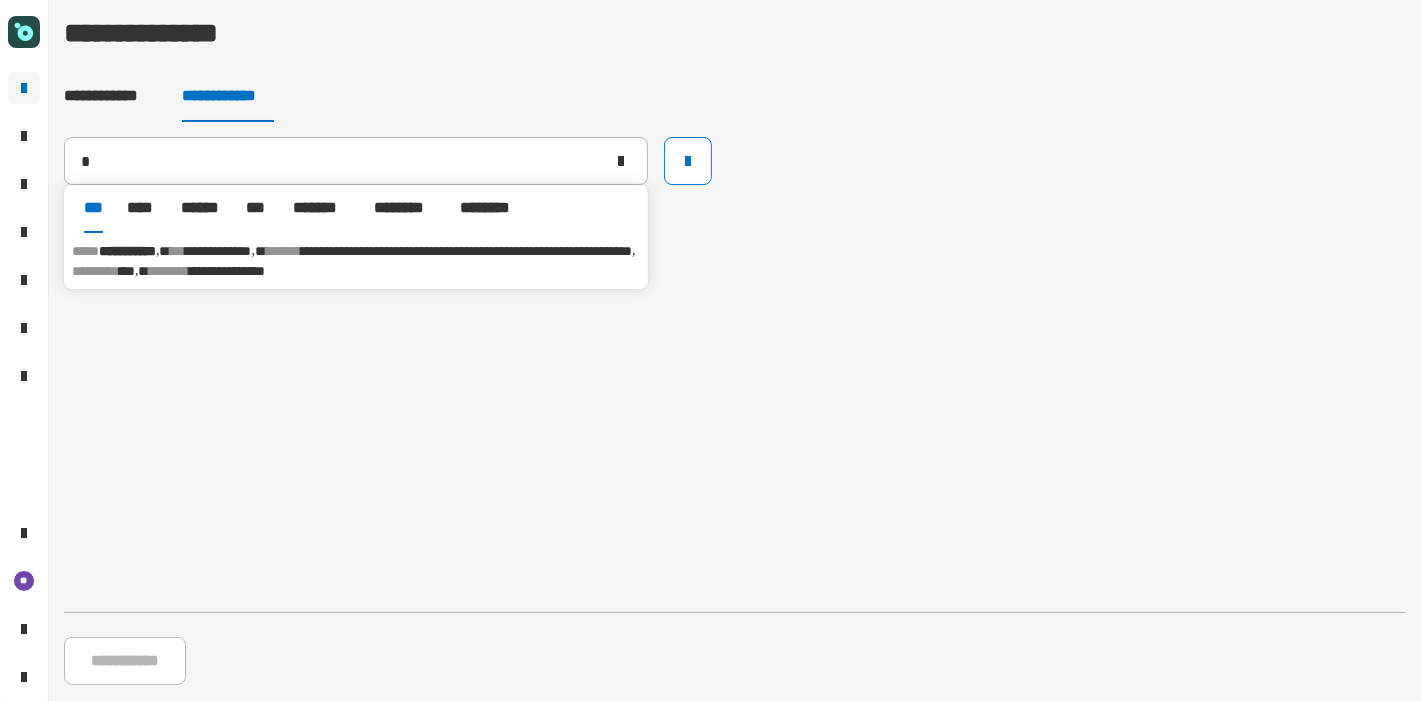 type 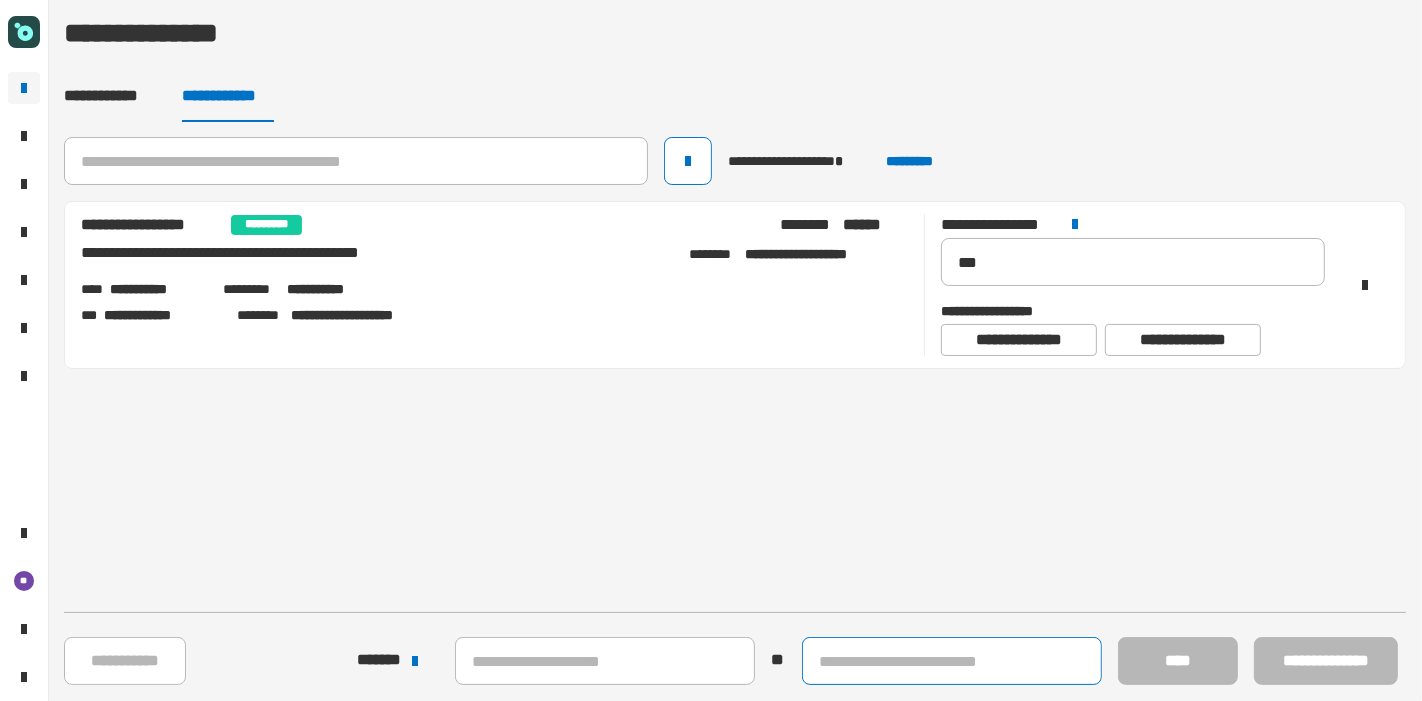 click 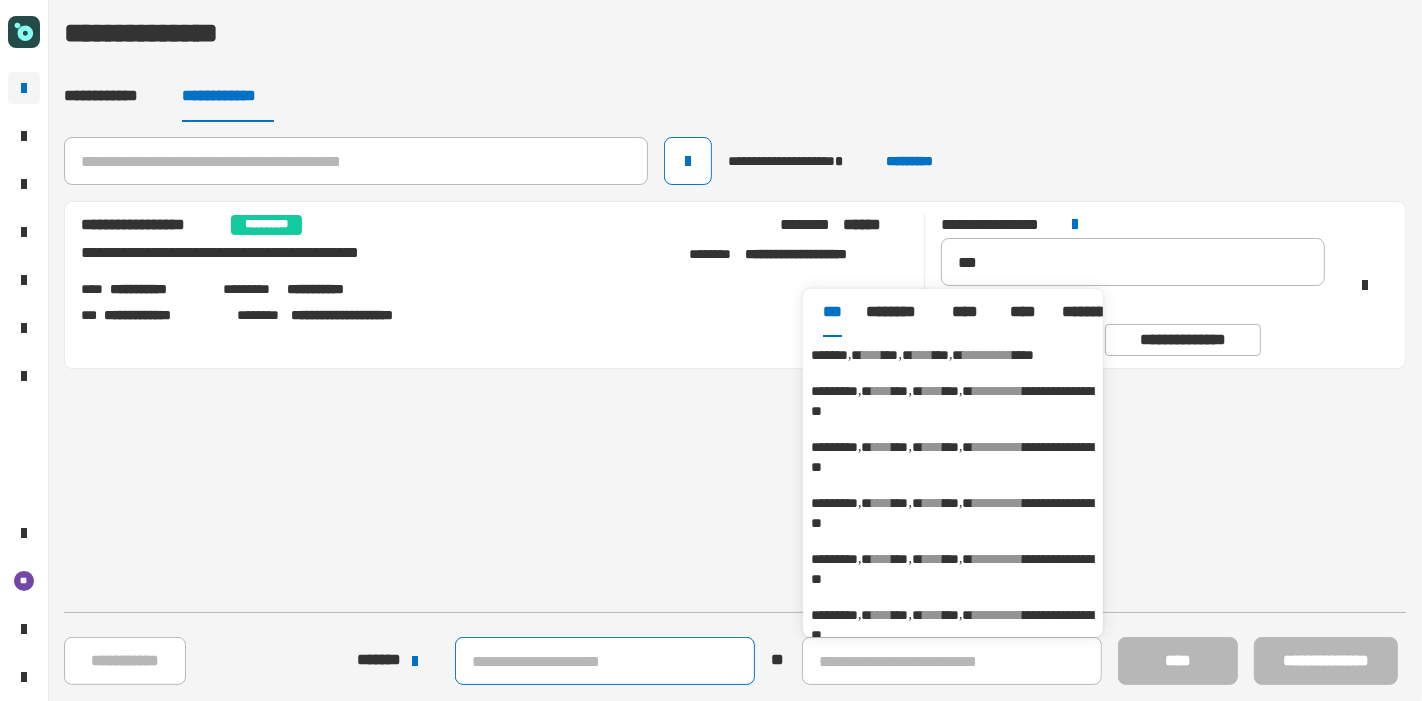click 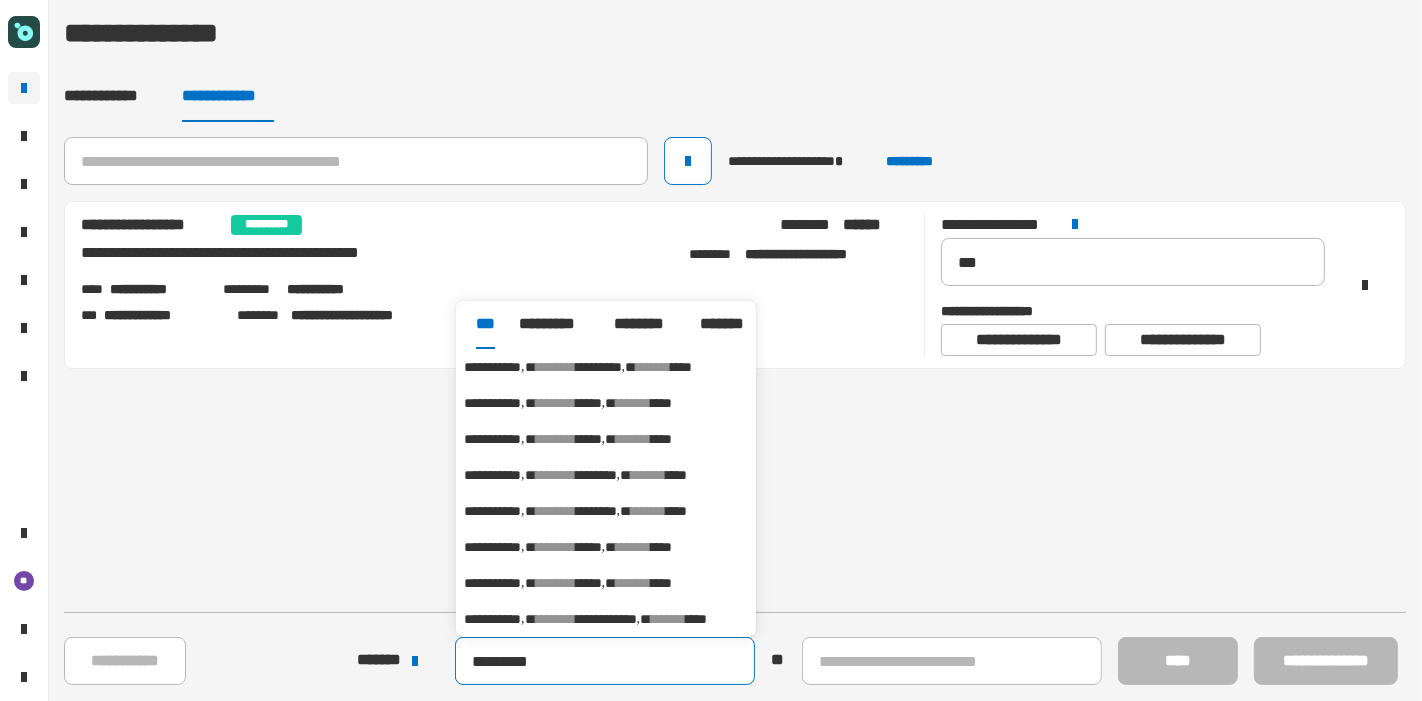 type on "*********" 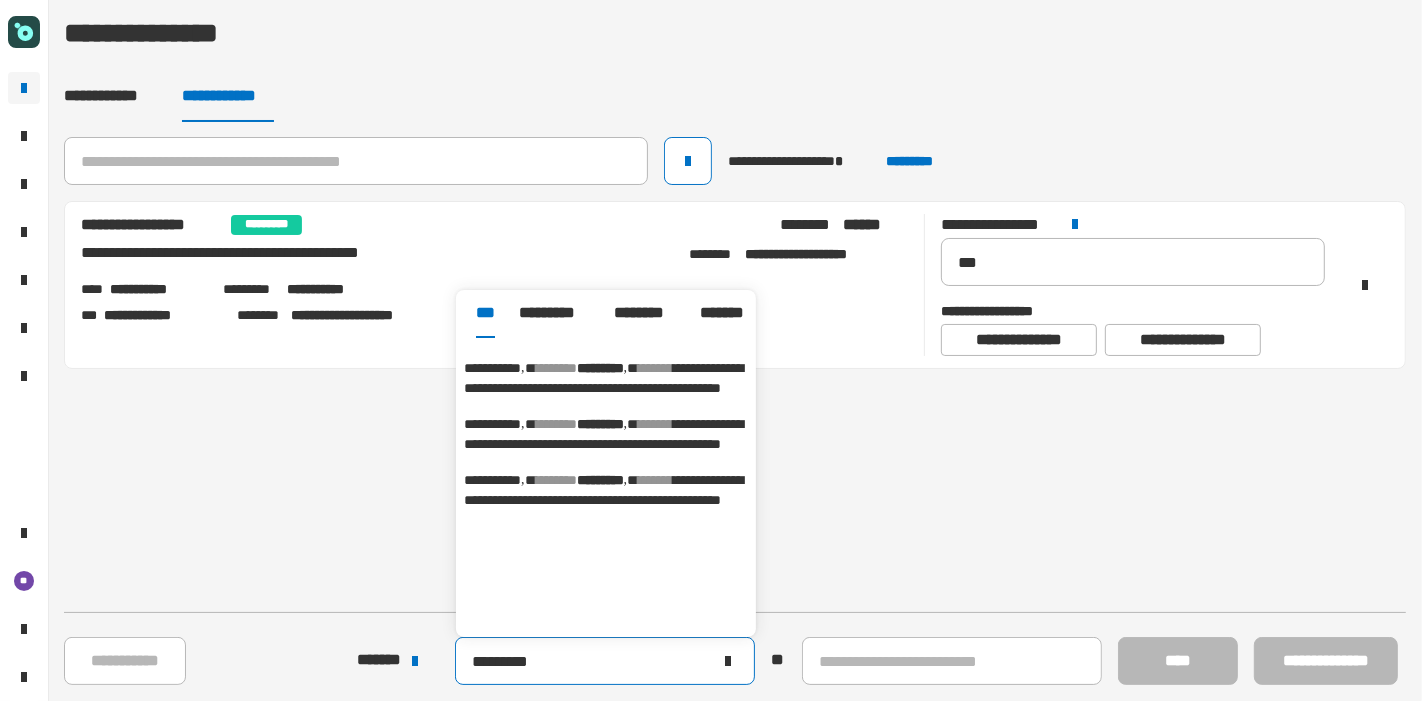 scroll, scrollTop: 0, scrollLeft: 0, axis: both 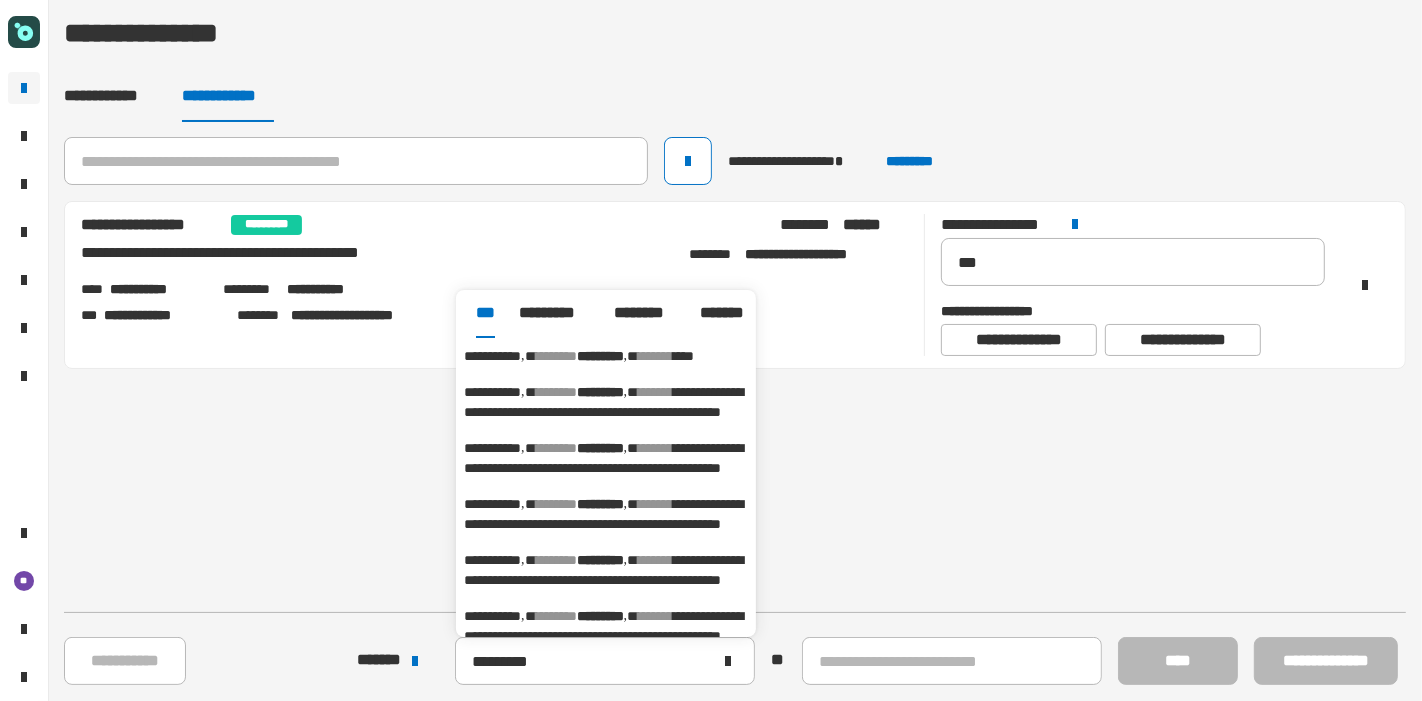 click on "**********" at bounding box center (606, 402) 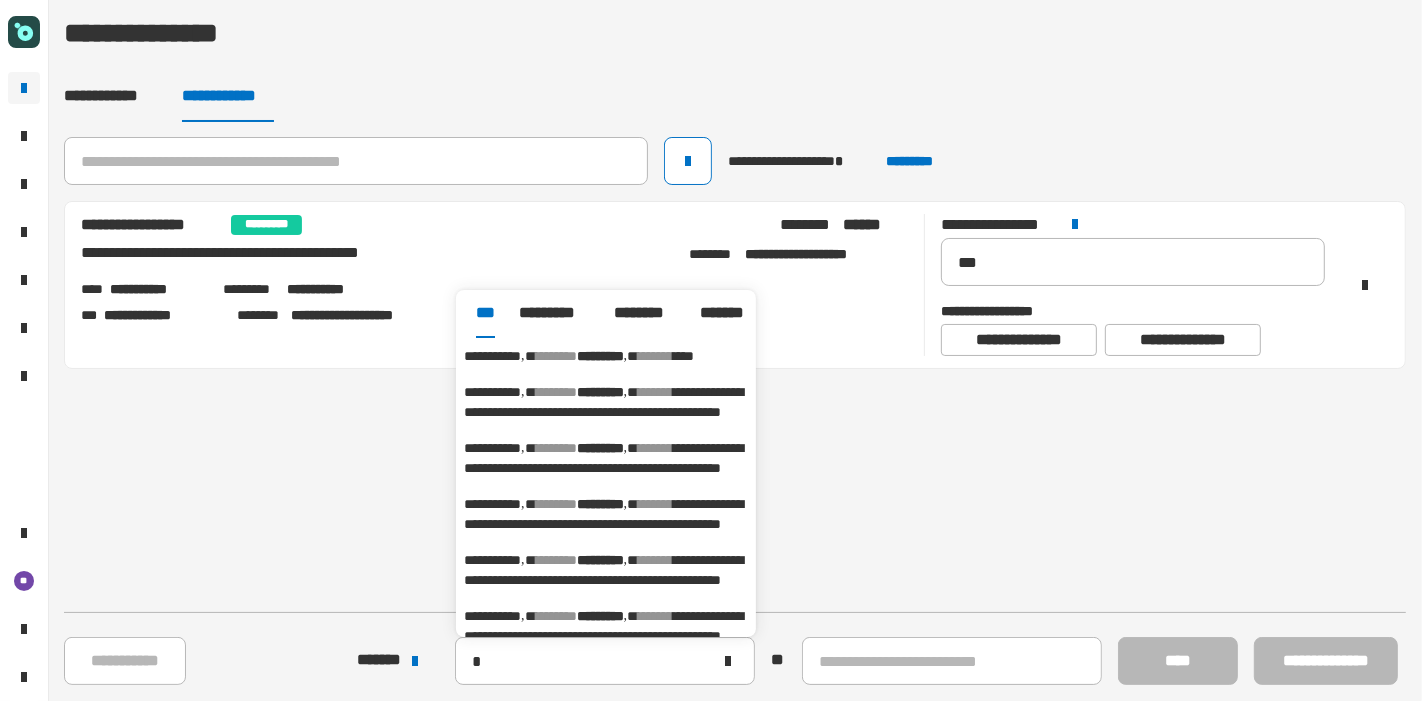 type on "**********" 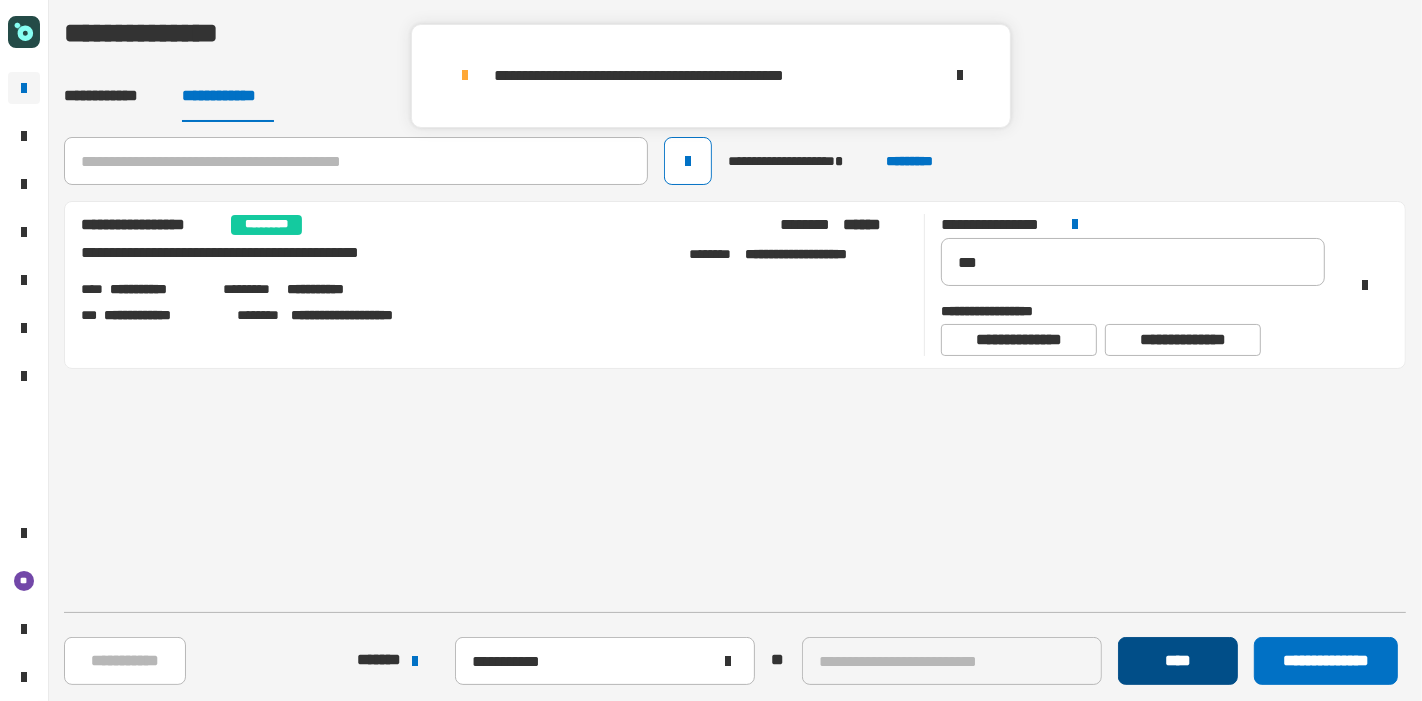 click on "****" 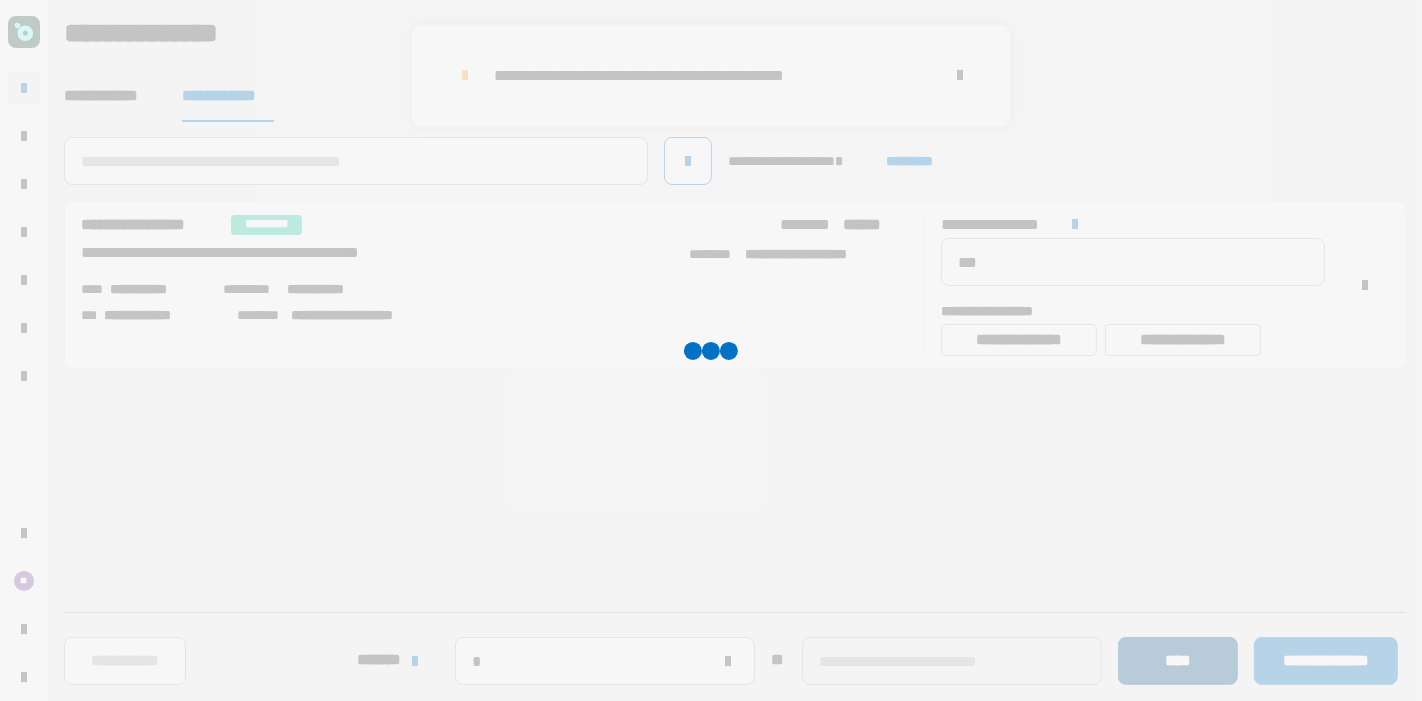 type 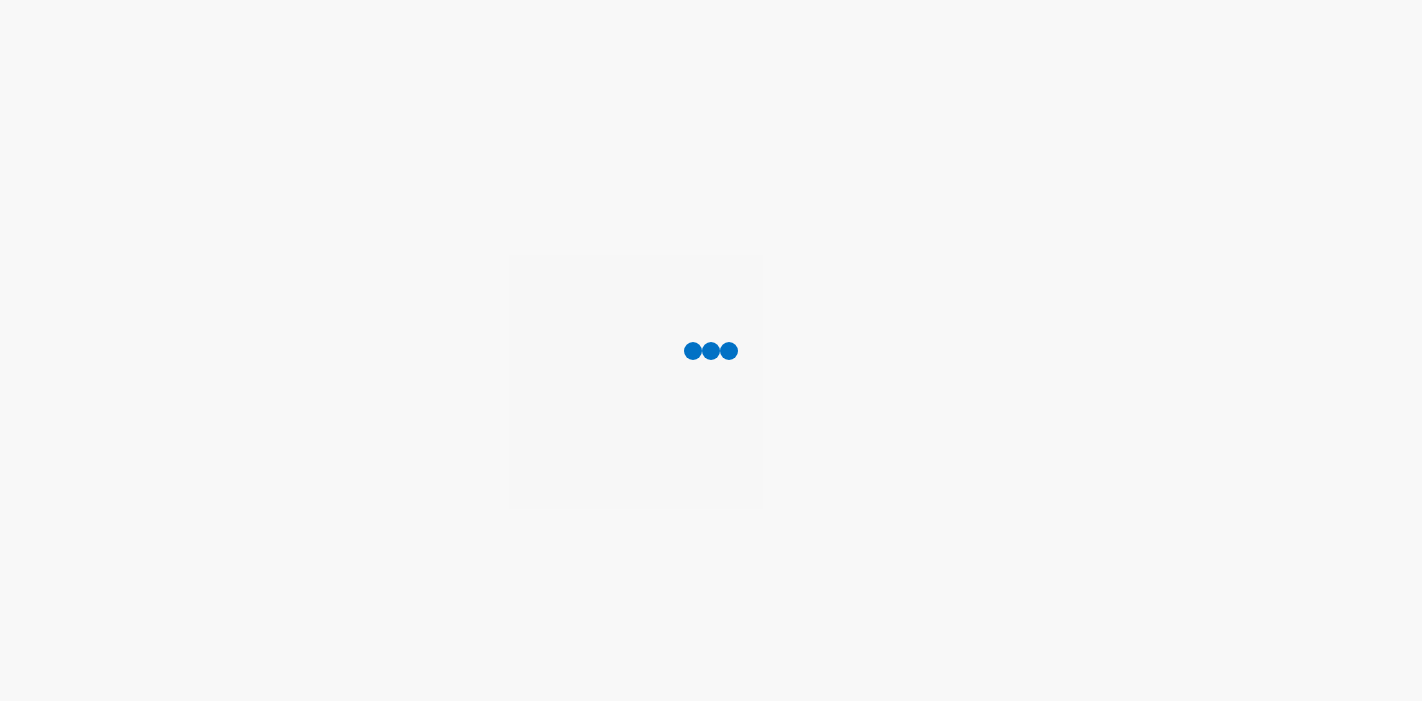 scroll, scrollTop: 0, scrollLeft: 0, axis: both 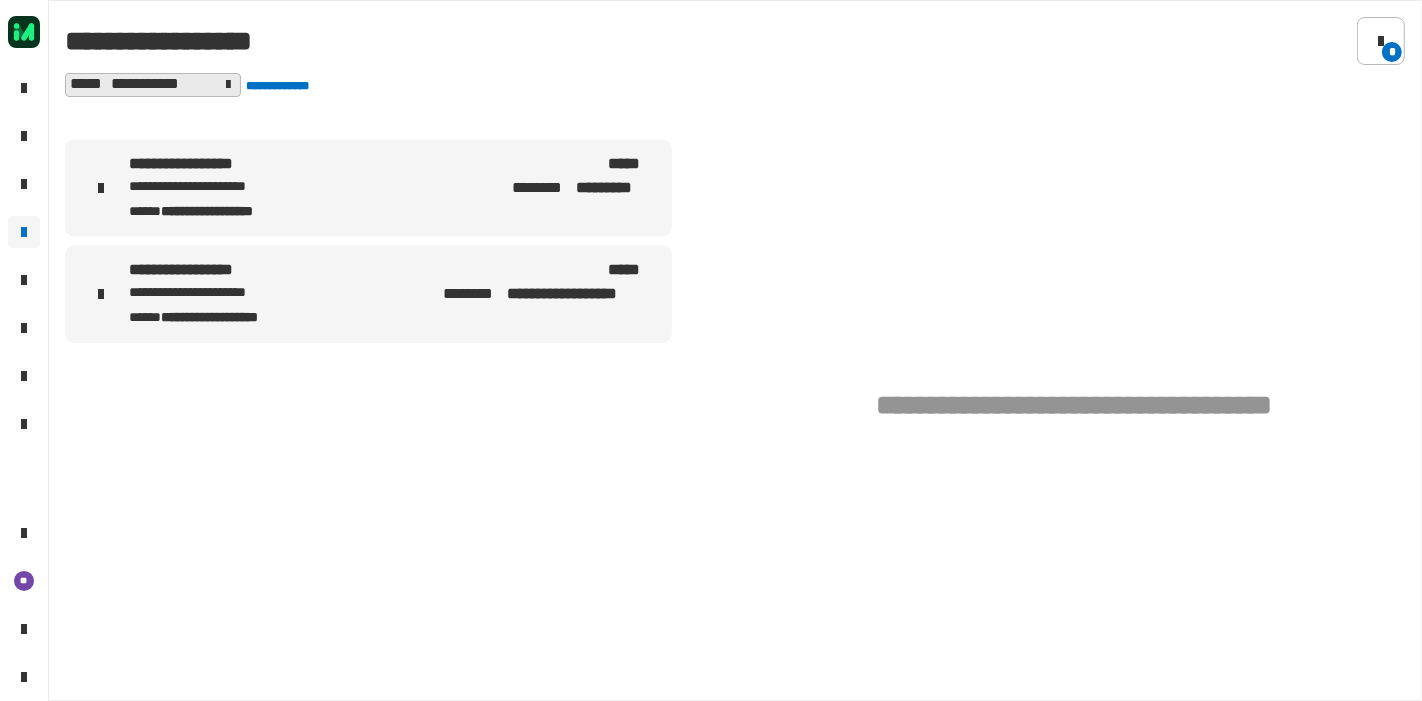 click 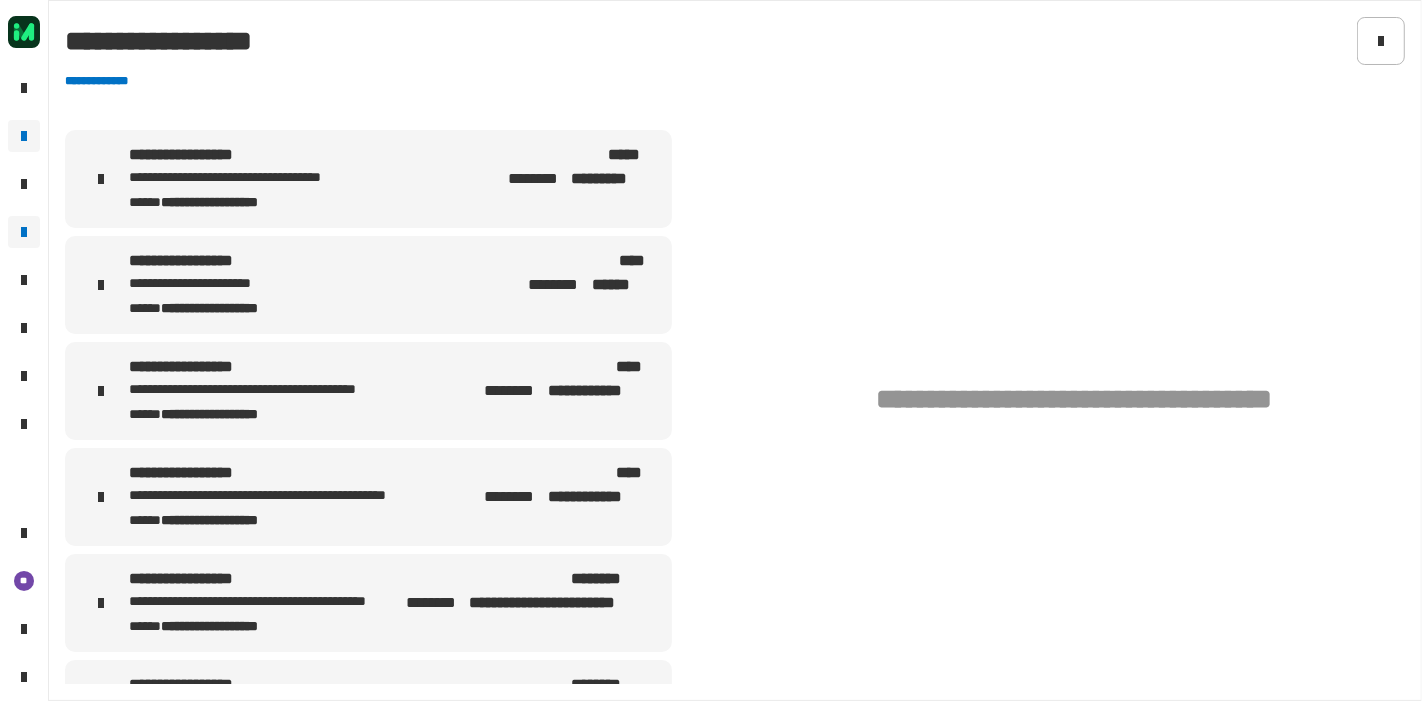 click 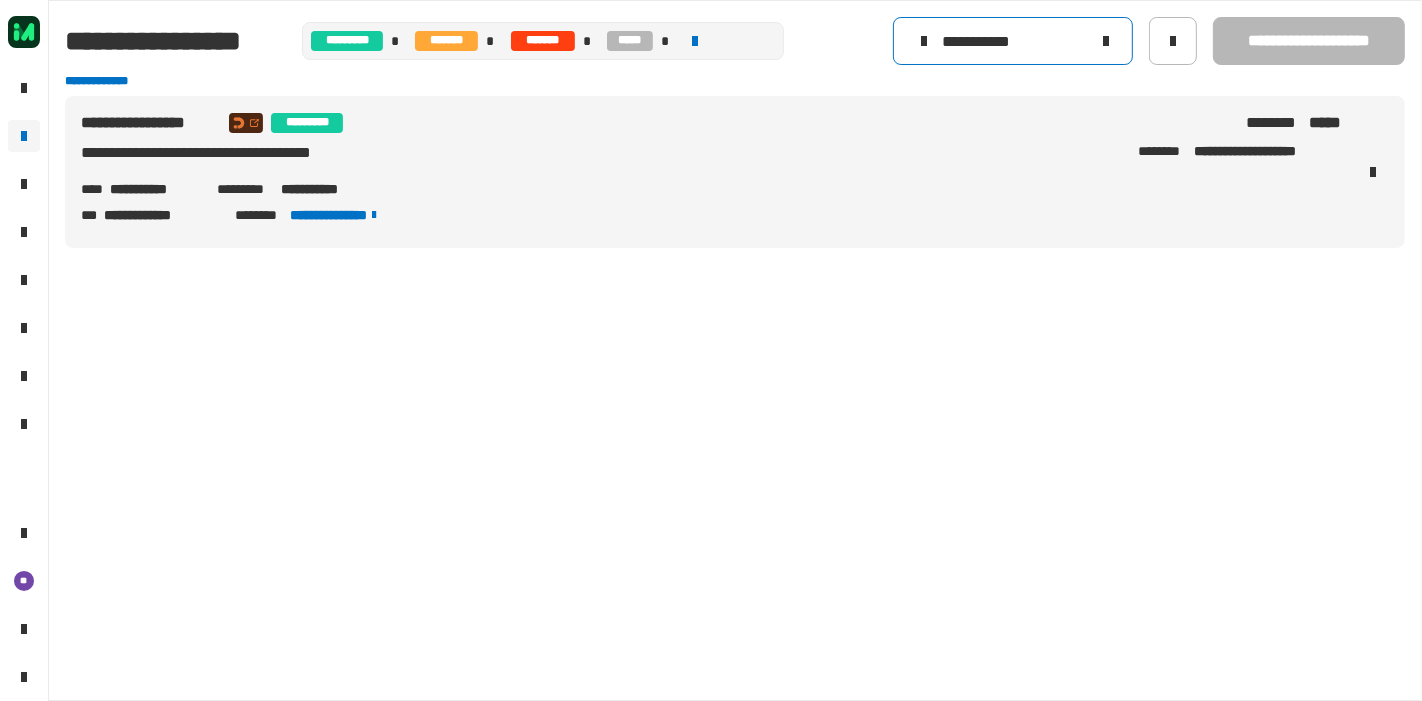 click on "**********" 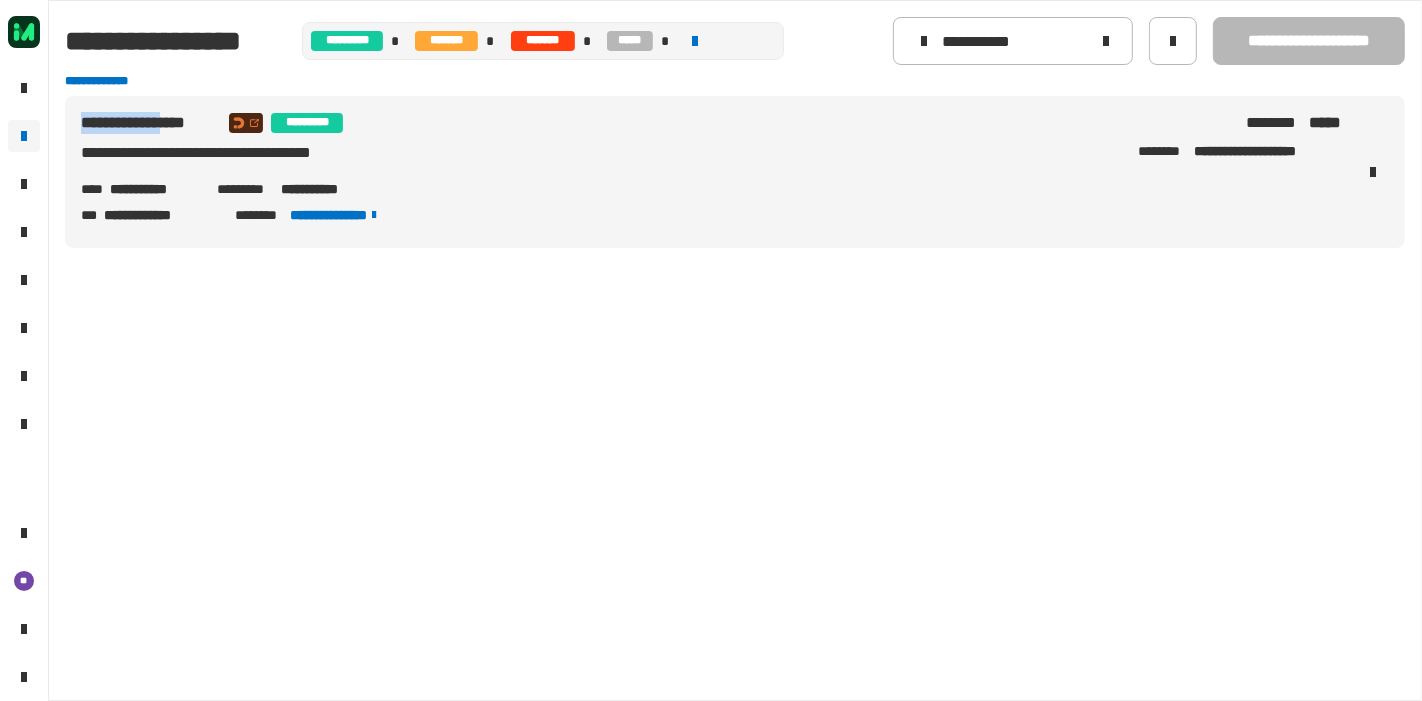 drag, startPoint x: 198, startPoint y: 124, endPoint x: 82, endPoint y: 124, distance: 116 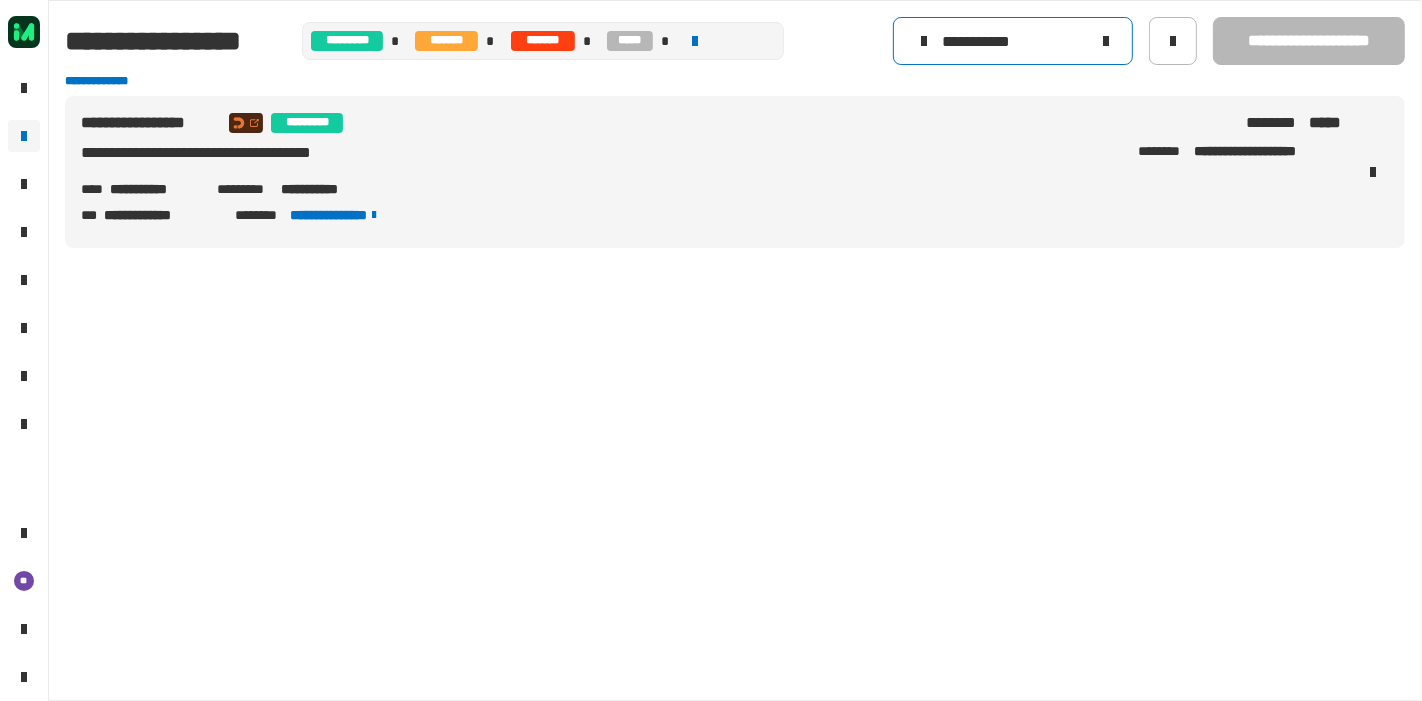 click on "**********" 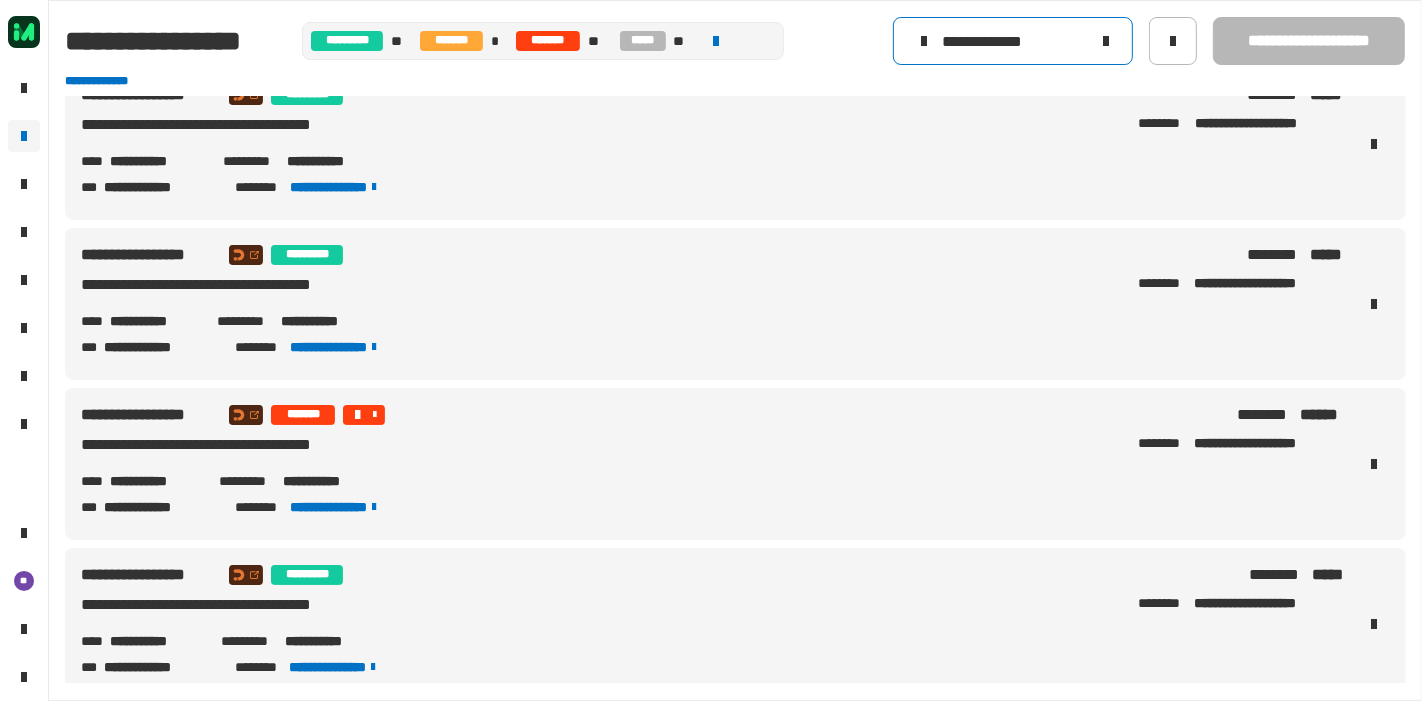 scroll, scrollTop: 197, scrollLeft: 0, axis: vertical 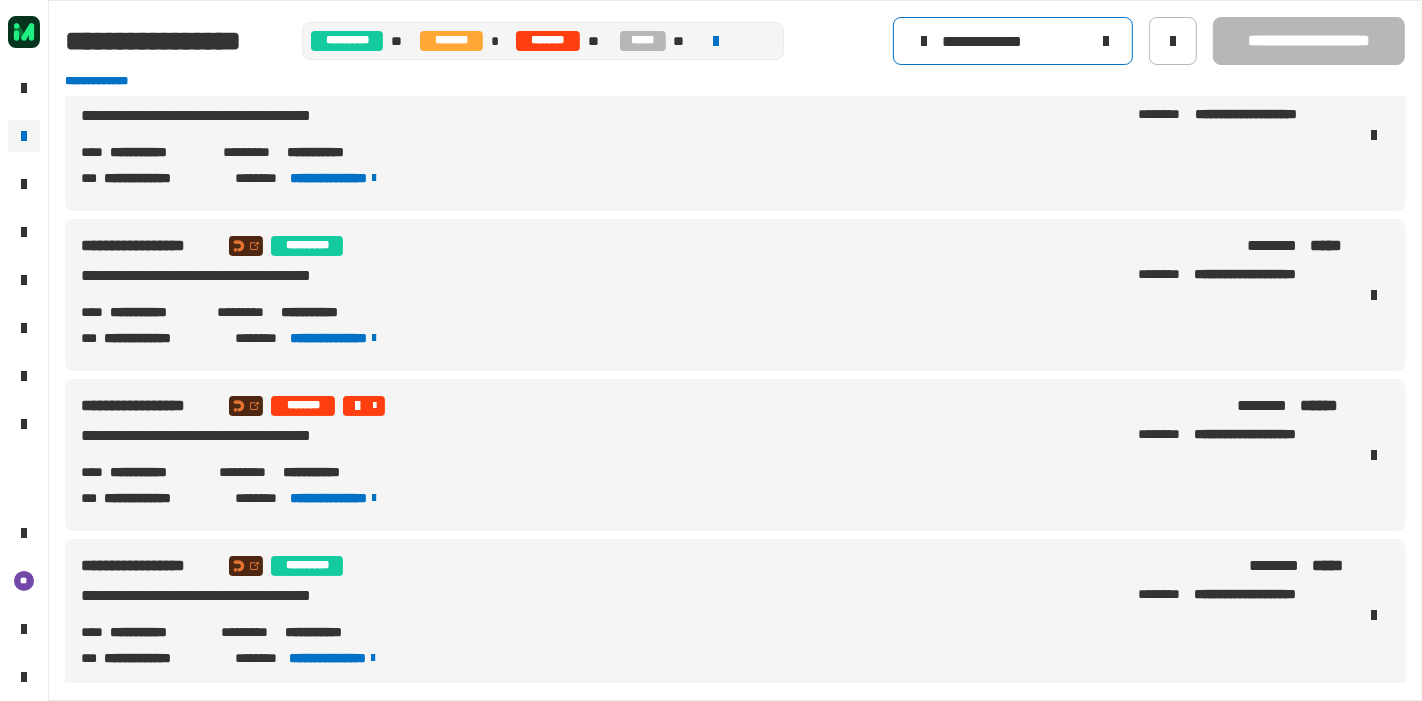 type on "**********" 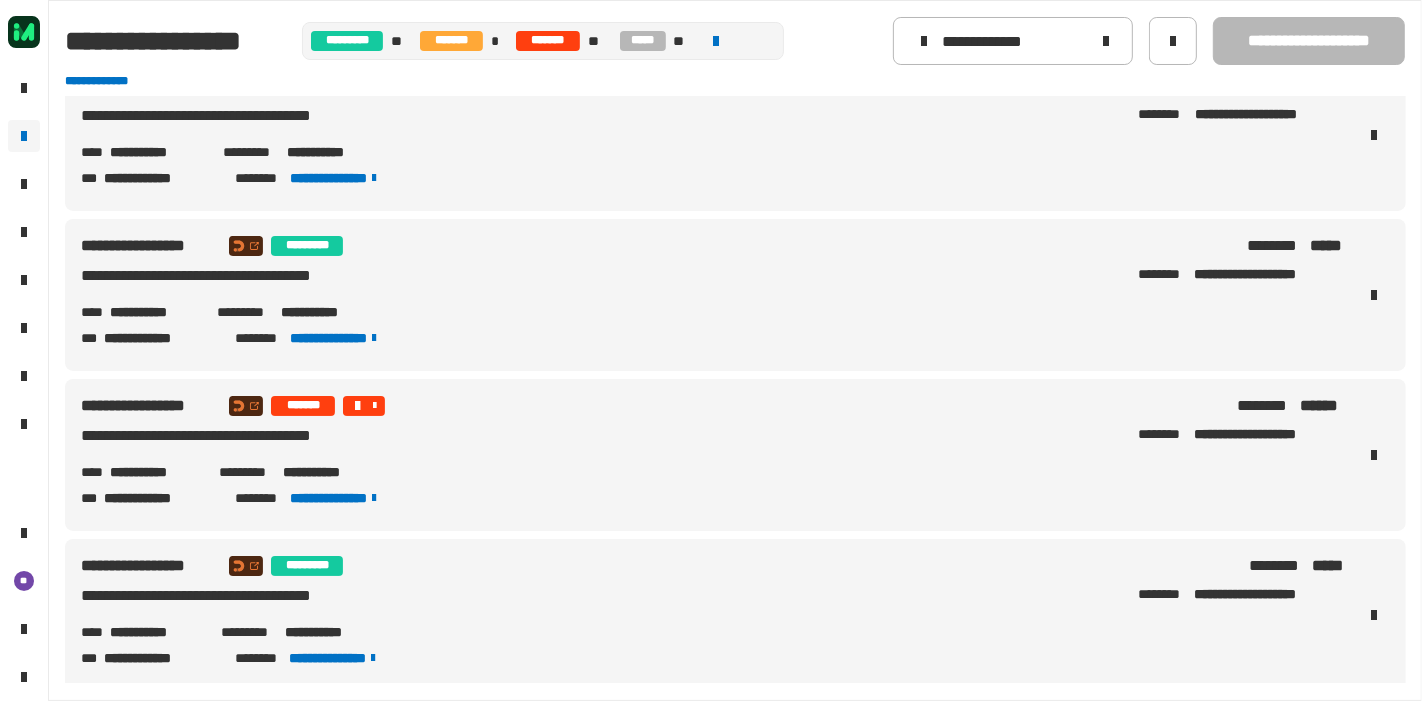 click on "**********" at bounding box center [155, 312] 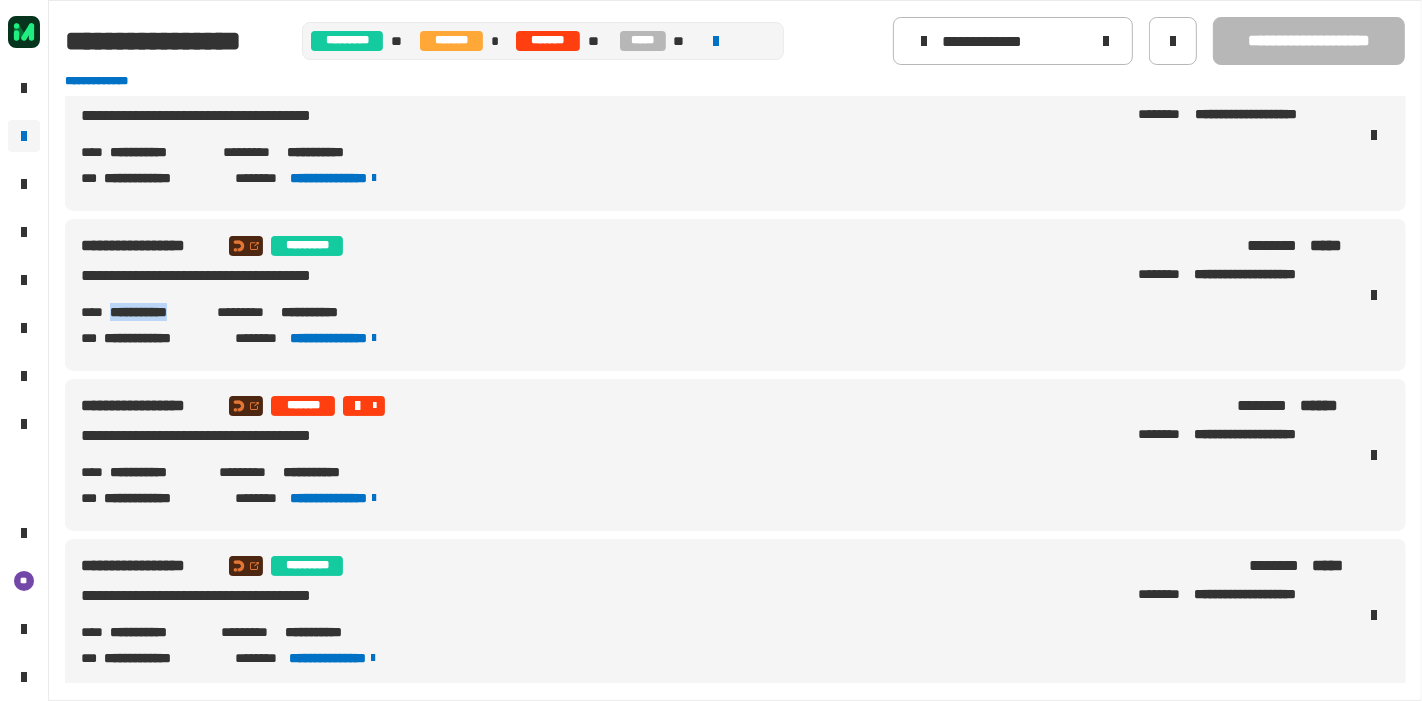click on "**********" at bounding box center [155, 312] 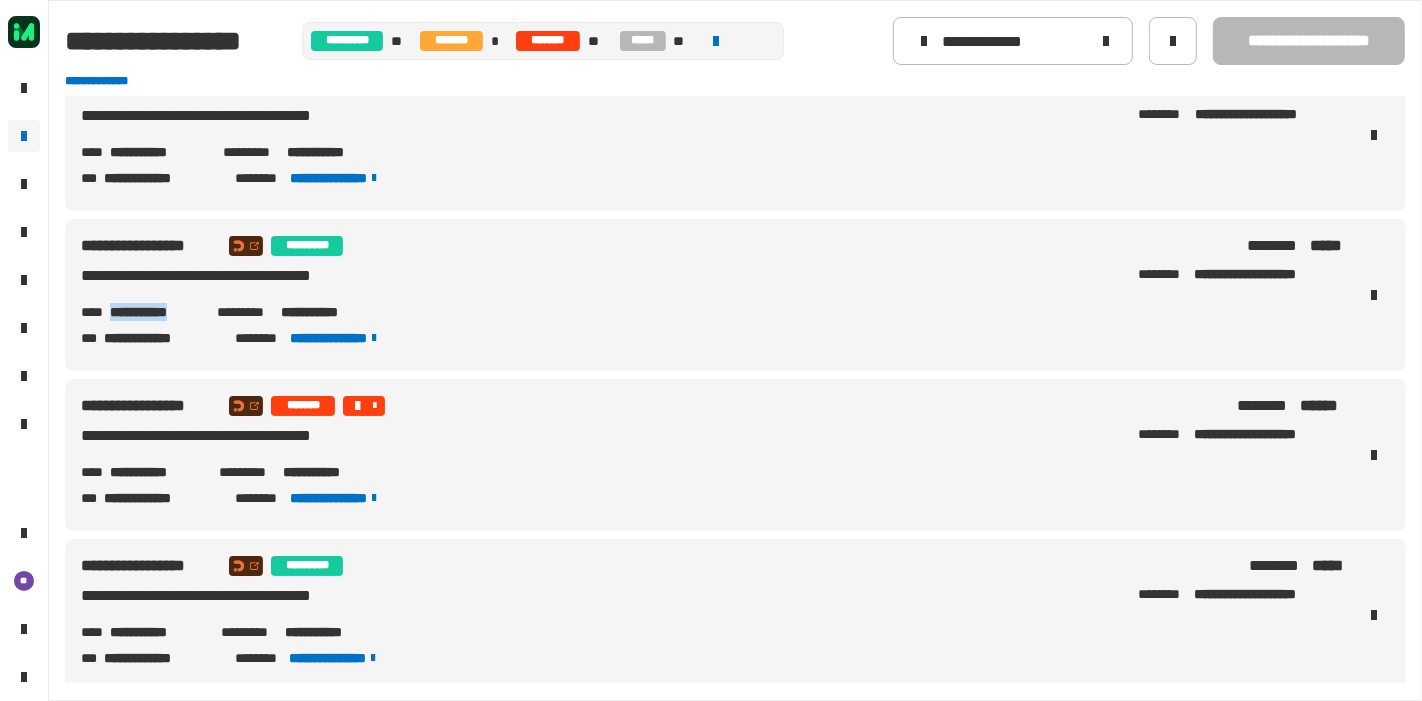 copy on "**********" 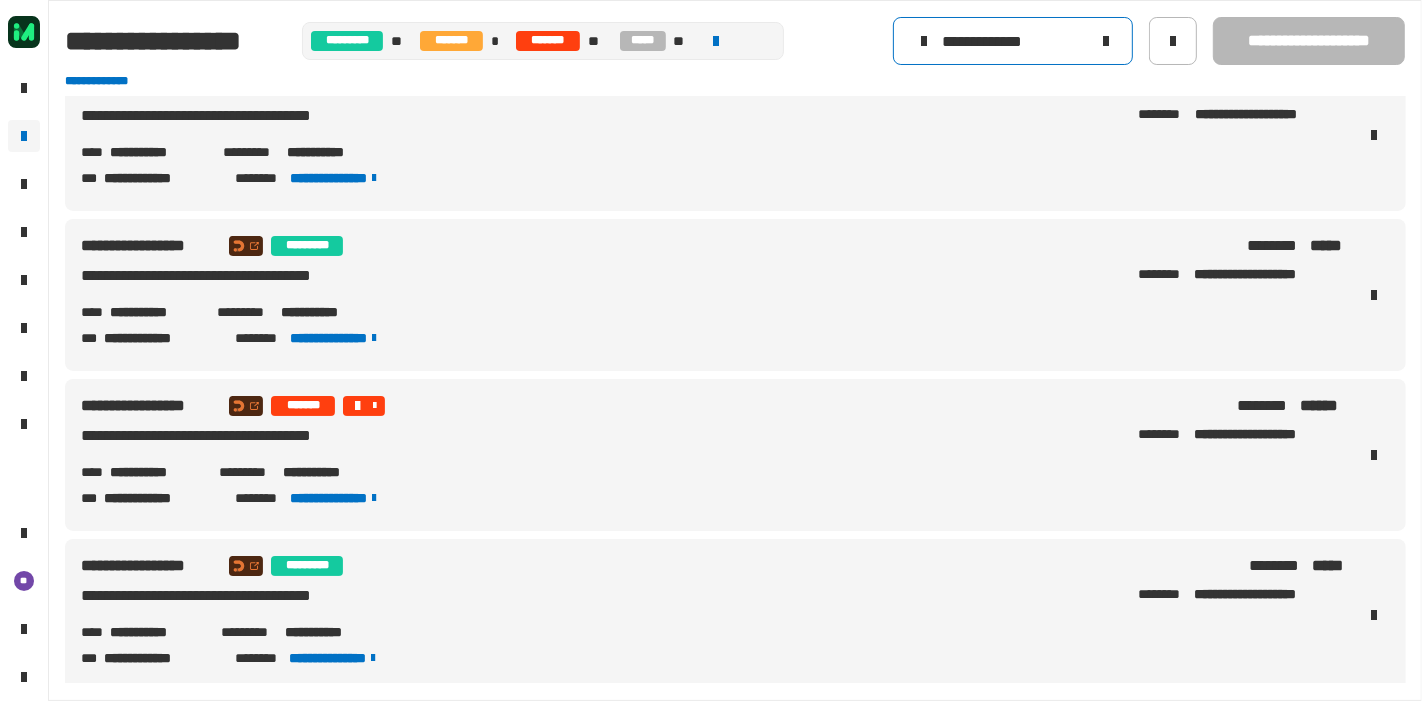 click on "**********" 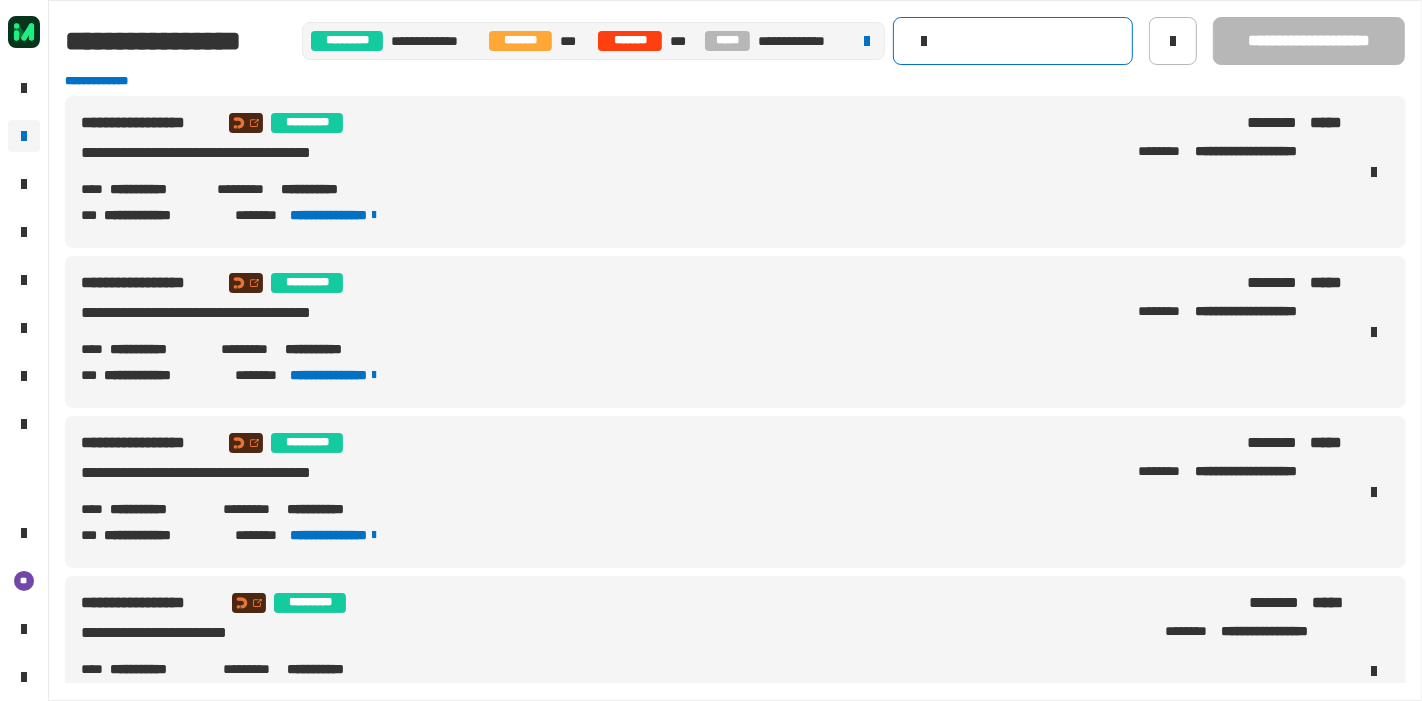 scroll, scrollTop: 0, scrollLeft: 0, axis: both 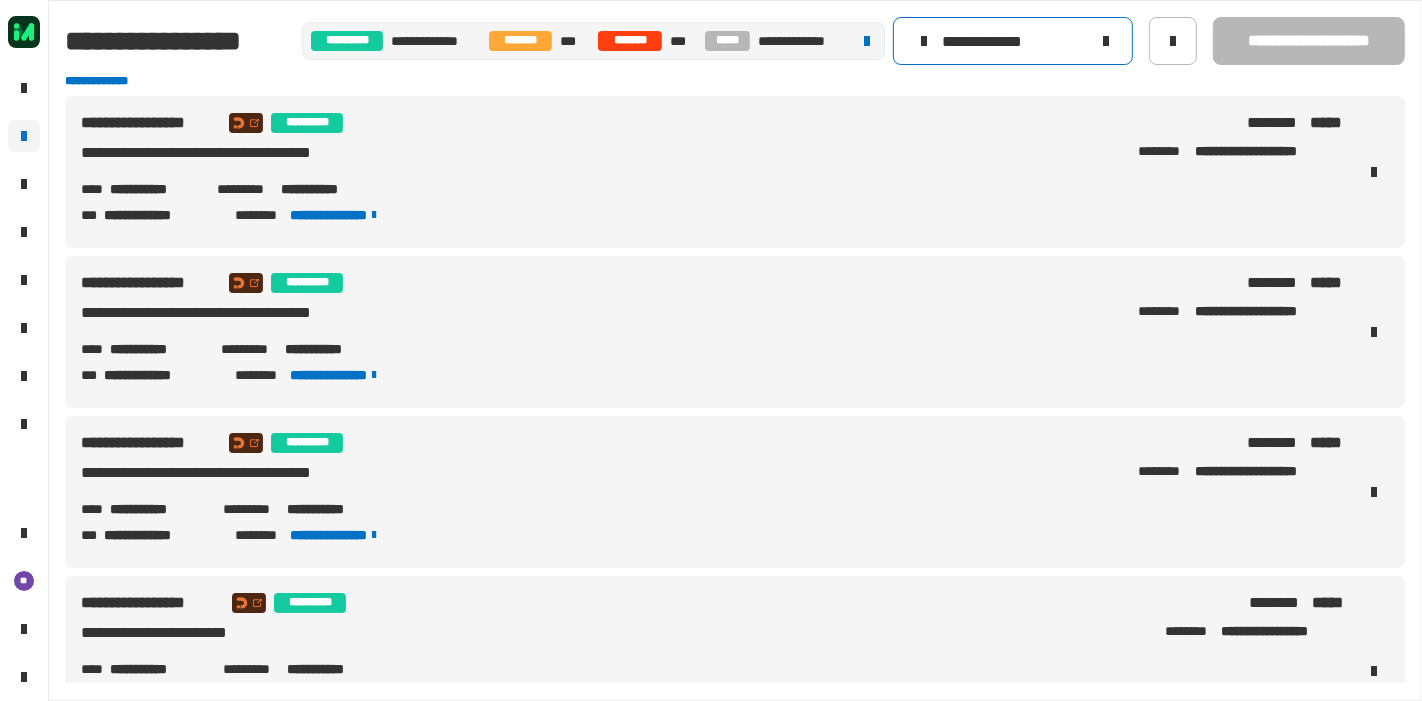 type on "**********" 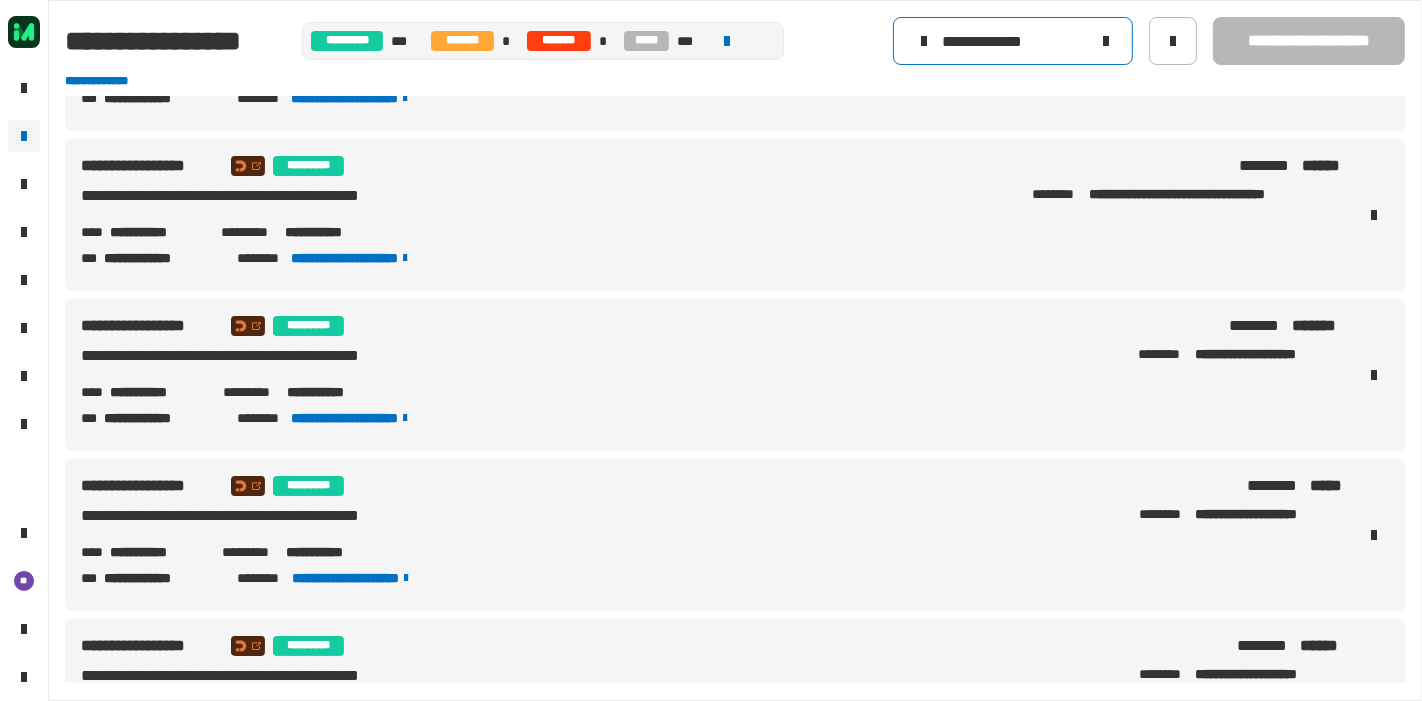 scroll, scrollTop: 119, scrollLeft: 0, axis: vertical 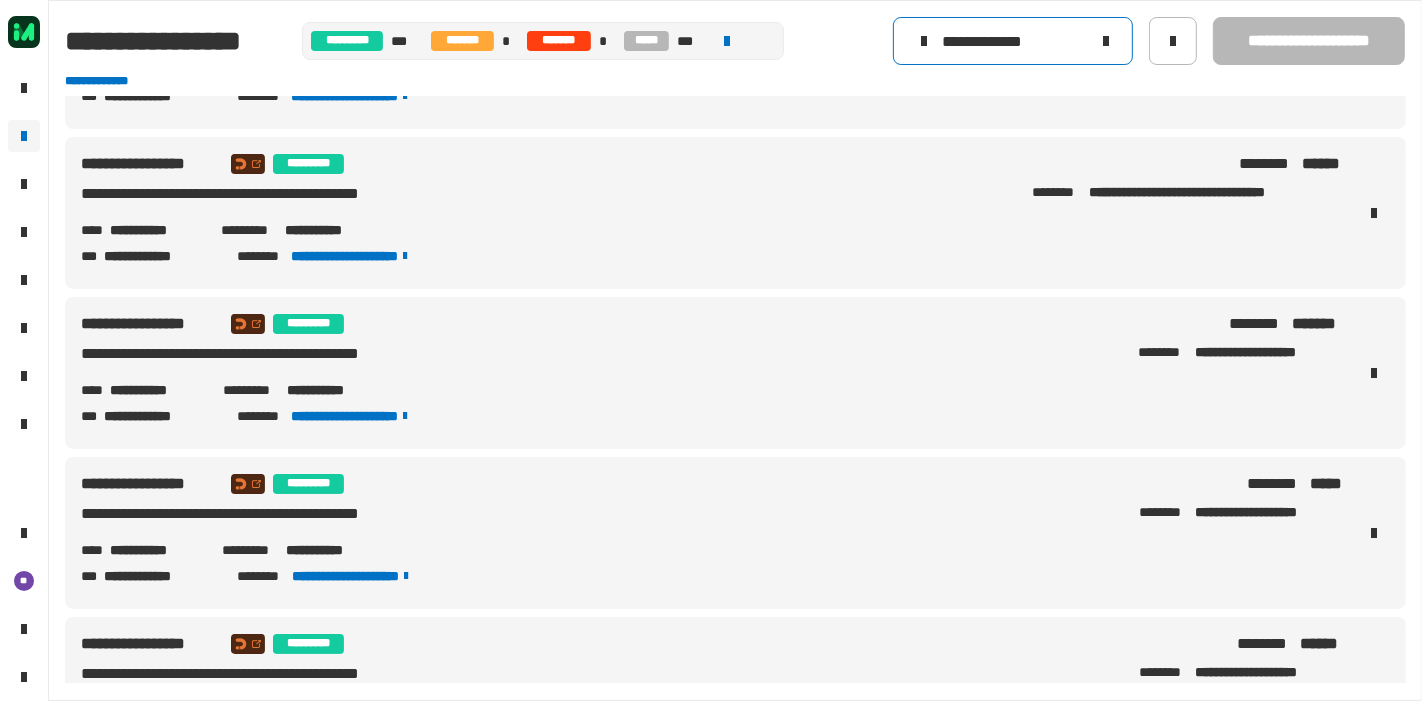 click on "**********" 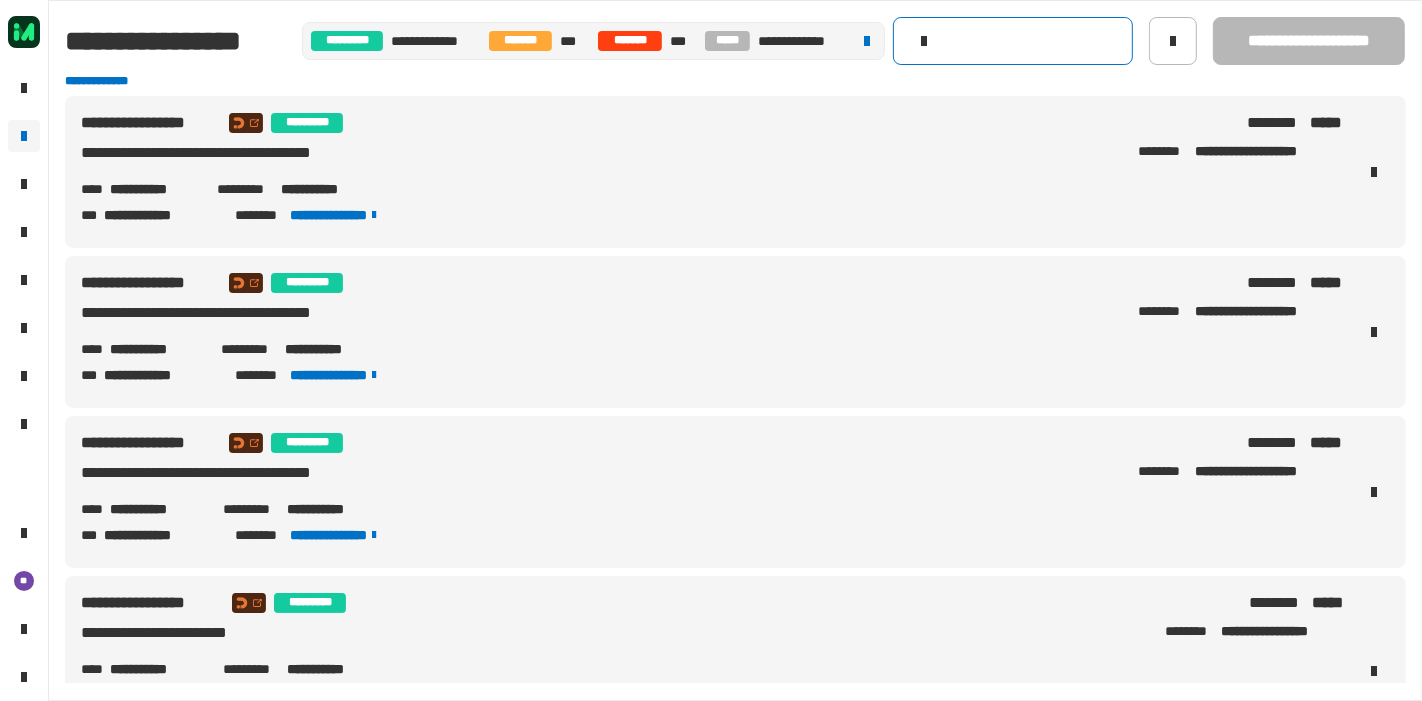 scroll, scrollTop: 0, scrollLeft: 0, axis: both 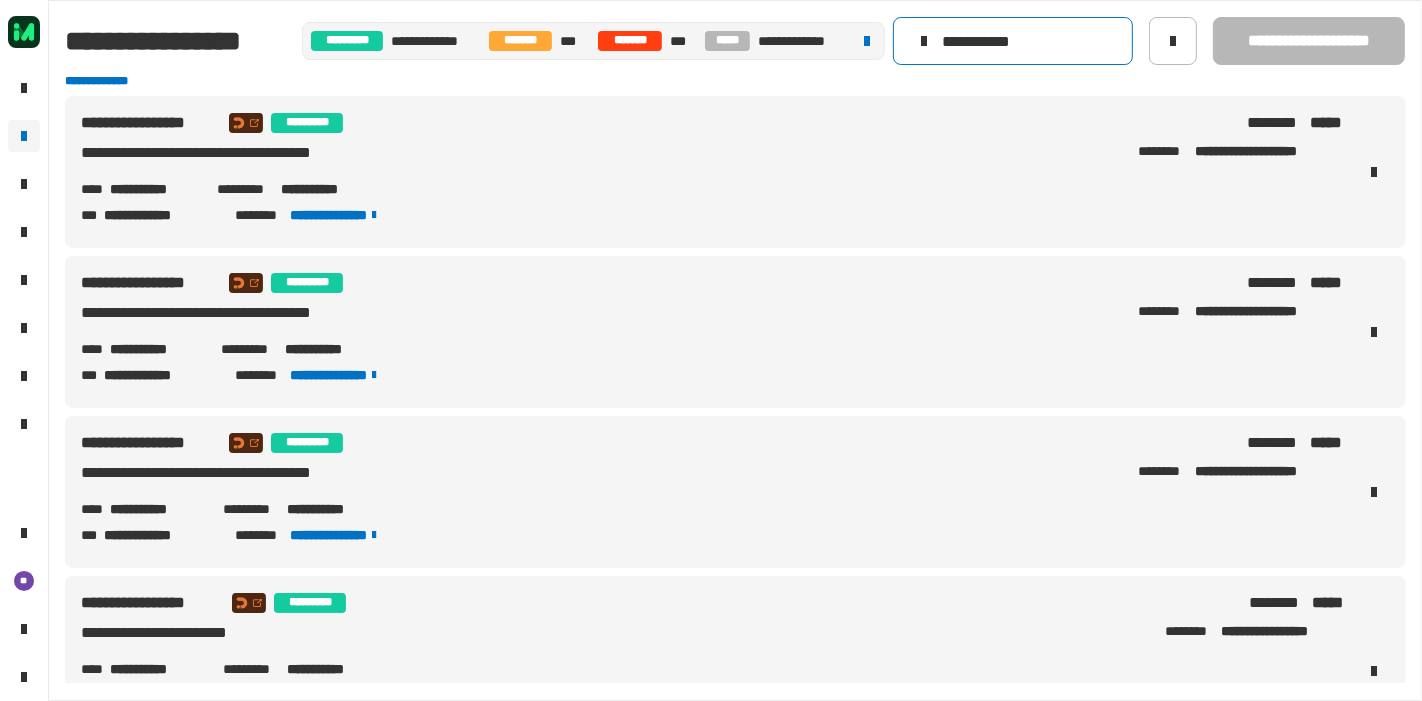 type on "**********" 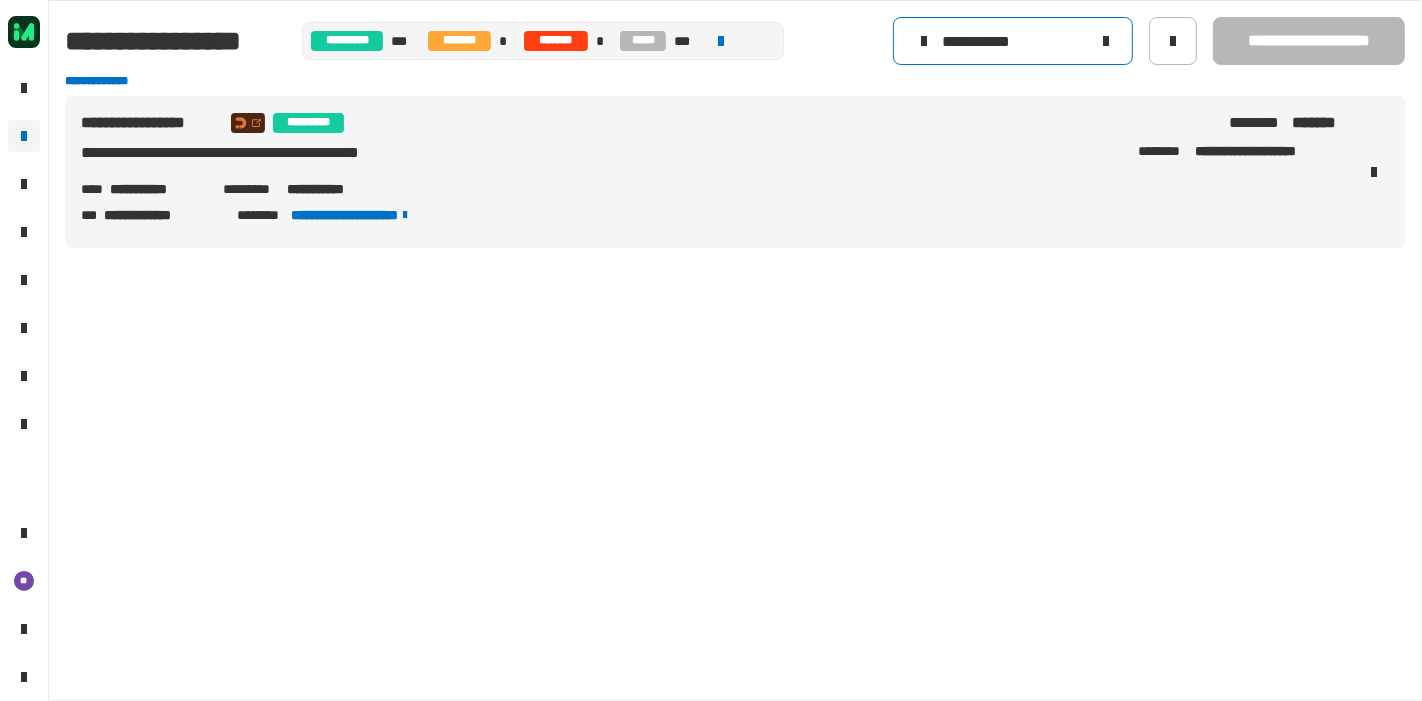 click on "**********" 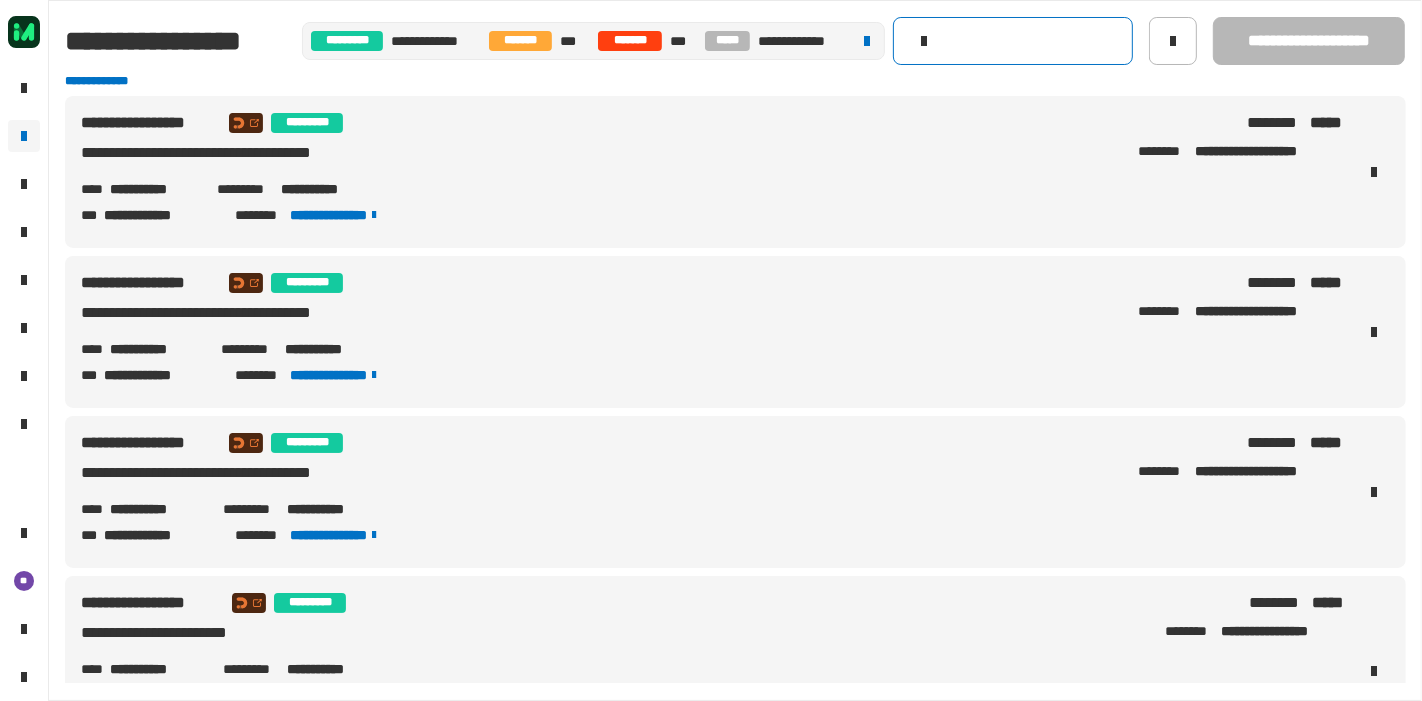 click 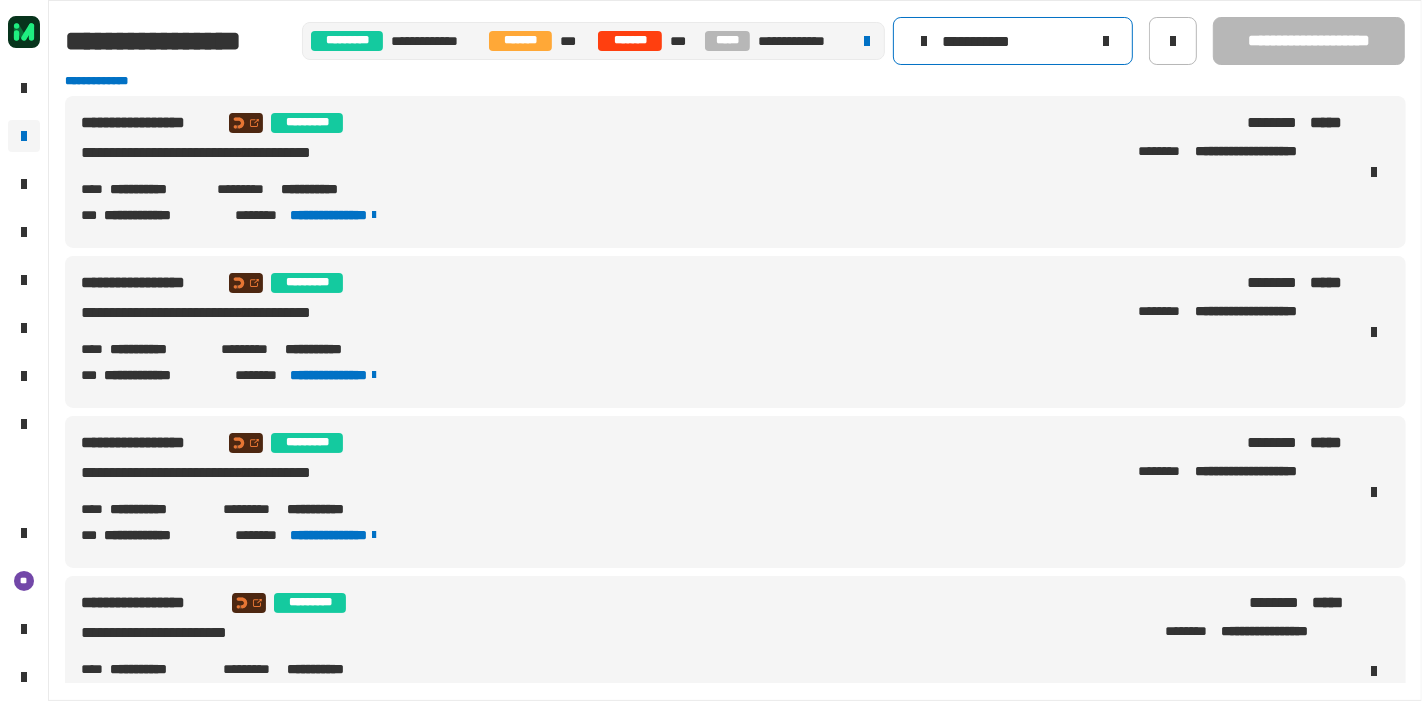 type on "**********" 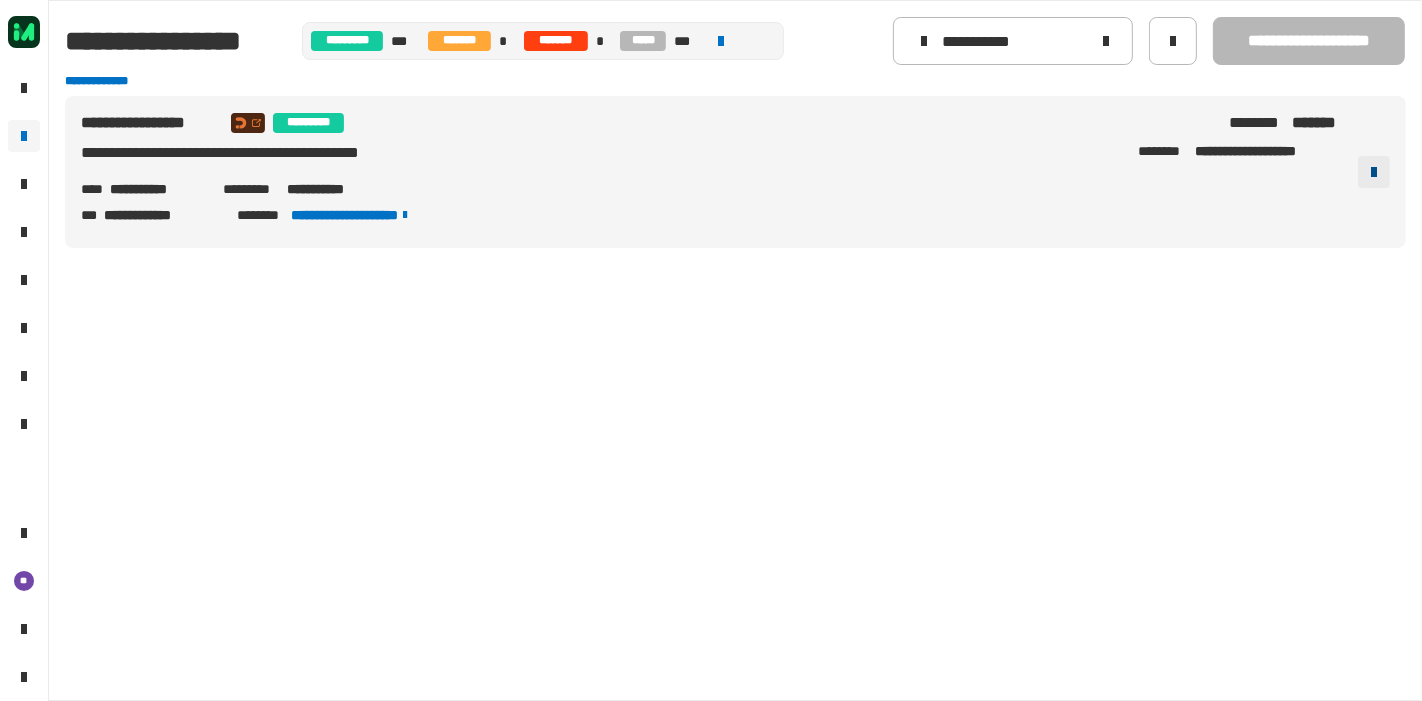 click at bounding box center [1374, 172] 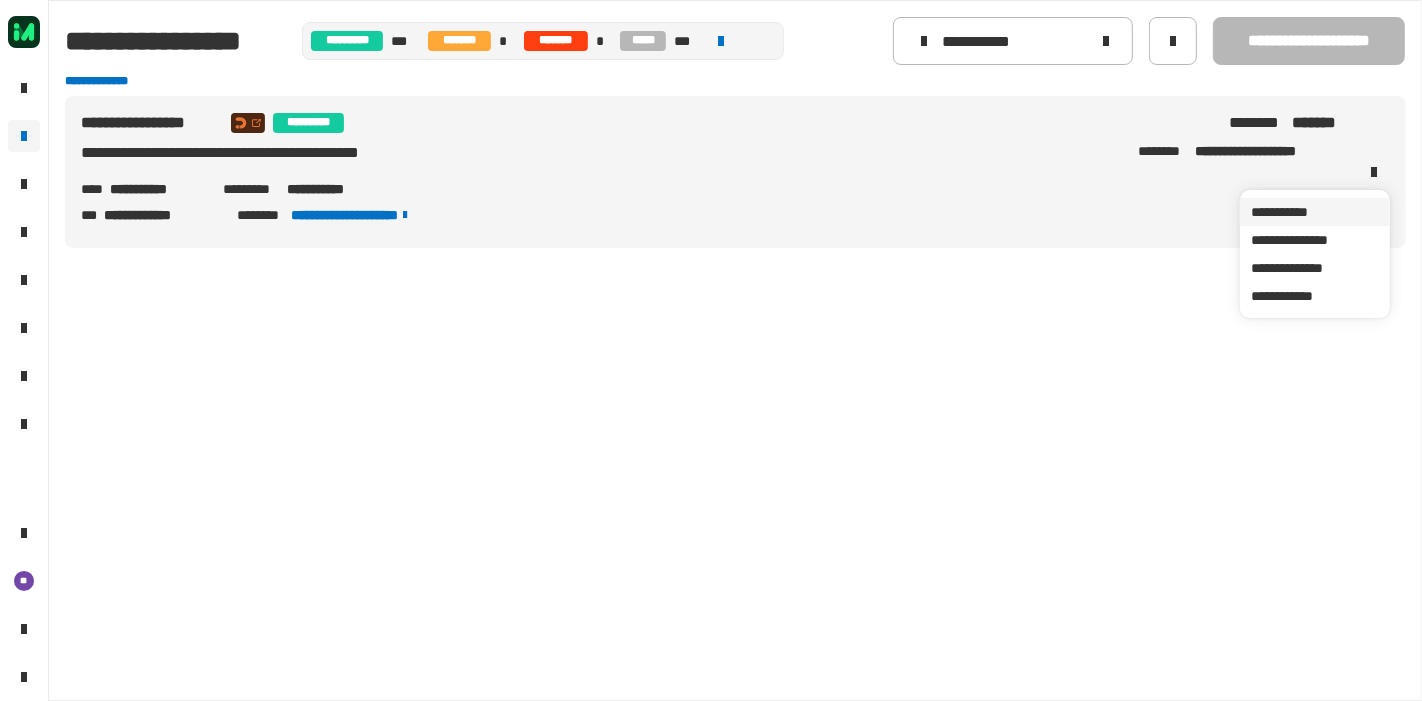 click on "**********" at bounding box center [1315, 212] 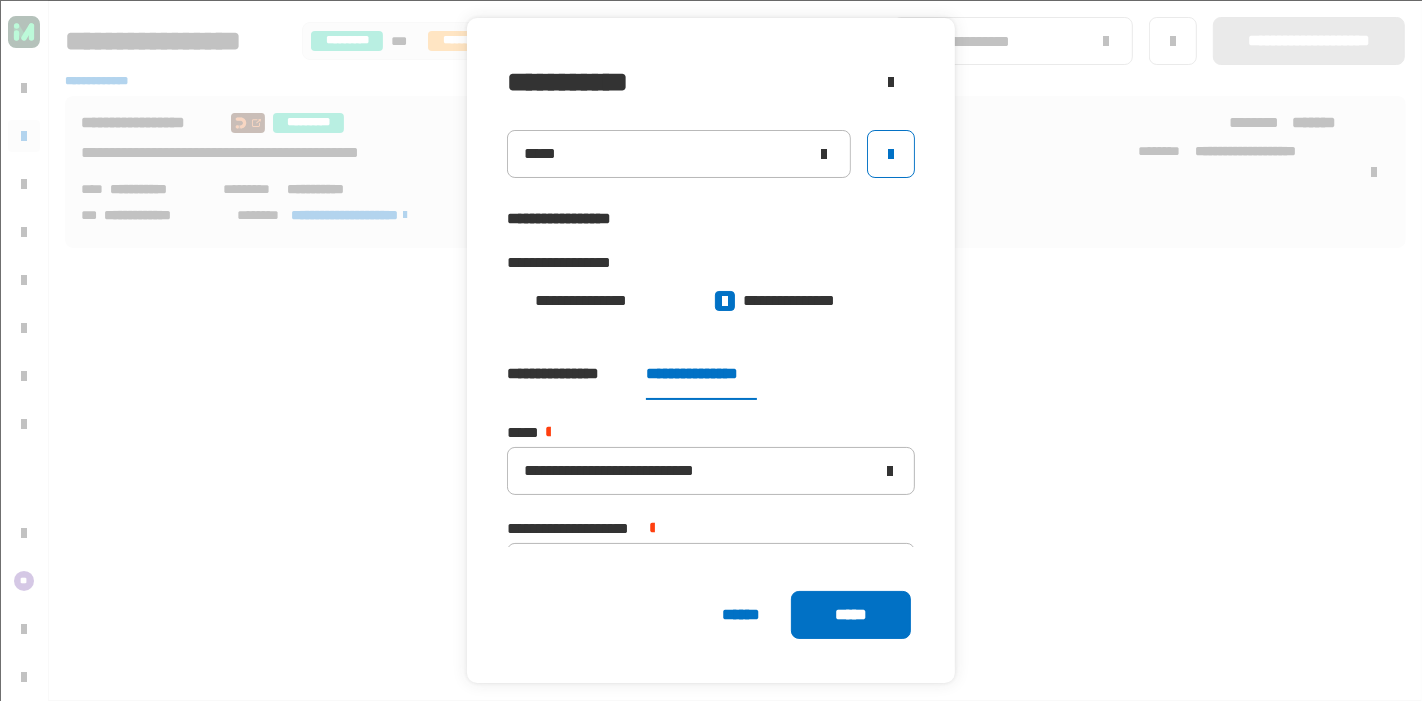 scroll, scrollTop: 50, scrollLeft: 0, axis: vertical 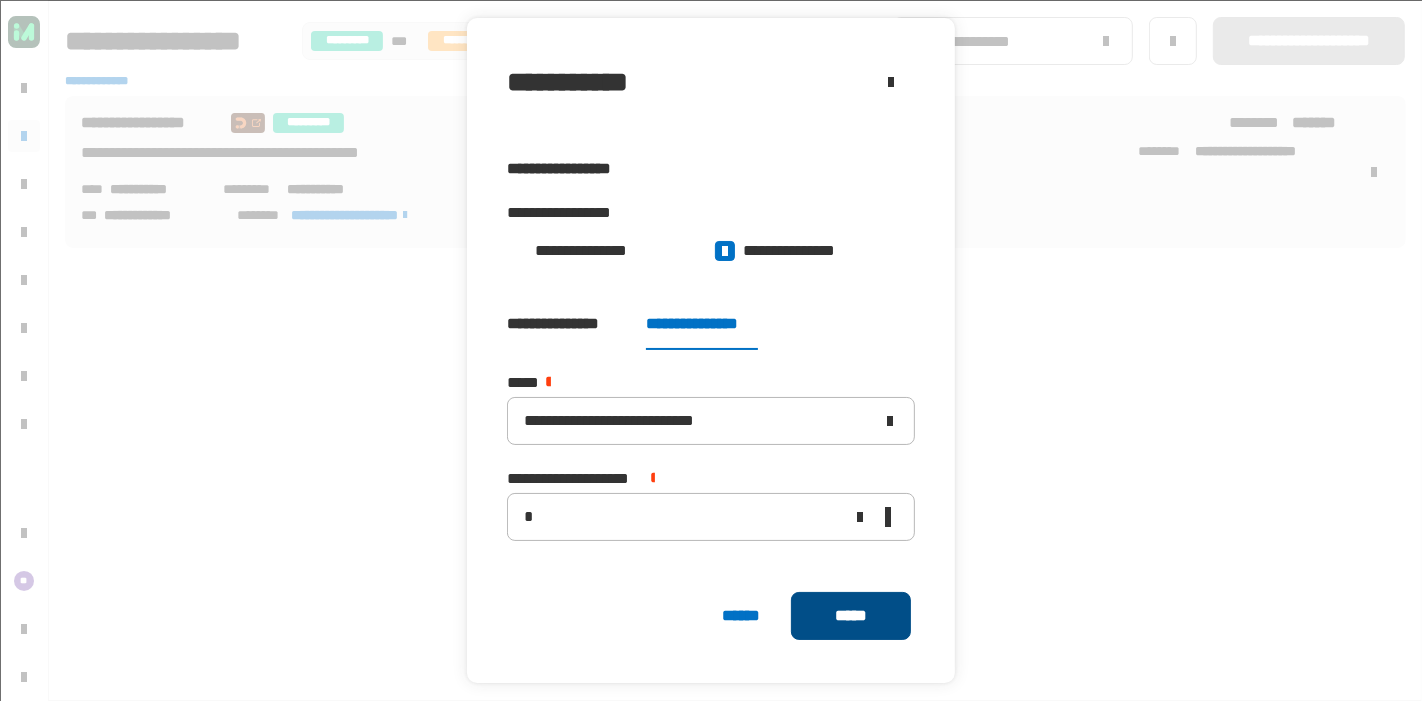 click on "*****" 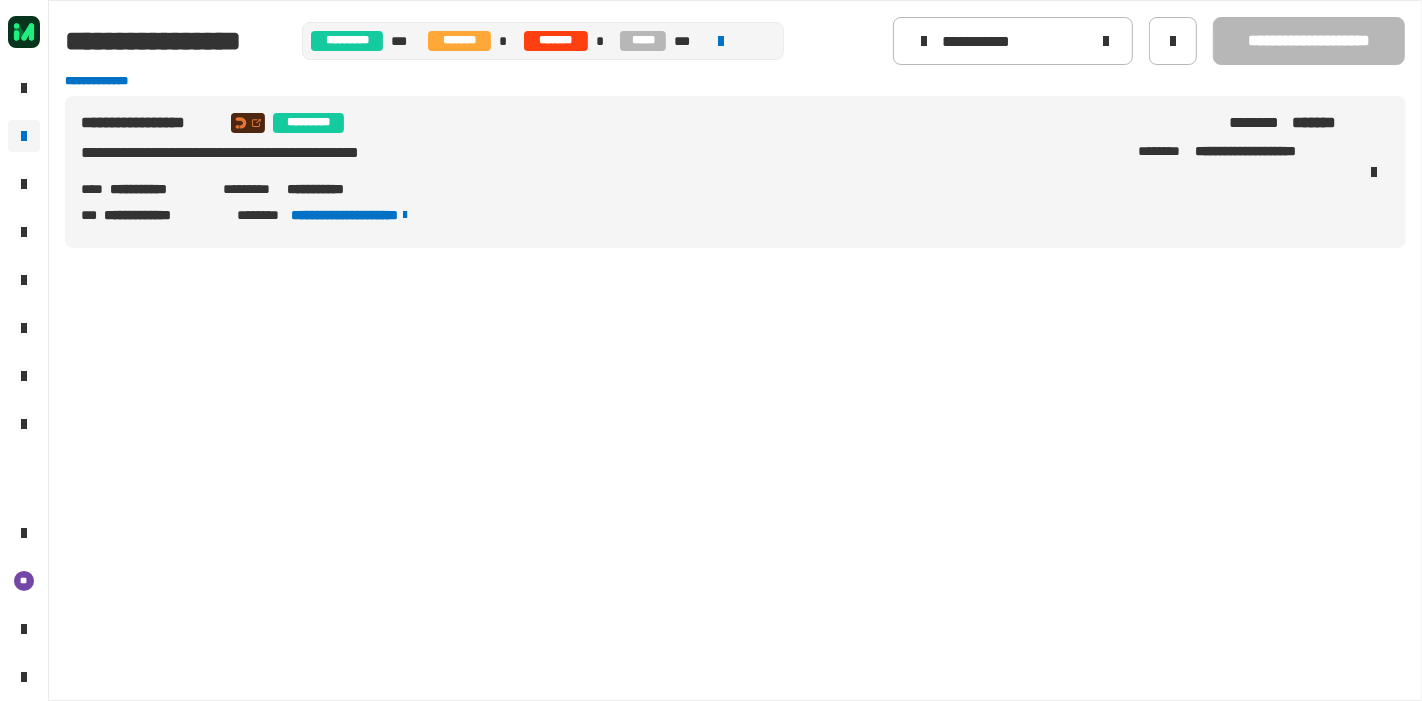 click on "**********" at bounding box center [158, 189] 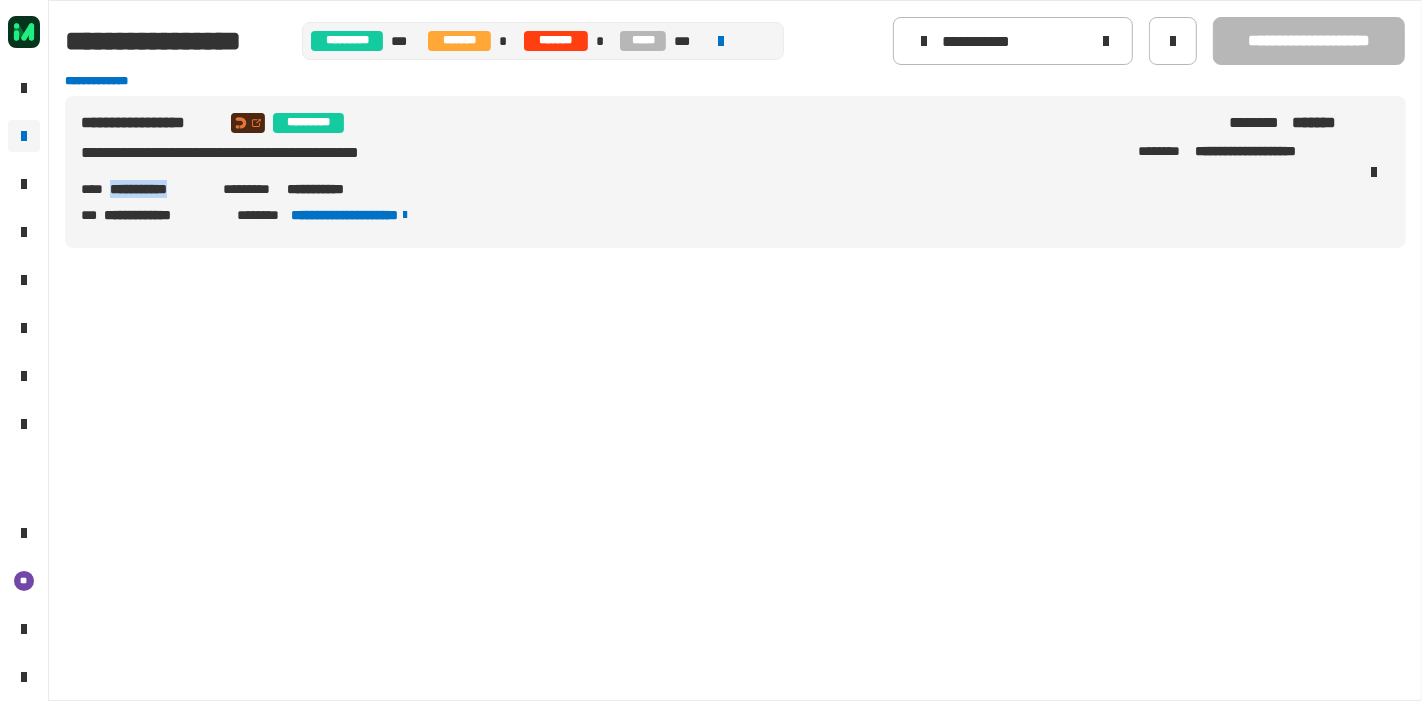 click on "**********" at bounding box center (158, 189) 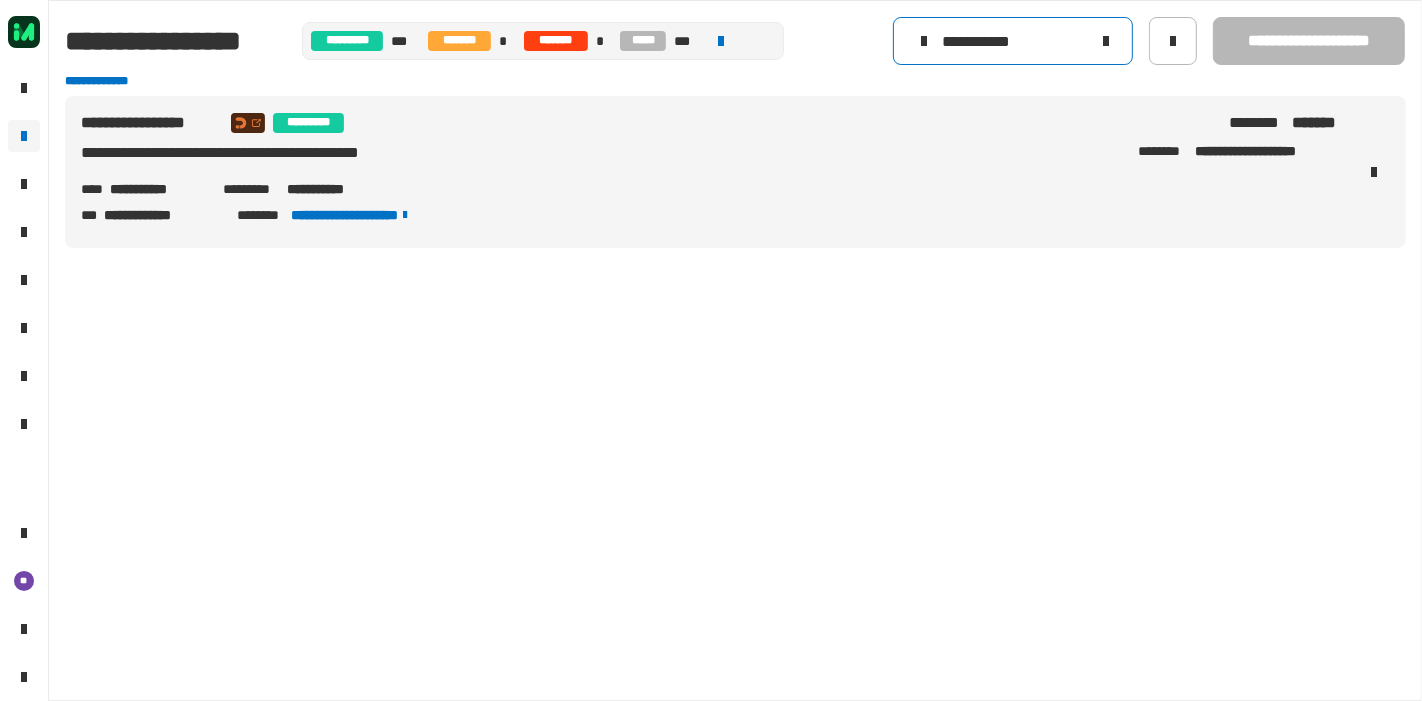 click on "**********" 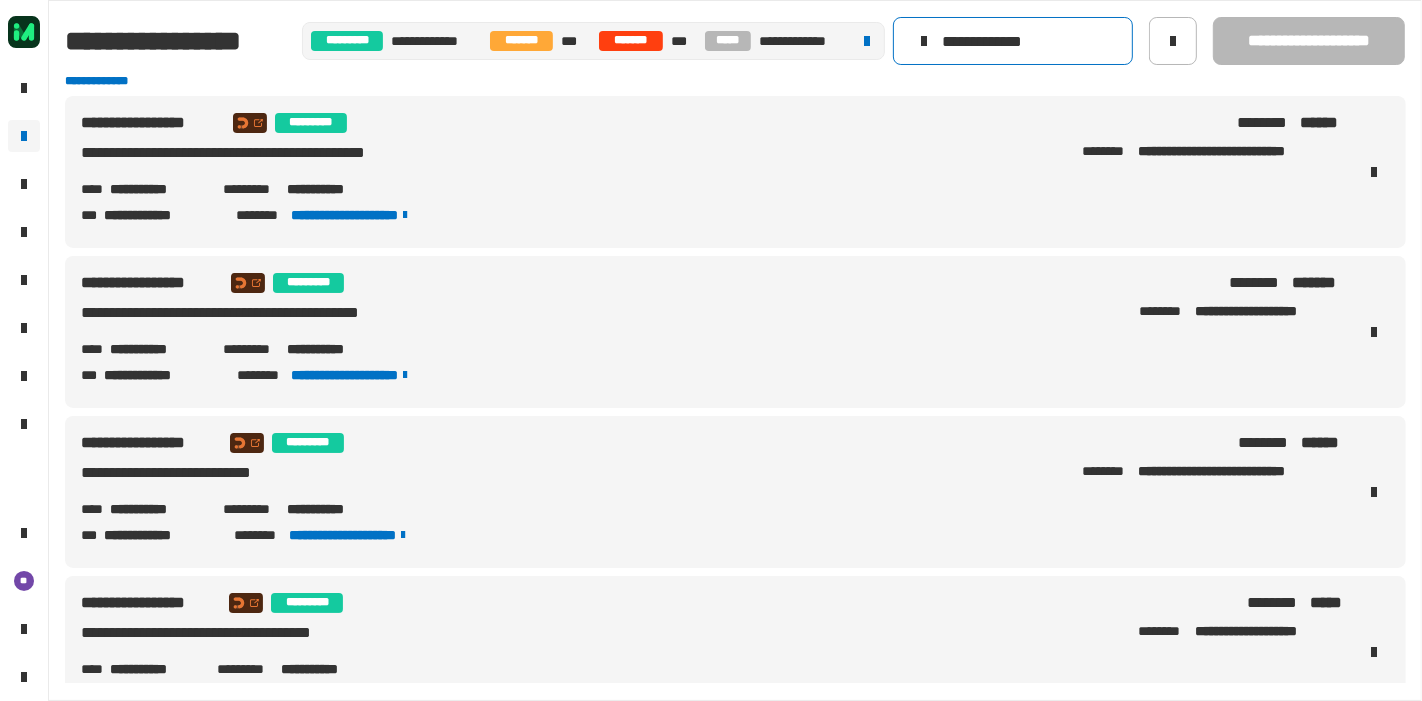 type on "**********" 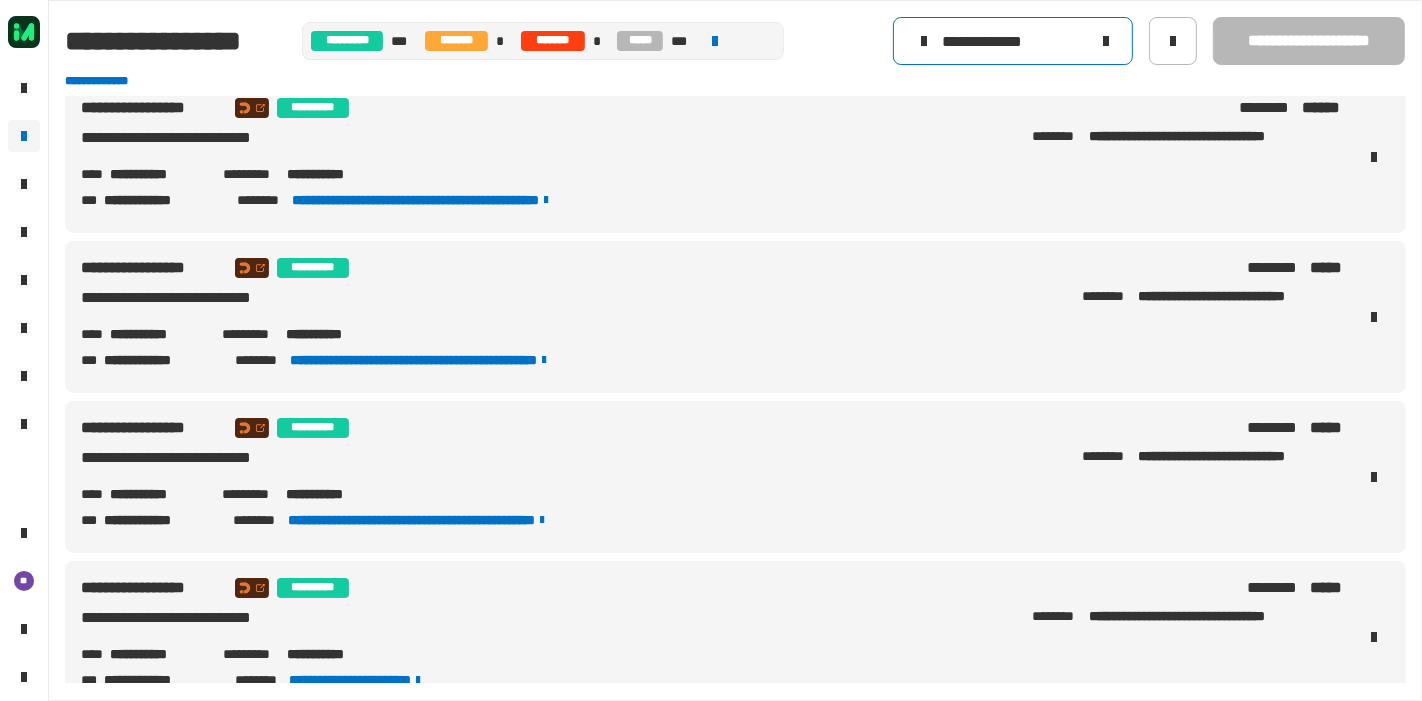 scroll, scrollTop: 13, scrollLeft: 0, axis: vertical 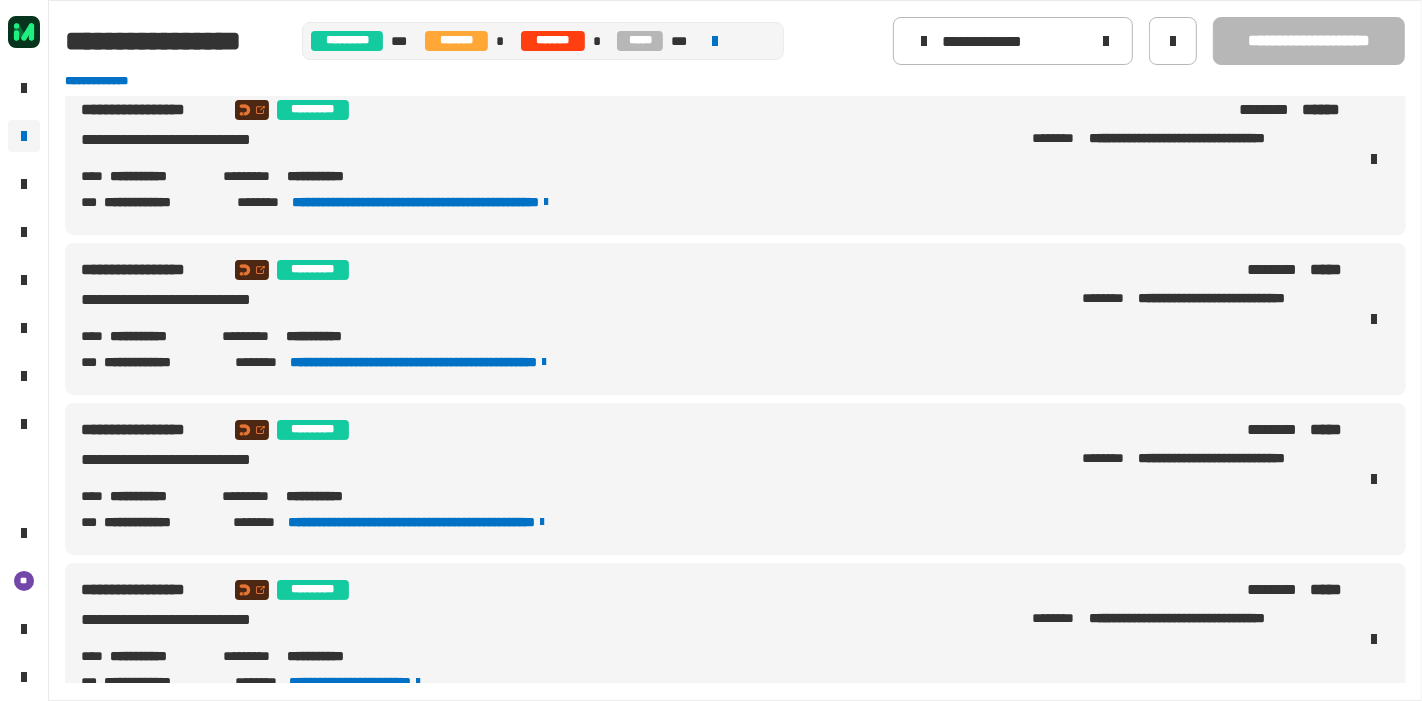 click on "**********" at bounding box center (711, 522) 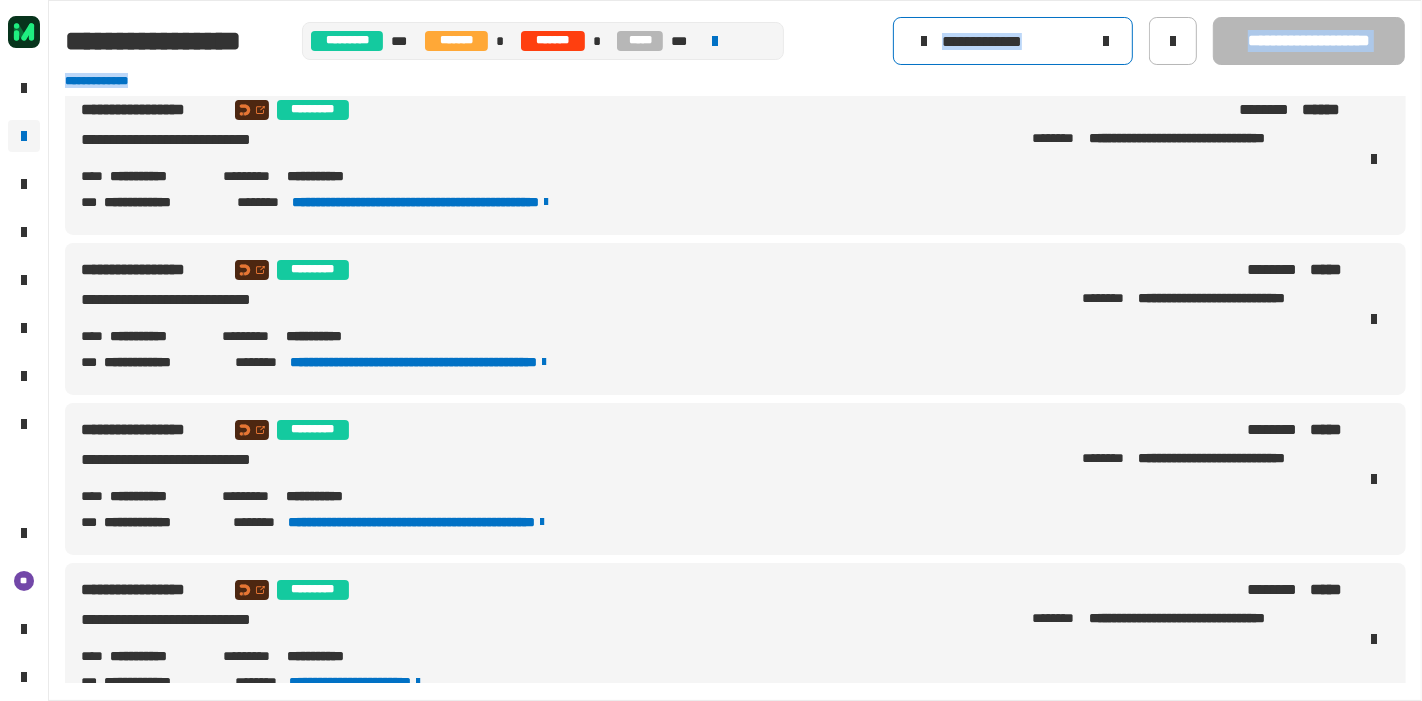 drag, startPoint x: 992, startPoint y: 75, endPoint x: 1021, endPoint y: 56, distance: 34.669872 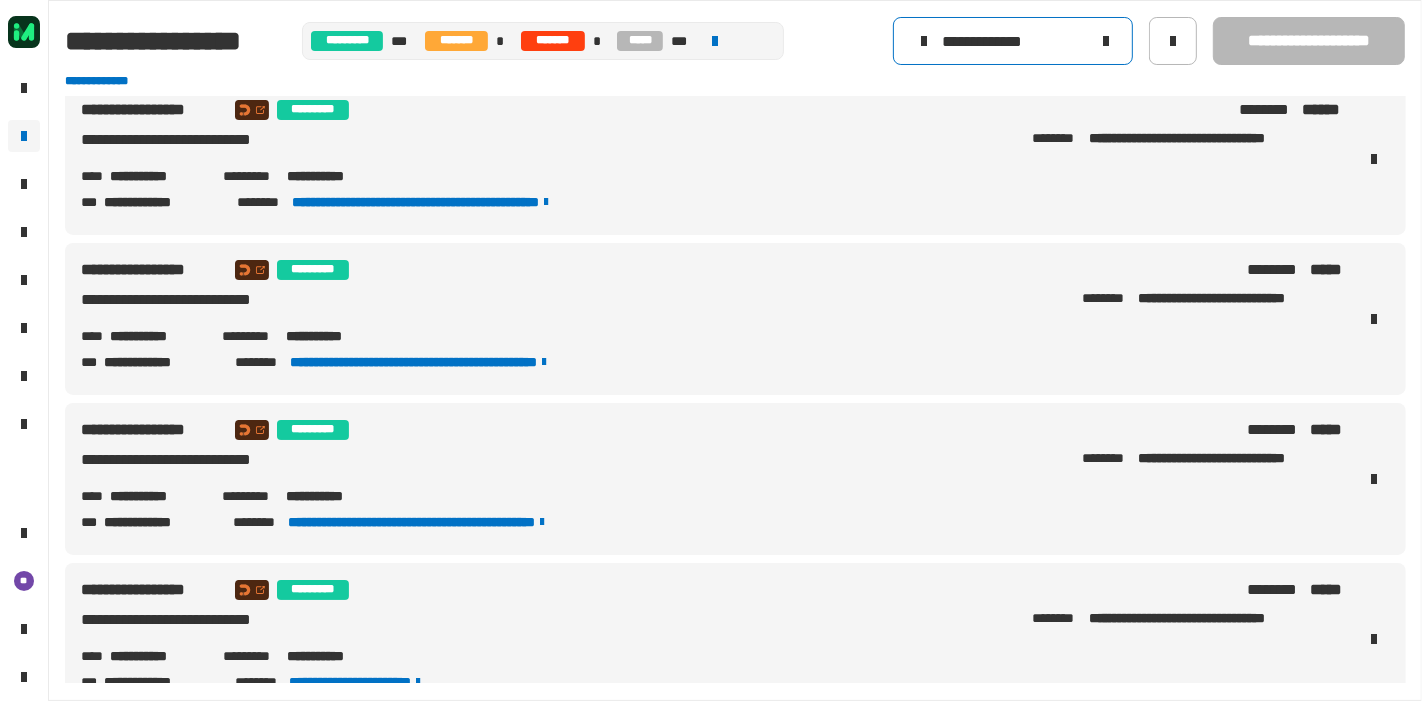 click on "**********" 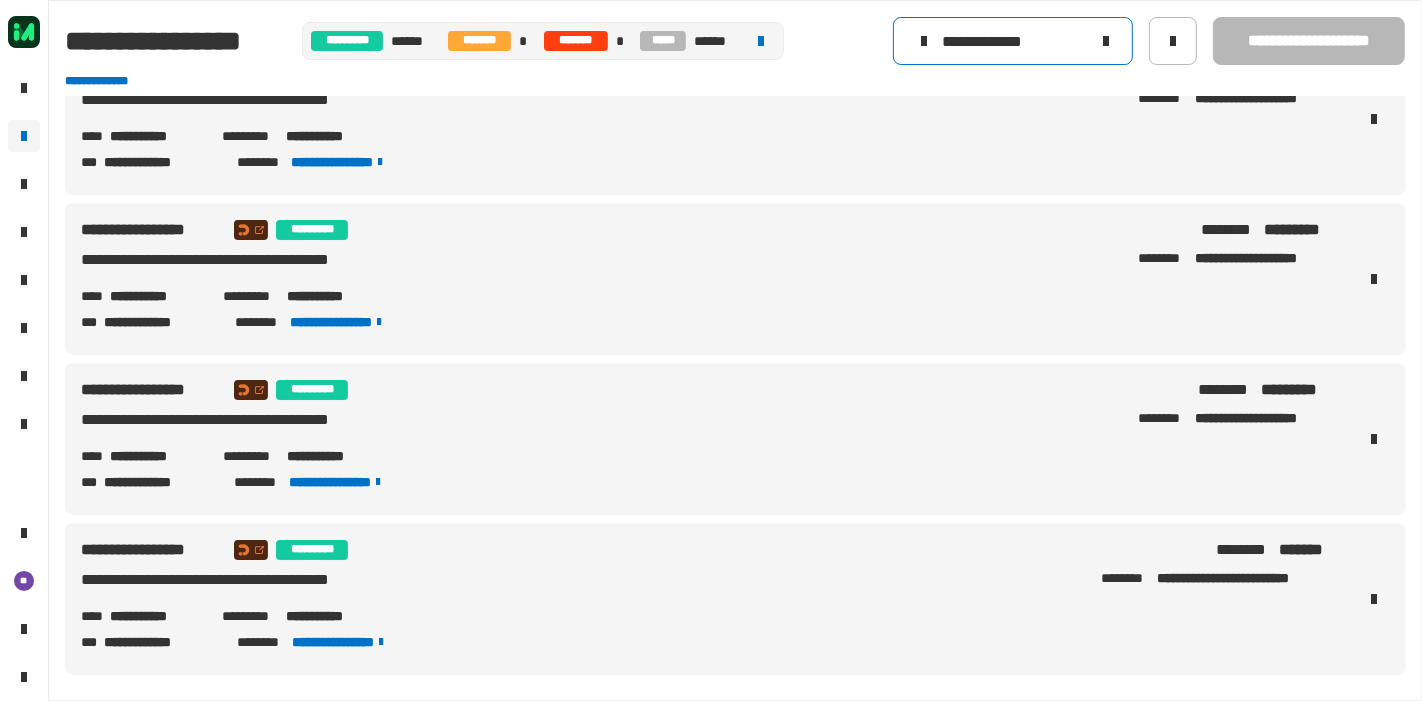 scroll, scrollTop: 0, scrollLeft: 0, axis: both 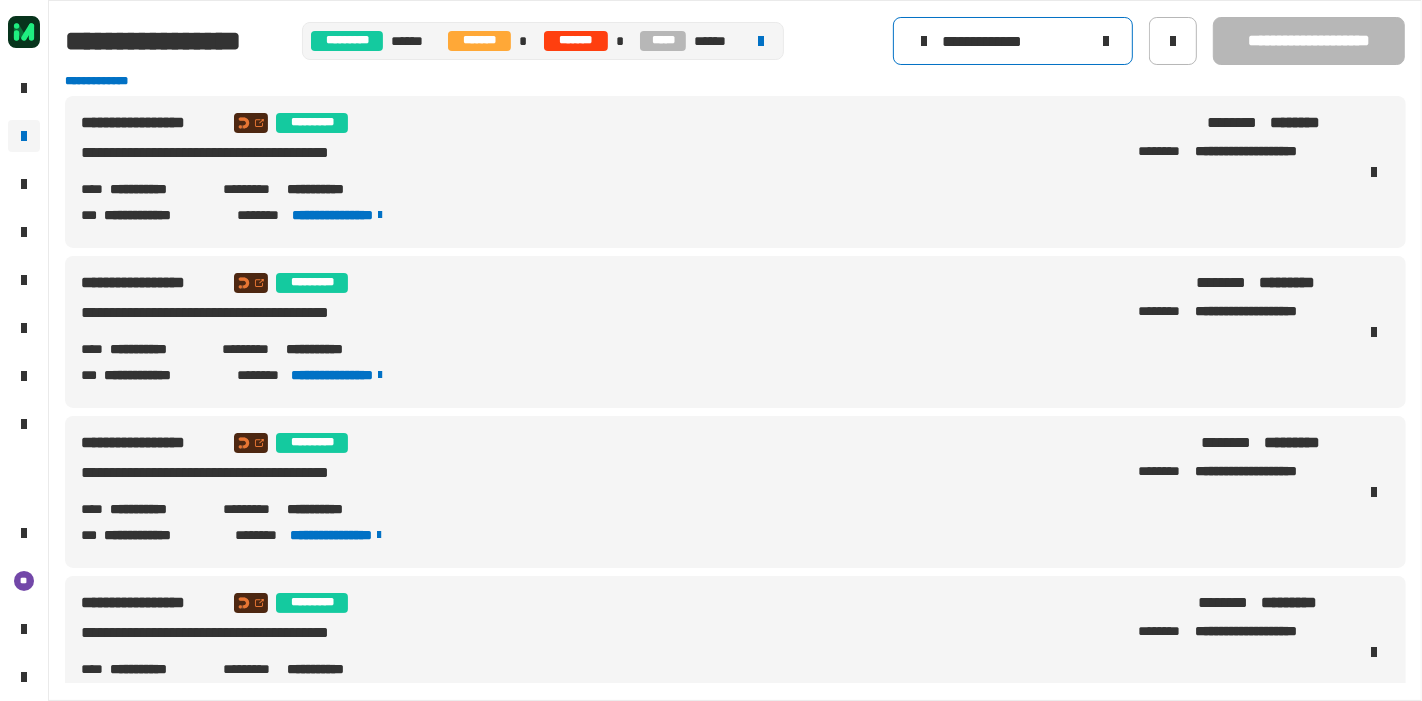 click on "**********" 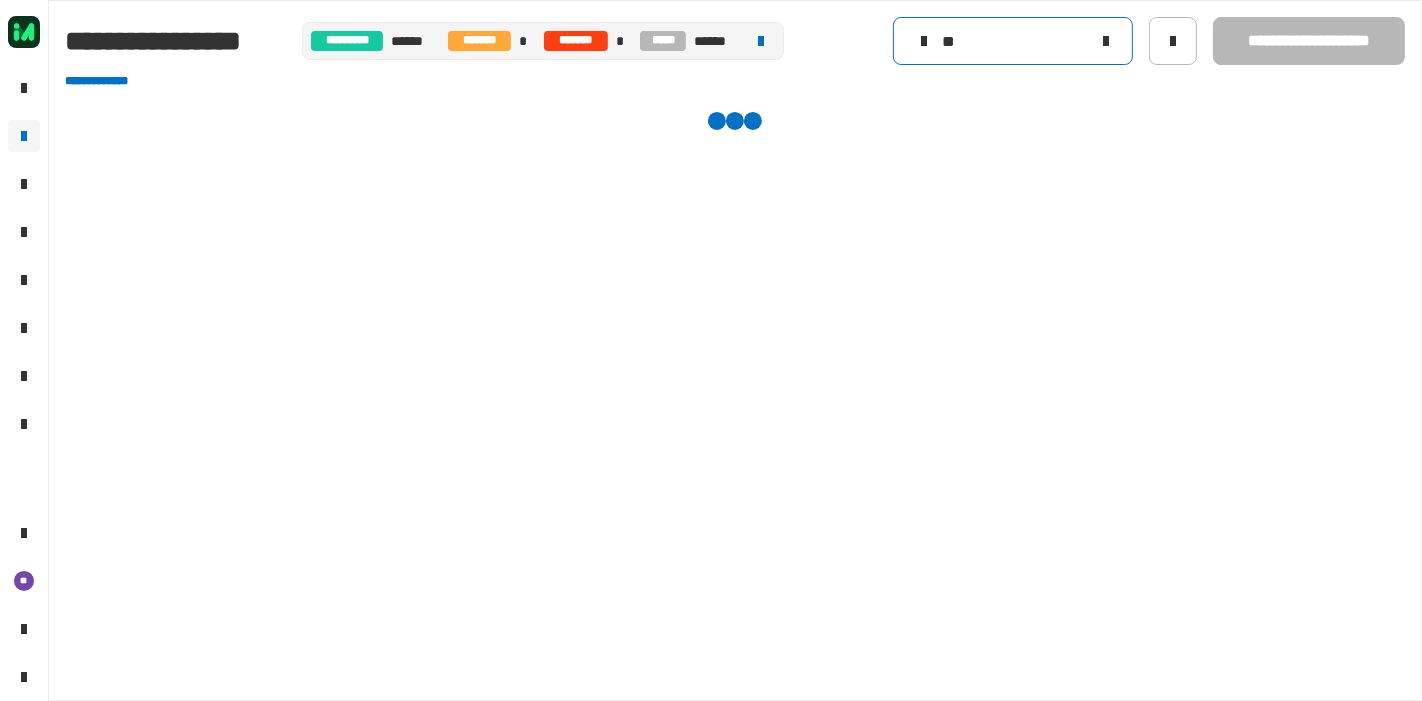 type on "*" 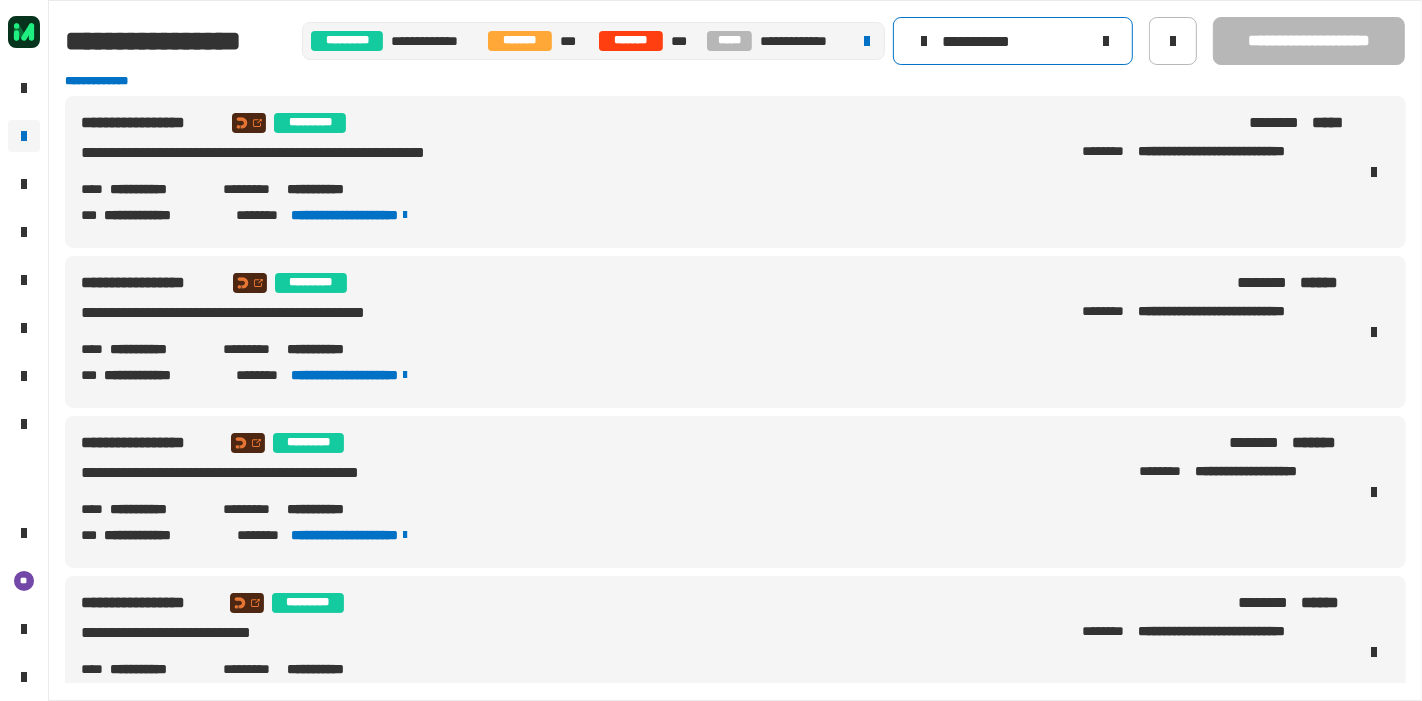 type on "**********" 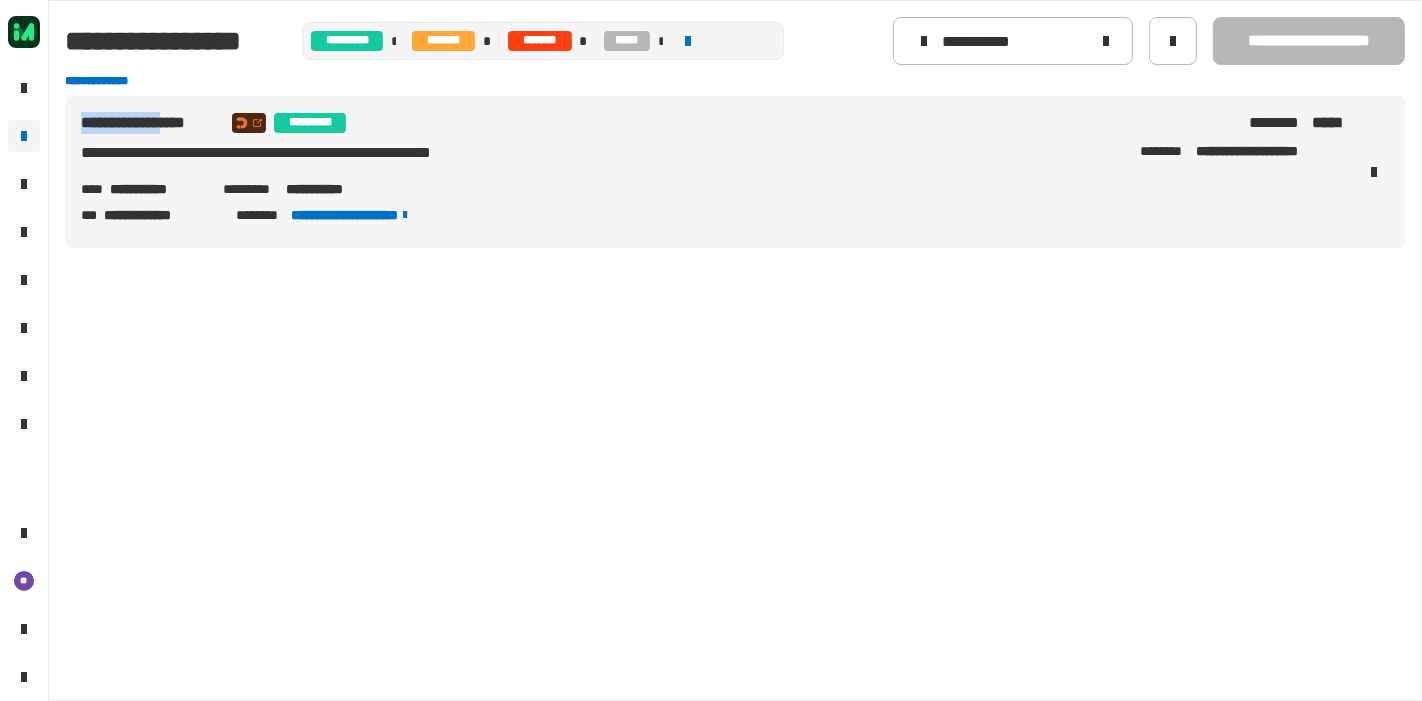 drag, startPoint x: 202, startPoint y: 127, endPoint x: 71, endPoint y: 138, distance: 131.46101 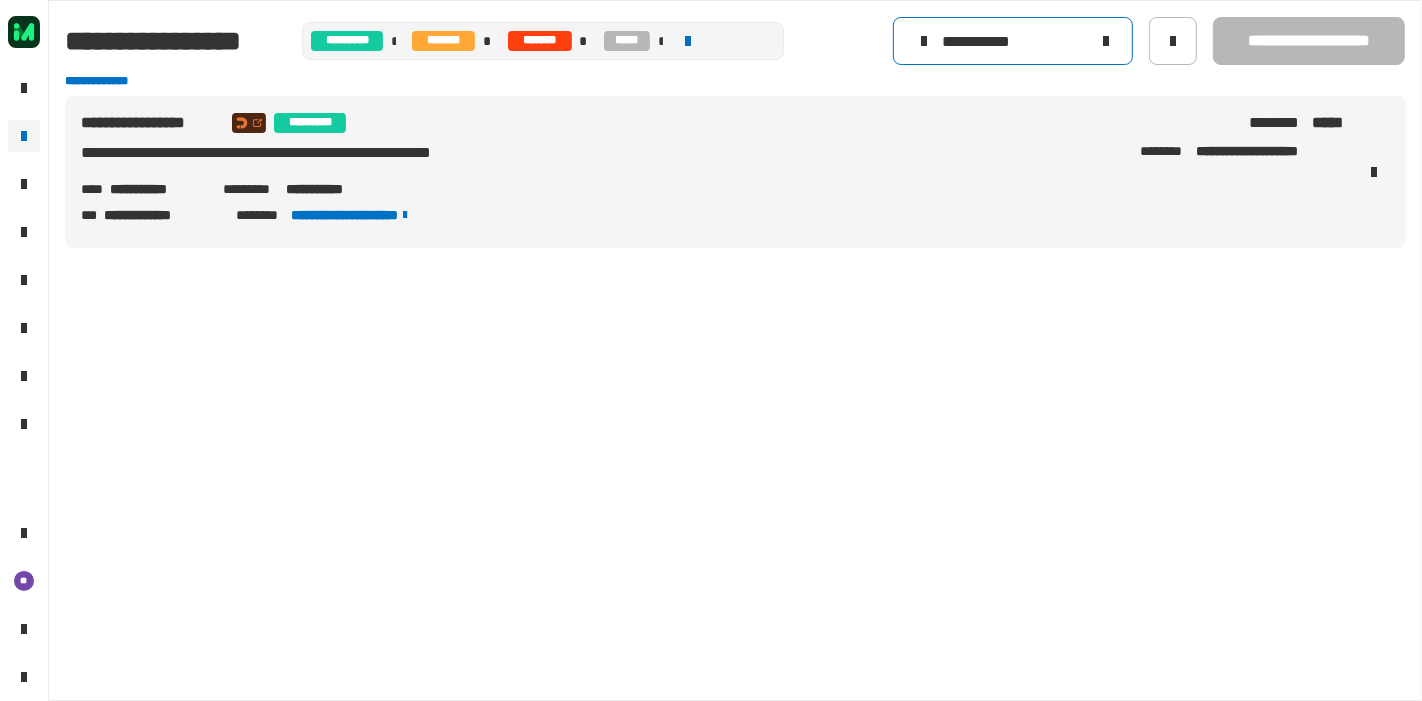click on "**********" 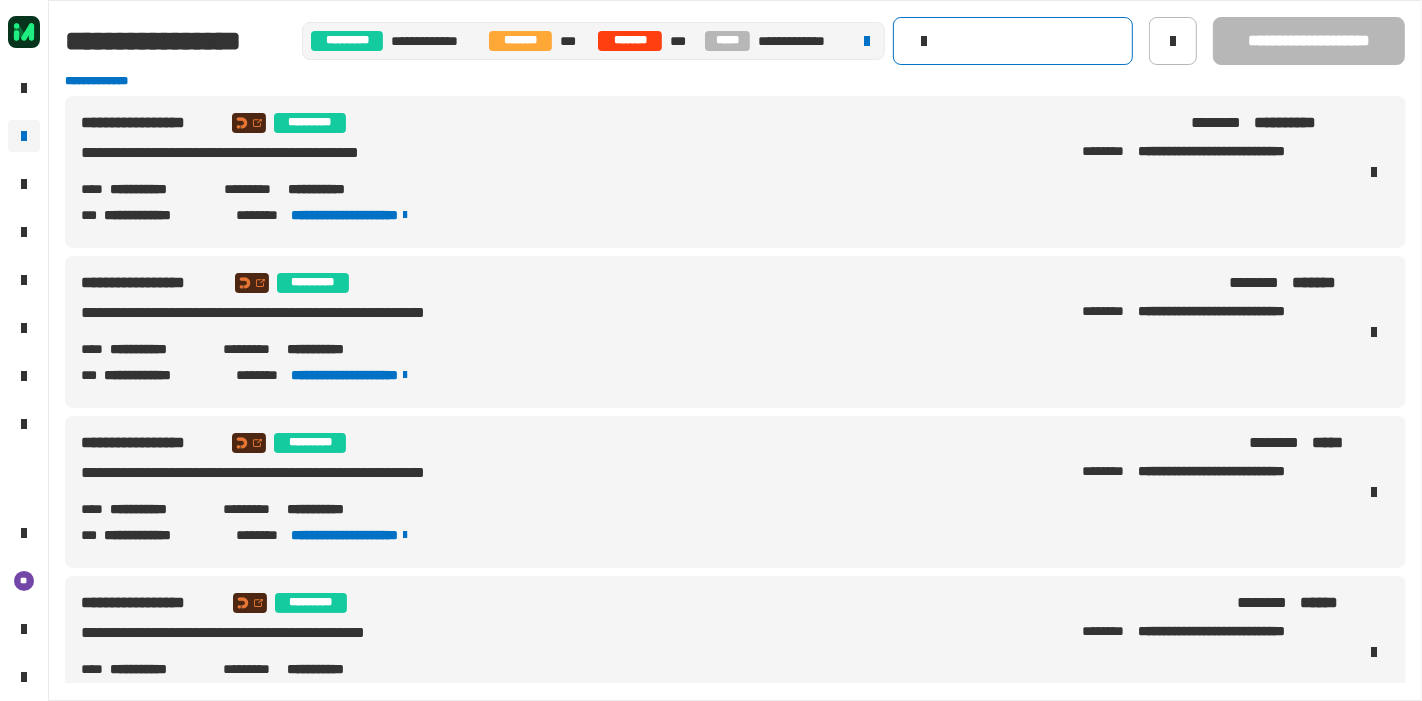 click 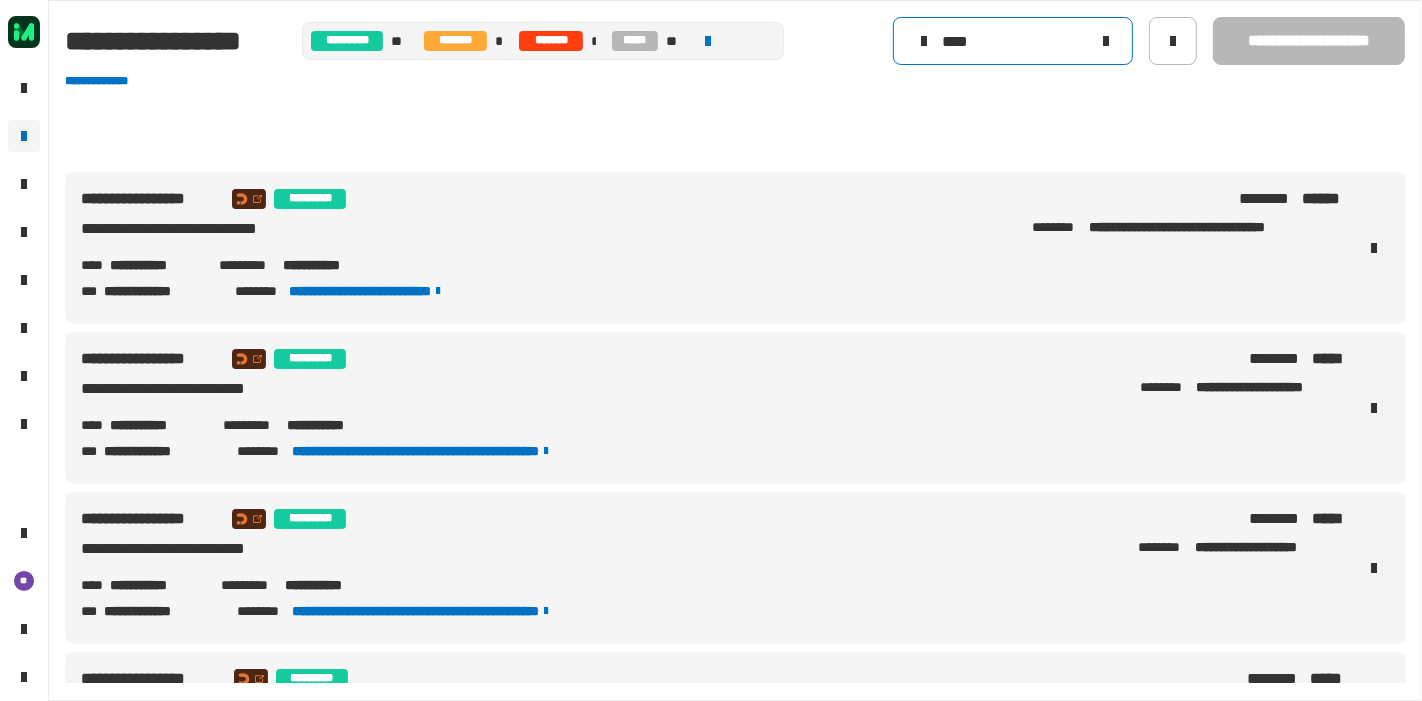 scroll, scrollTop: 0, scrollLeft: 0, axis: both 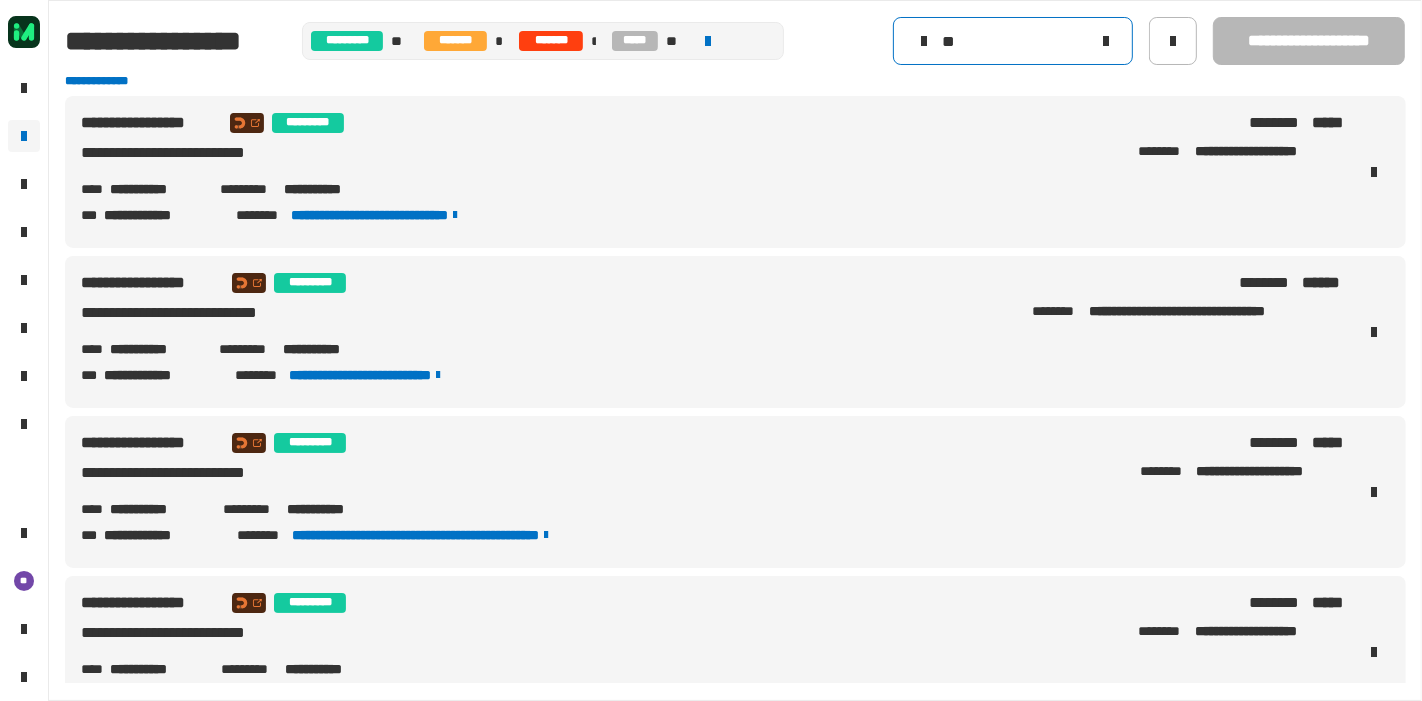 type on "*" 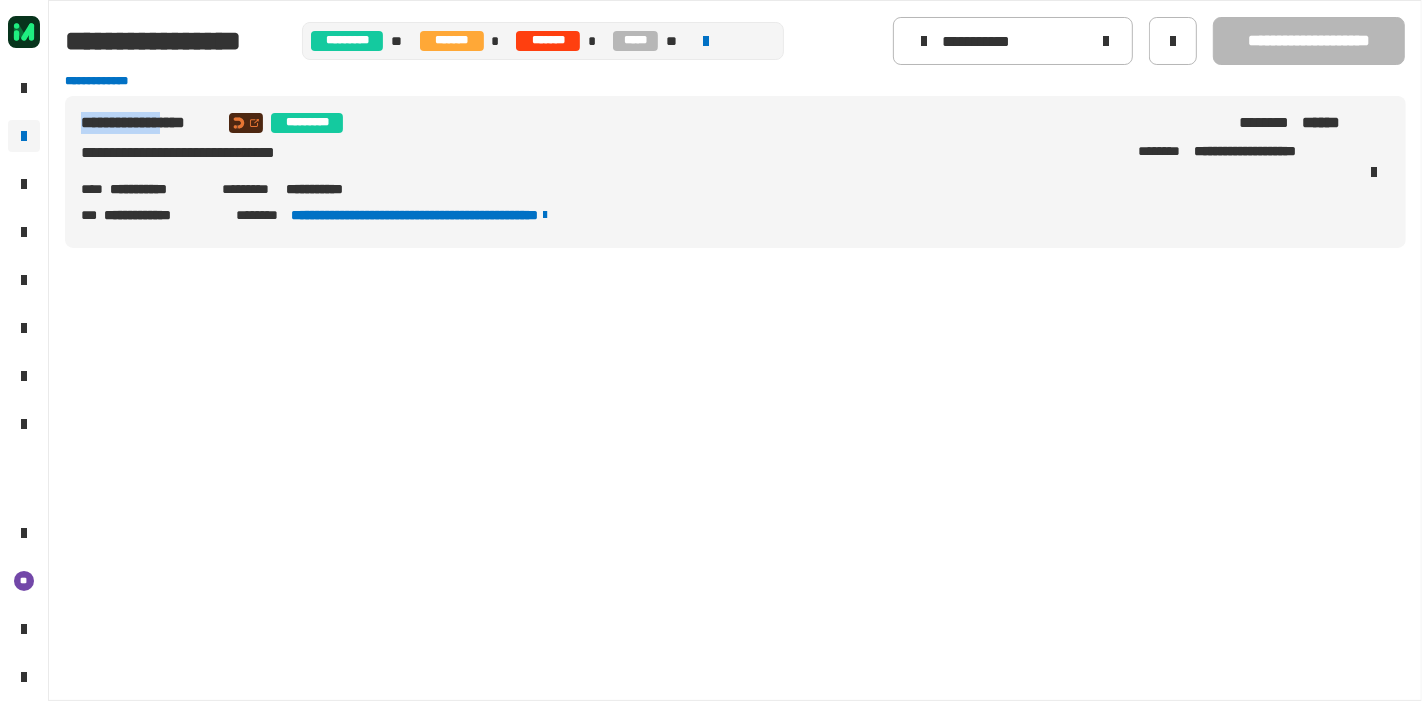 drag, startPoint x: 197, startPoint y: 122, endPoint x: 74, endPoint y: 126, distance: 123.065025 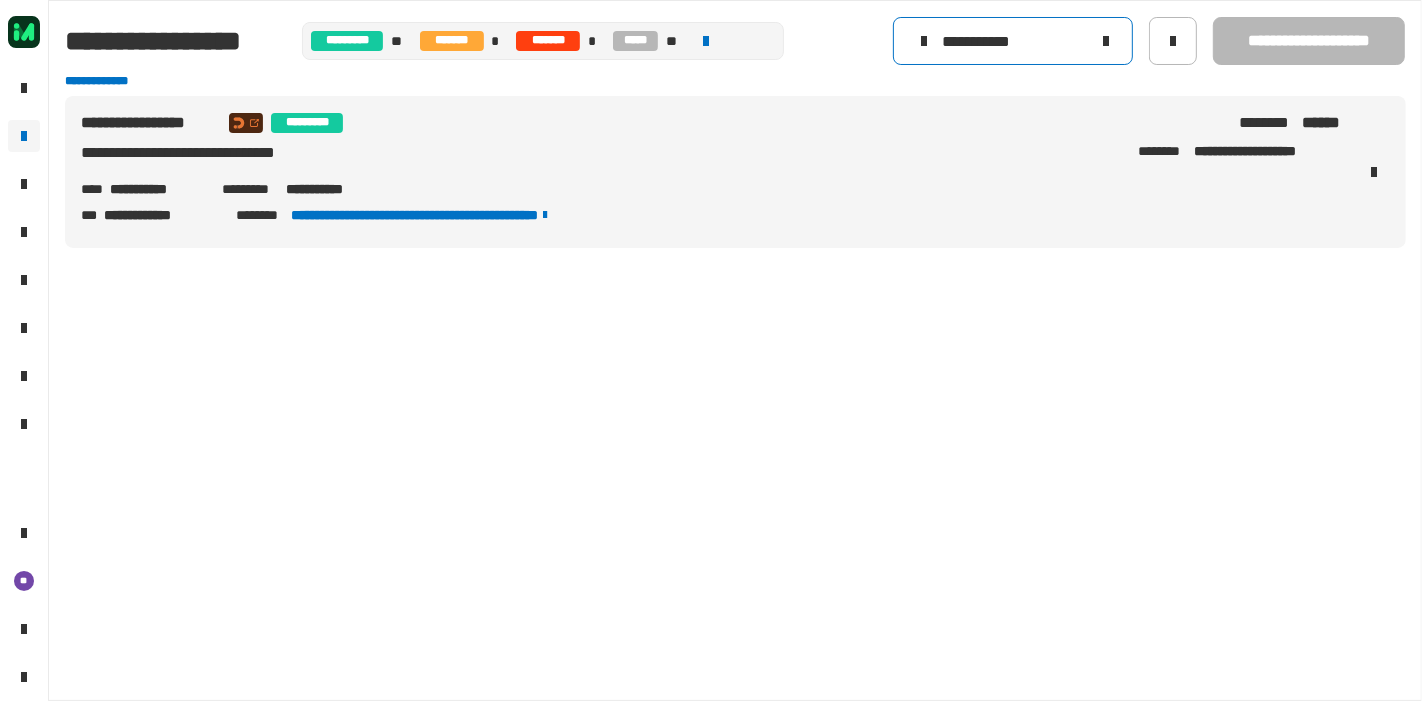 click on "**********" 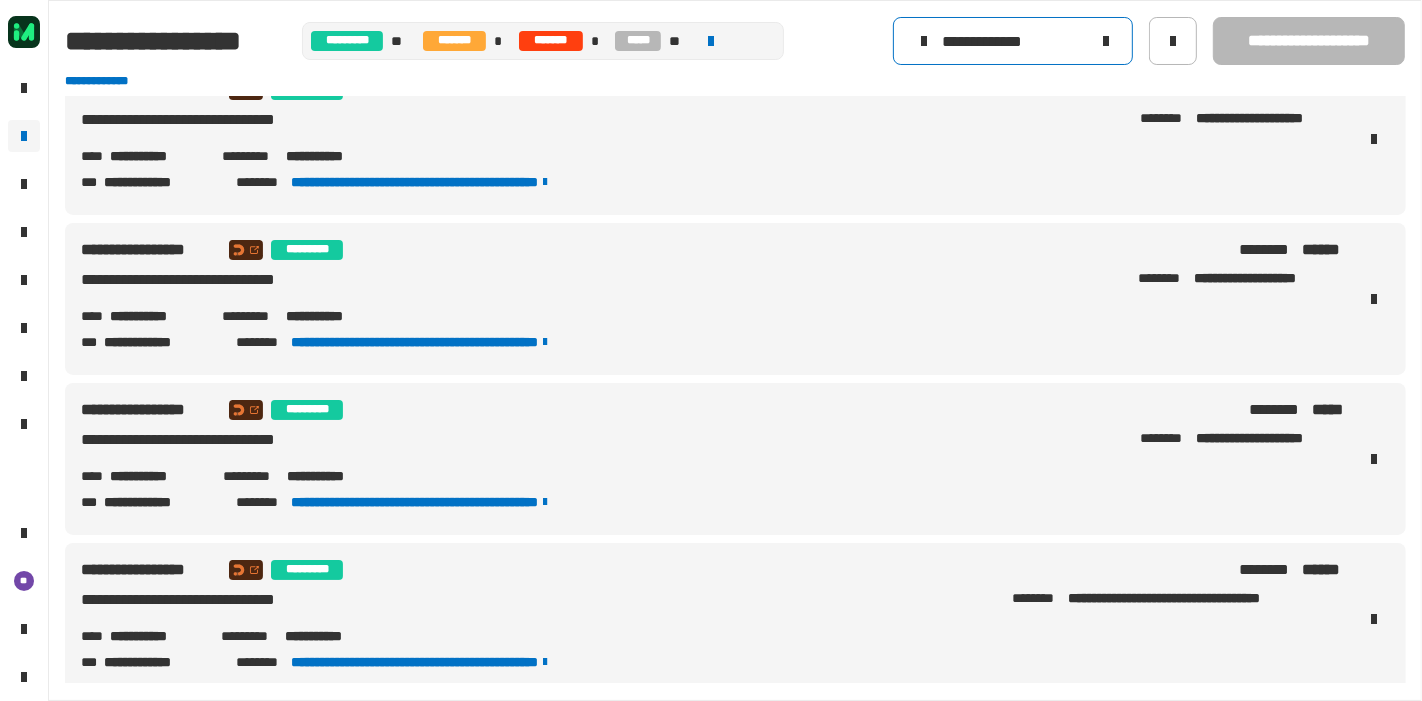 scroll, scrollTop: 0, scrollLeft: 0, axis: both 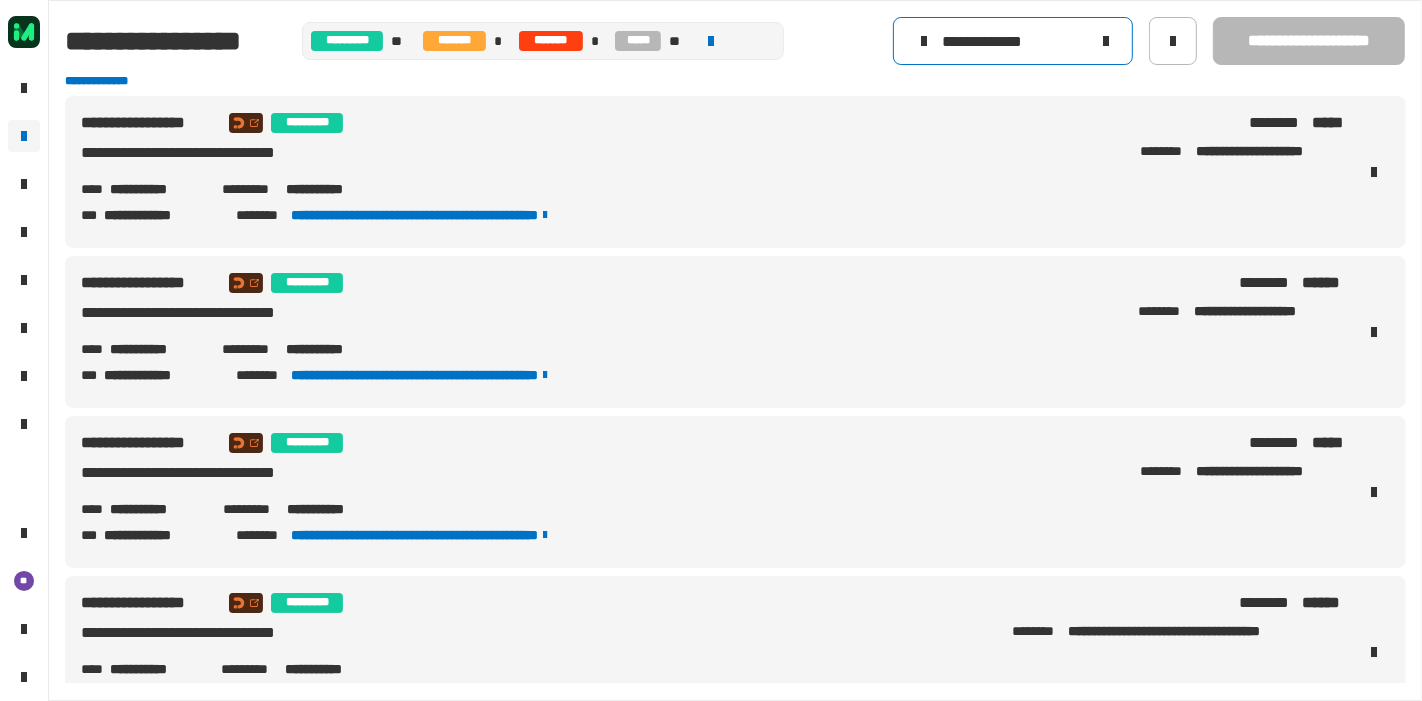 type on "**********" 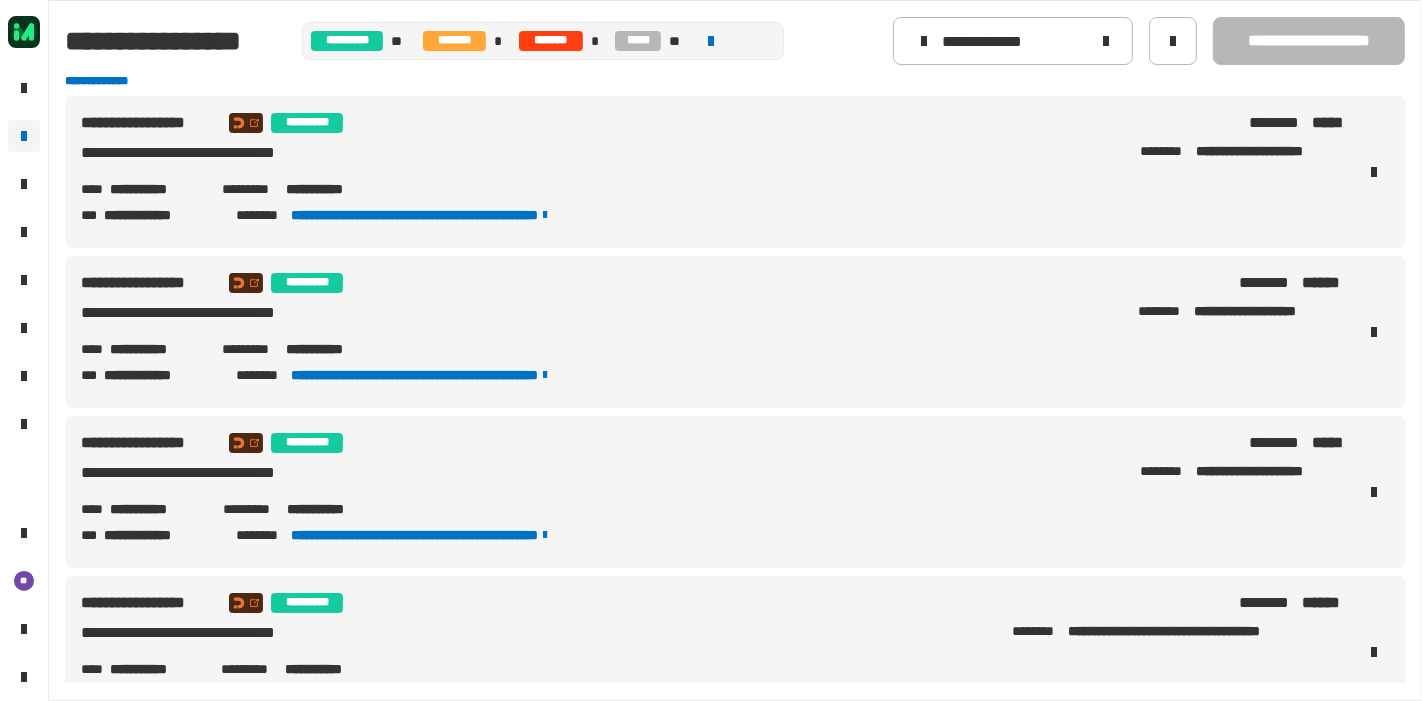 click on "**********" 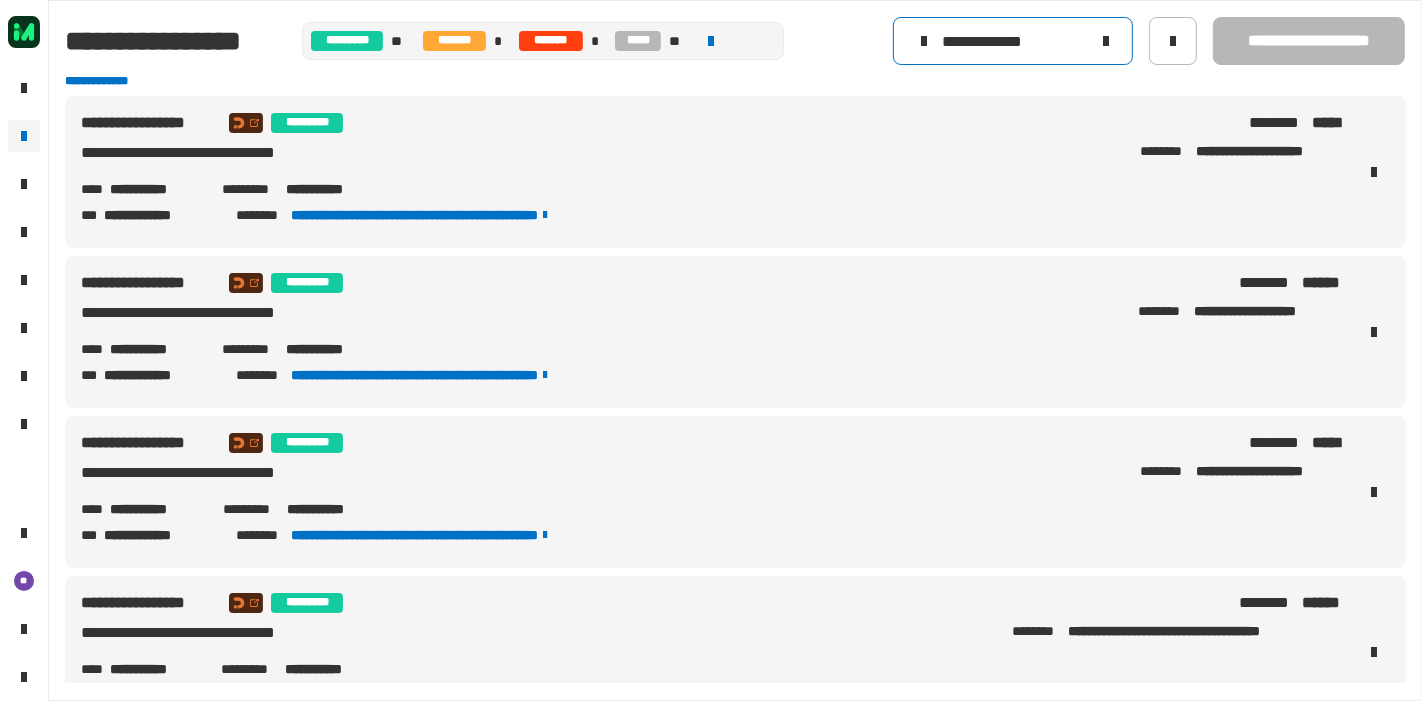 click on "**********" 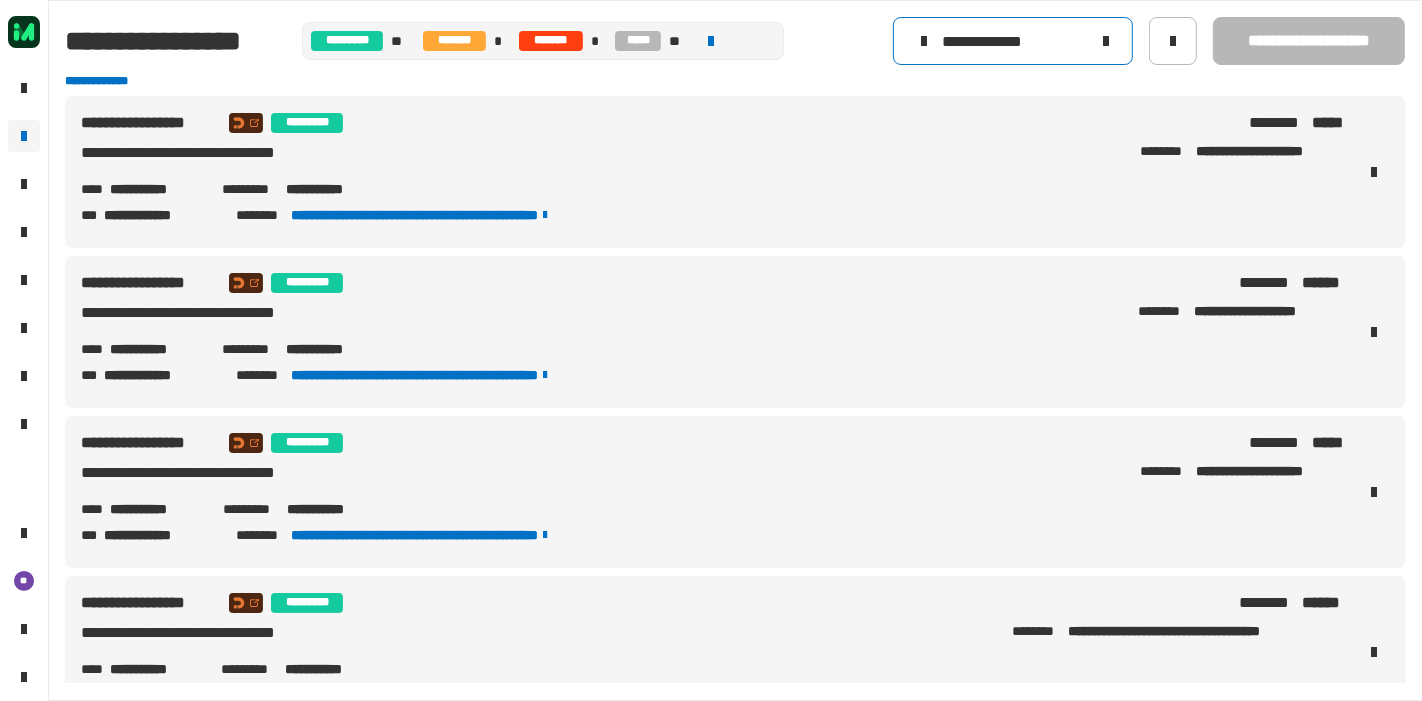 click on "**********" 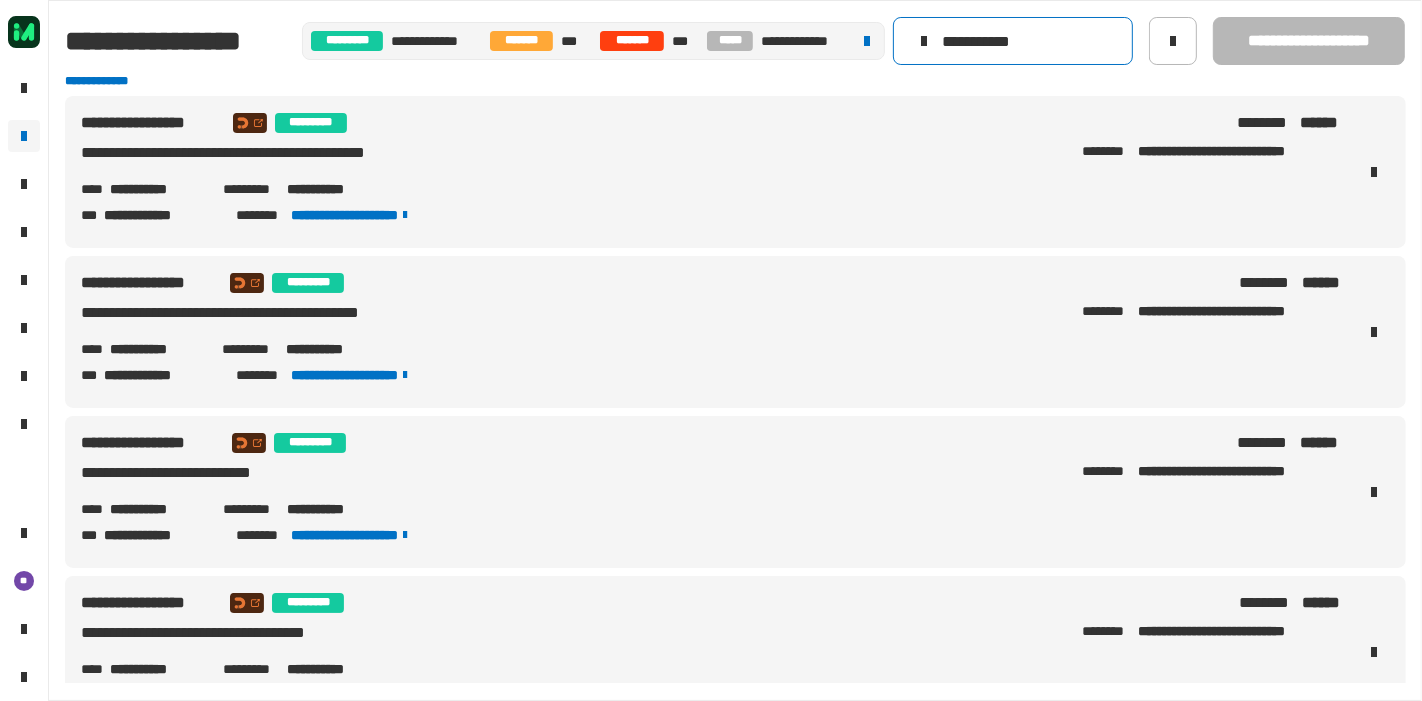 type on "**********" 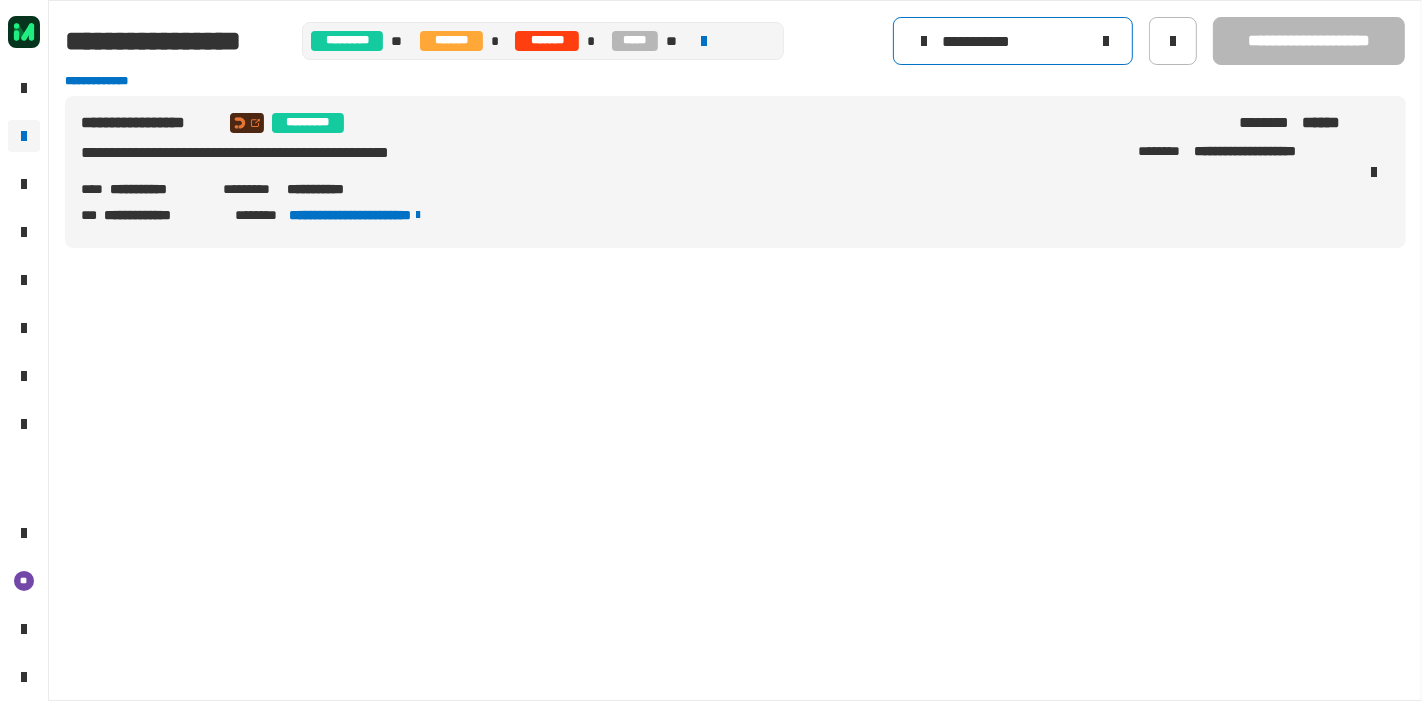 click on "**********" 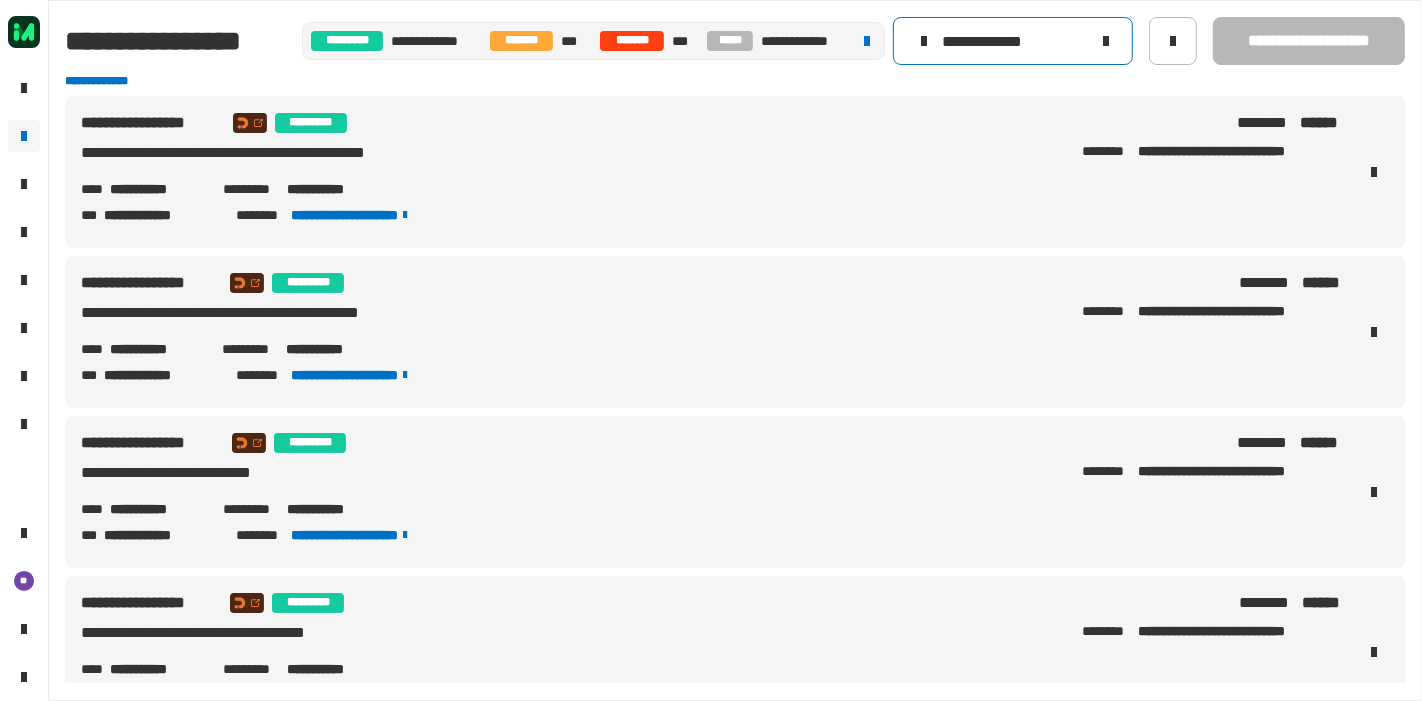 type on "**********" 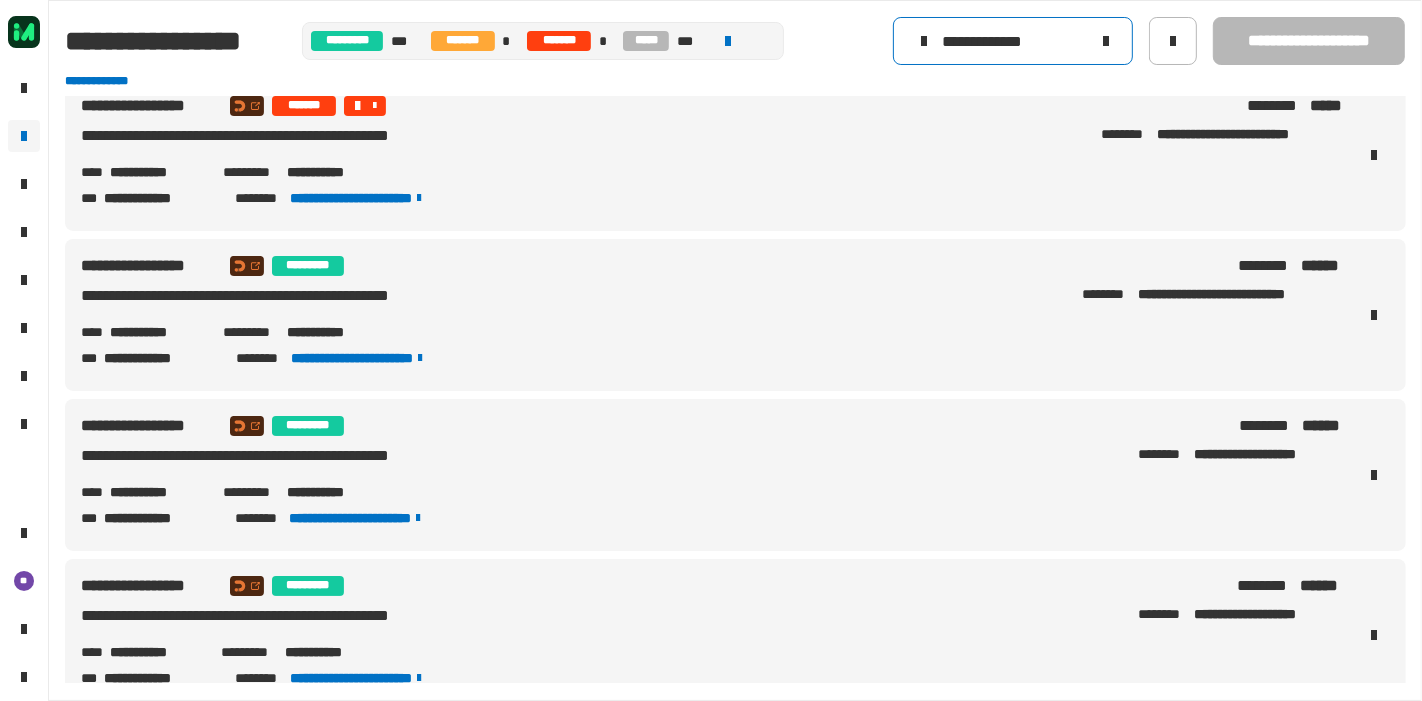 scroll, scrollTop: 177, scrollLeft: 0, axis: vertical 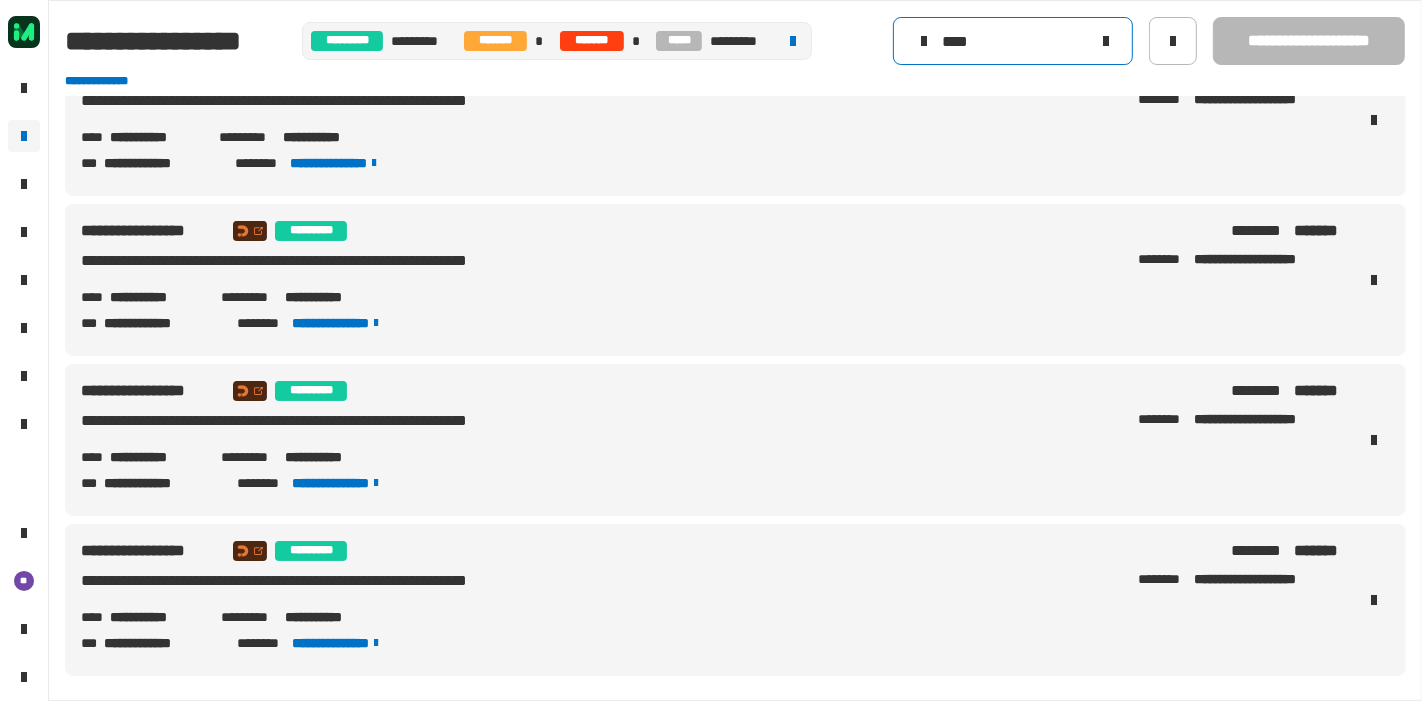 type on "****" 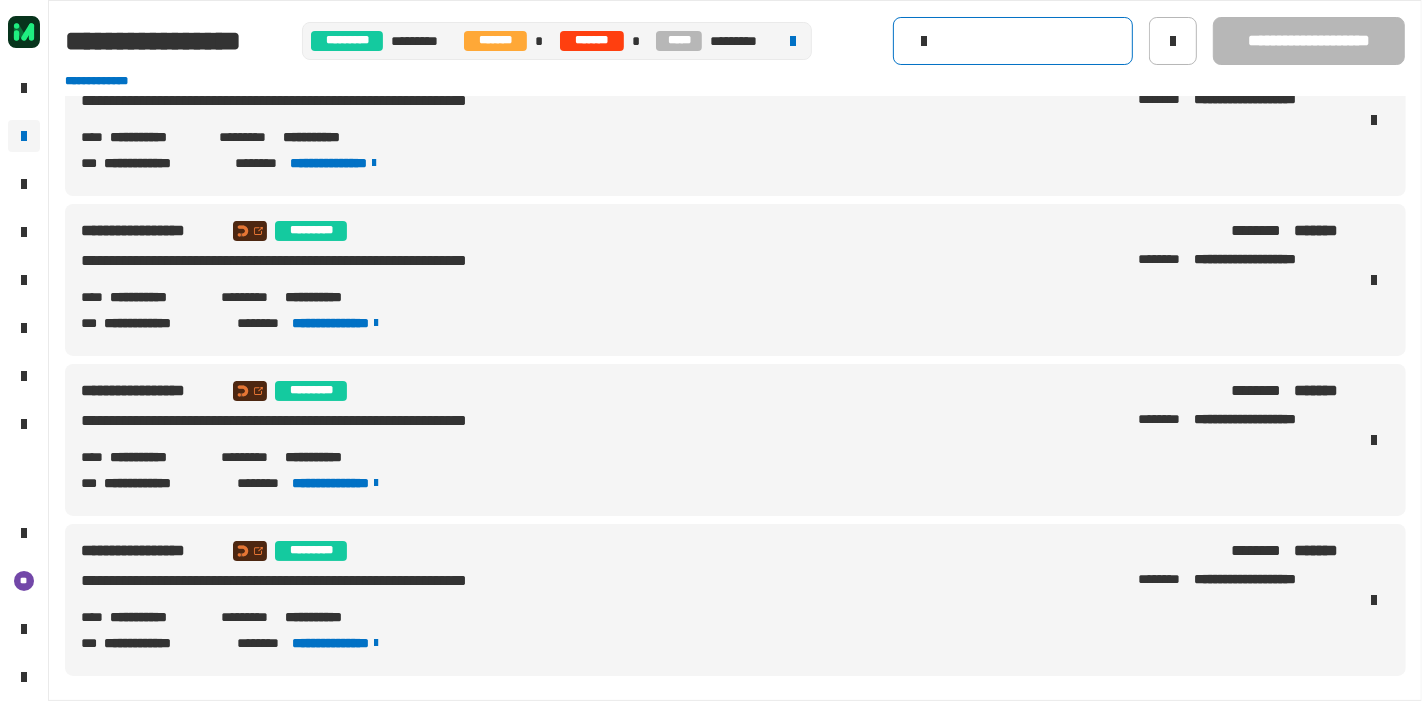 type 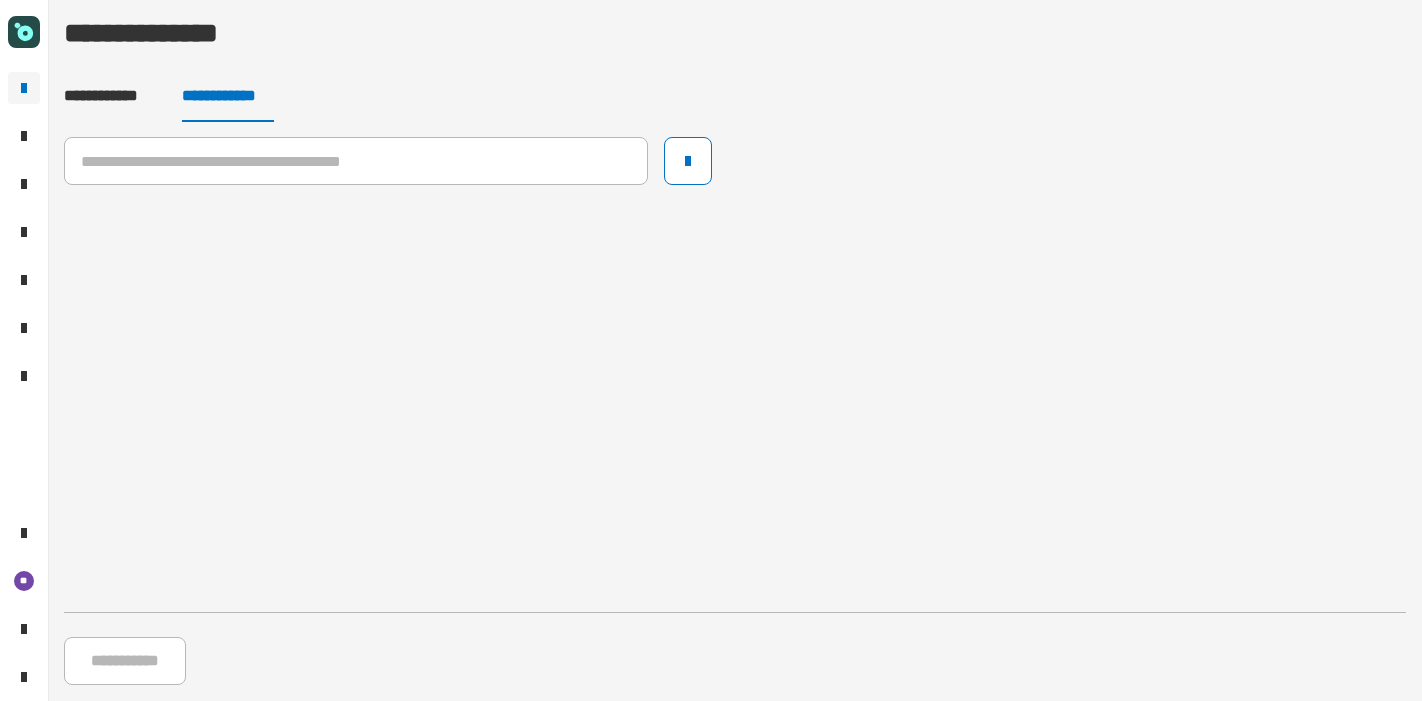 scroll, scrollTop: 0, scrollLeft: 0, axis: both 